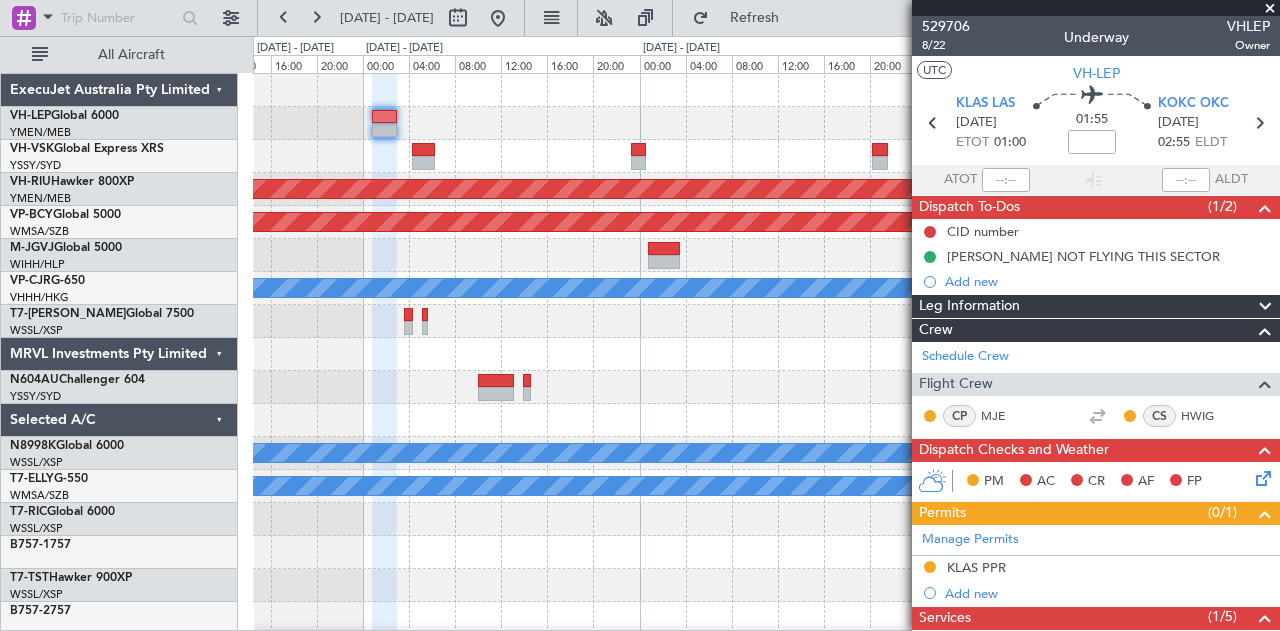 scroll, scrollTop: 0, scrollLeft: 0, axis: both 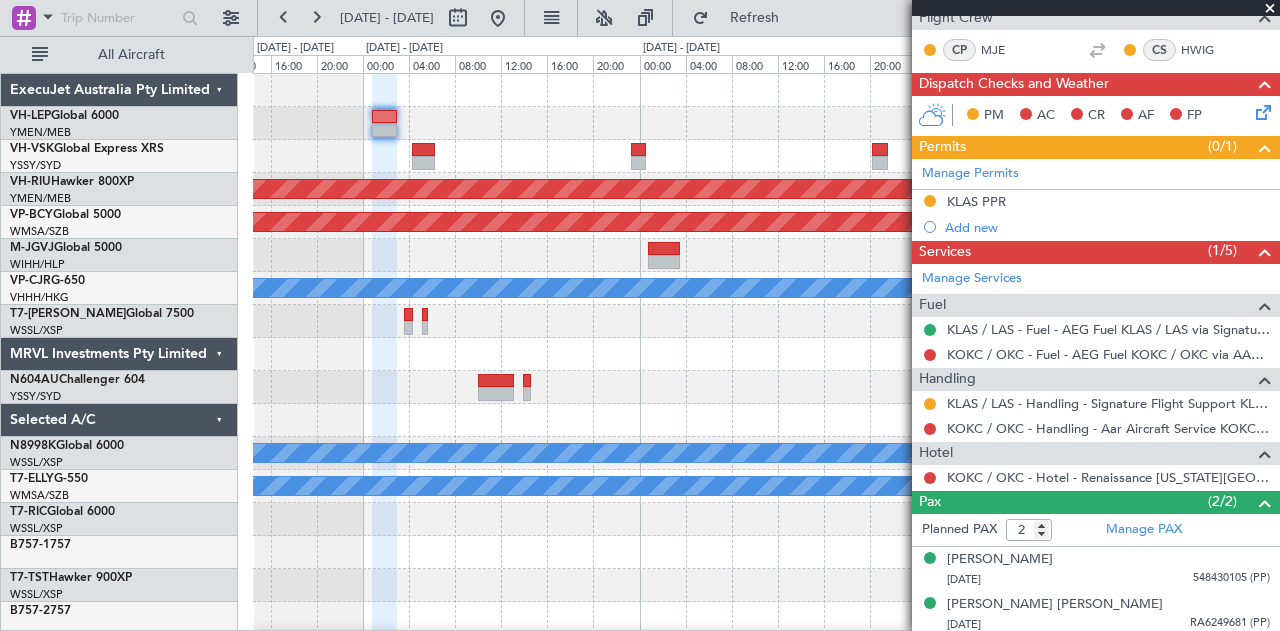 click 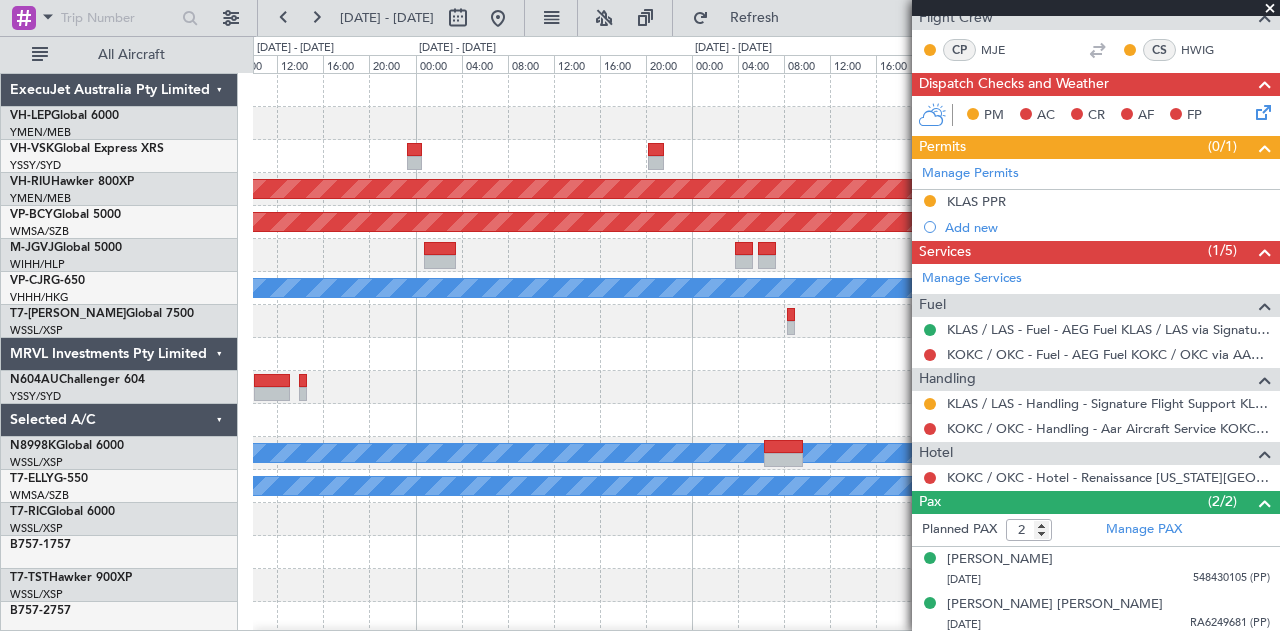click on "Planned Maint Melbourne (Essendon)
Planned Maint Singapore (Seletar)
MEL
-
-
VOTP
03:35 Z
LSZS
13:00 Z
Planned Maint Singapore (Seletar)
MEL
Planned Maint Kuala Lumpur (Sultan Abdul Aziz Shah - Subang)
MEL
MEL" 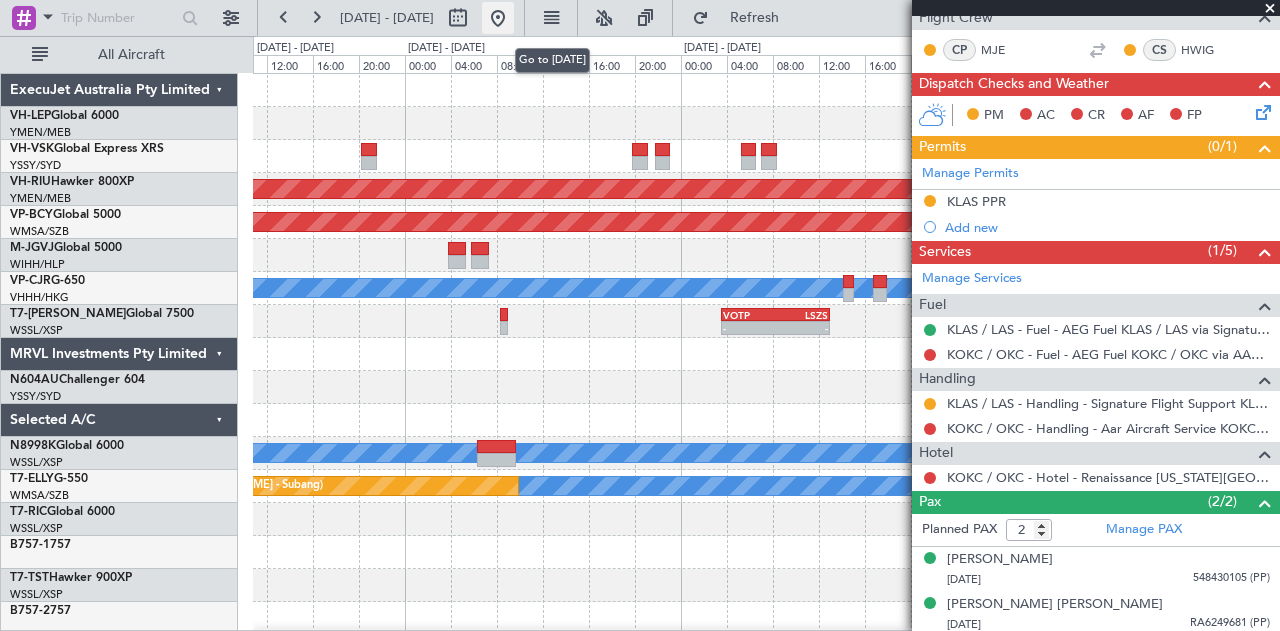 click at bounding box center (498, 18) 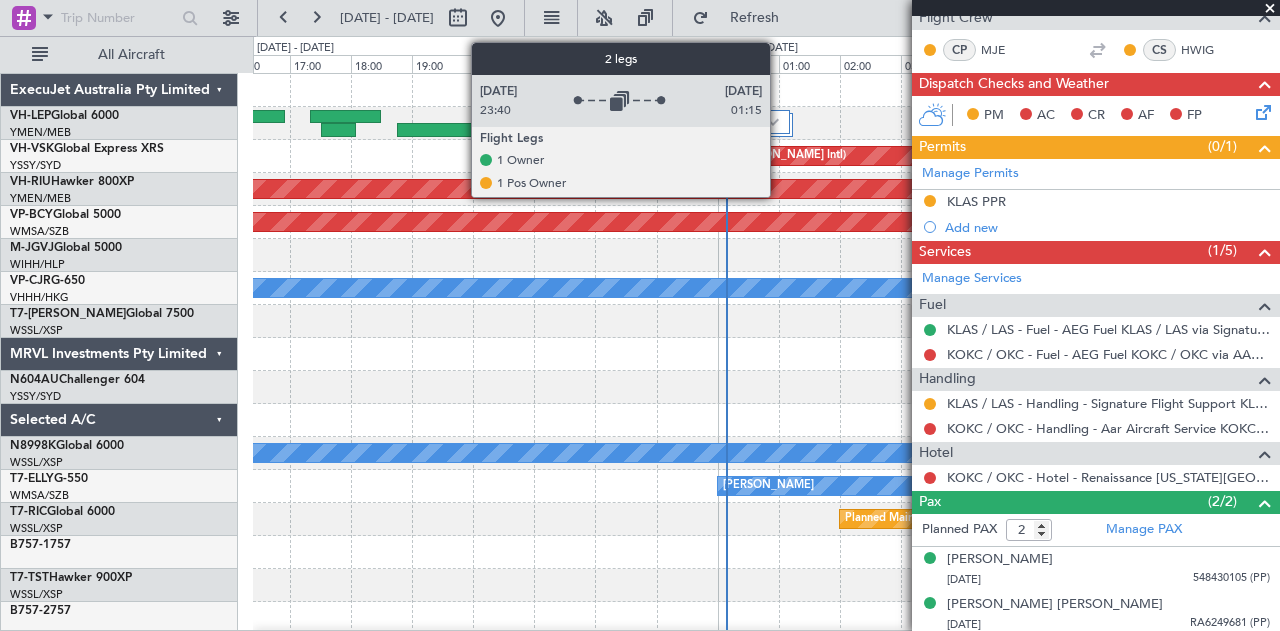 click 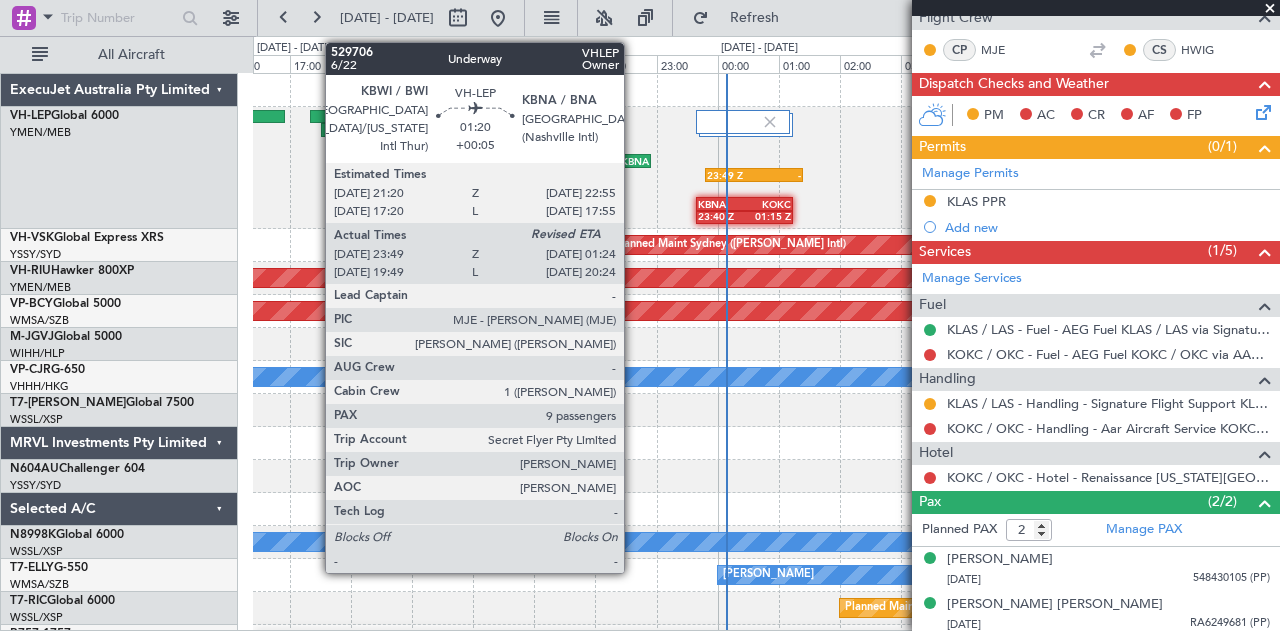 click on "KBNA" 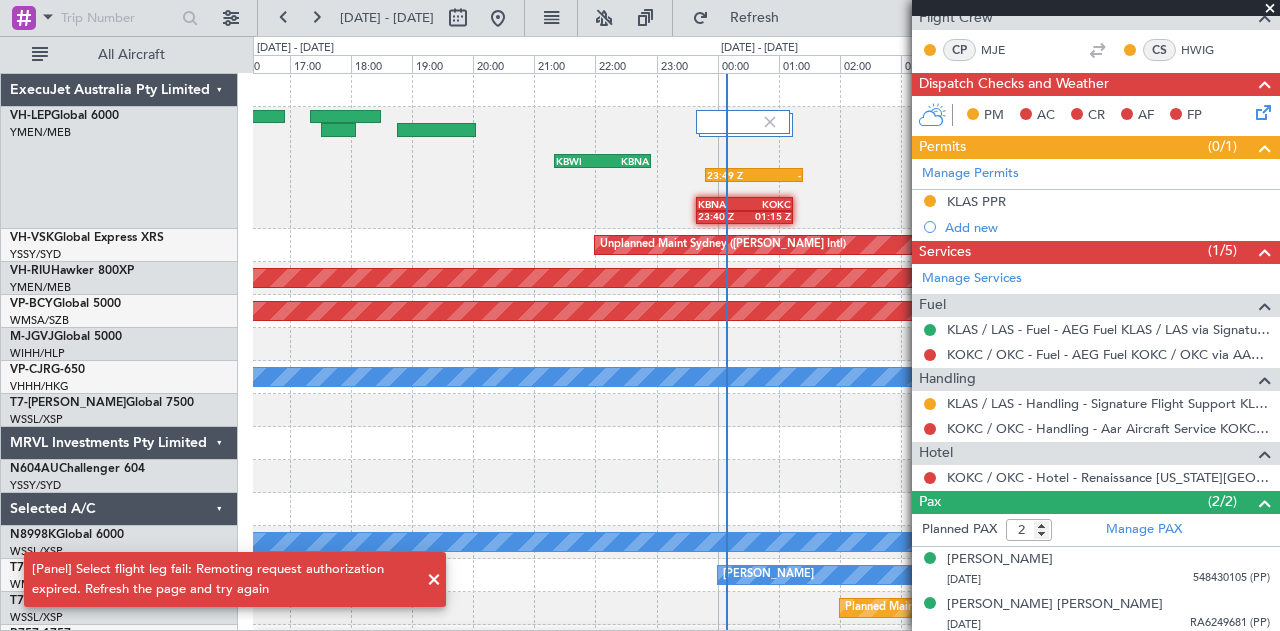 scroll, scrollTop: 0, scrollLeft: 0, axis: both 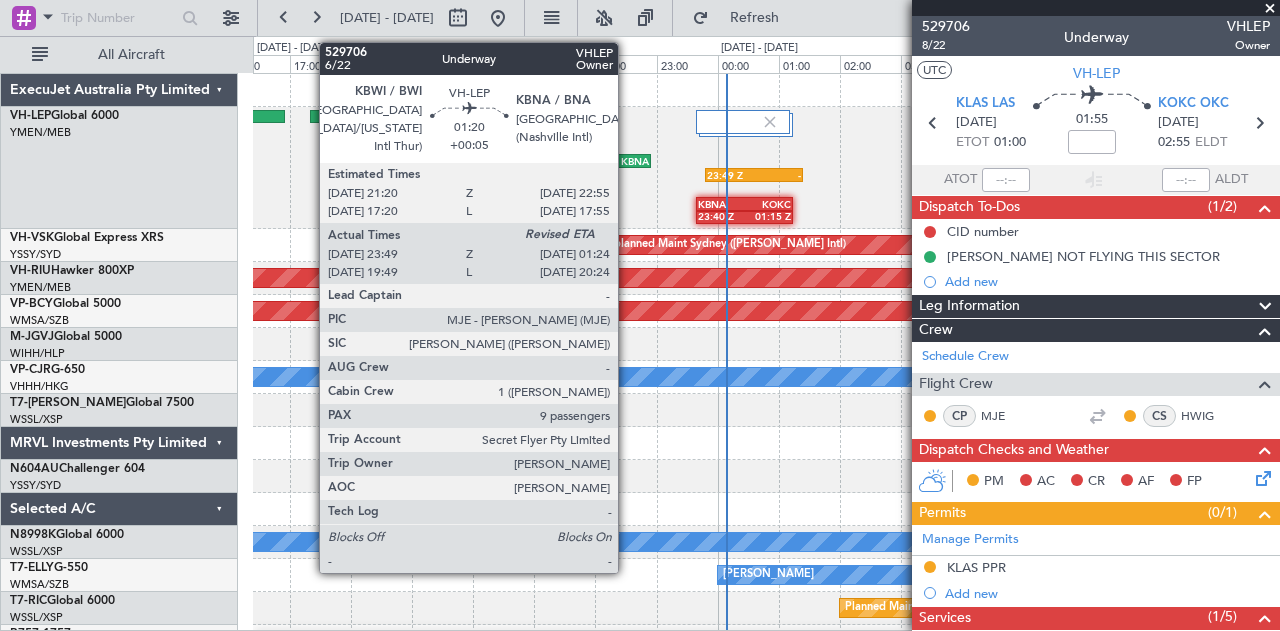 click on "KBNA" 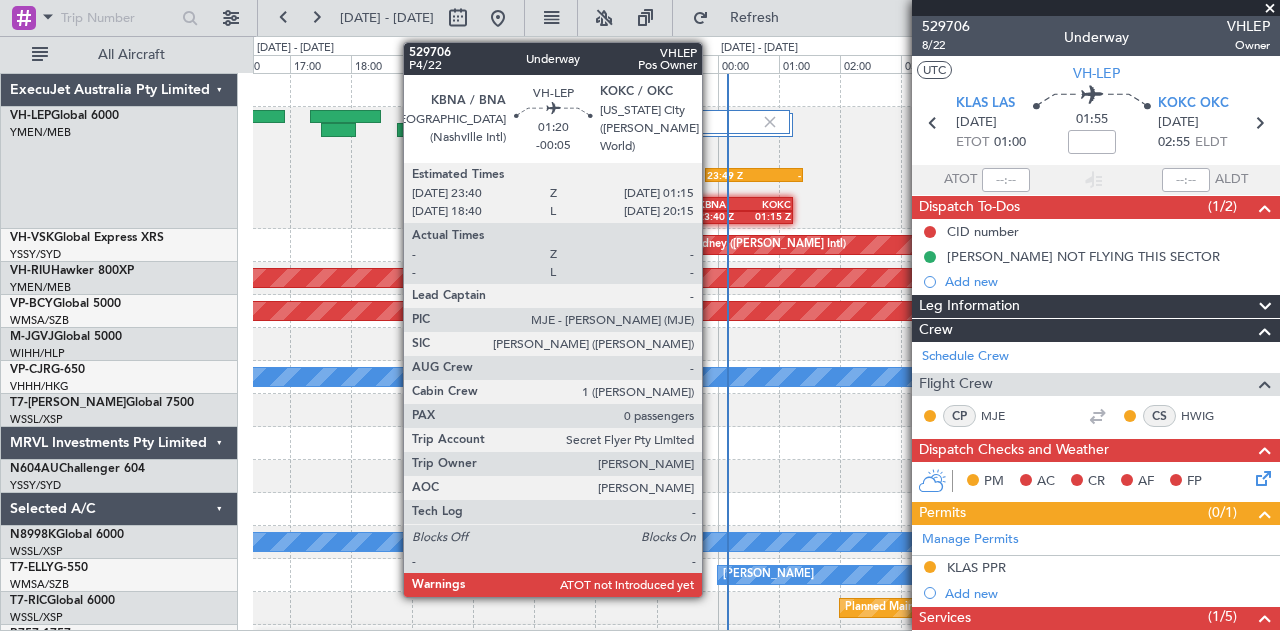 click on "KBNA" 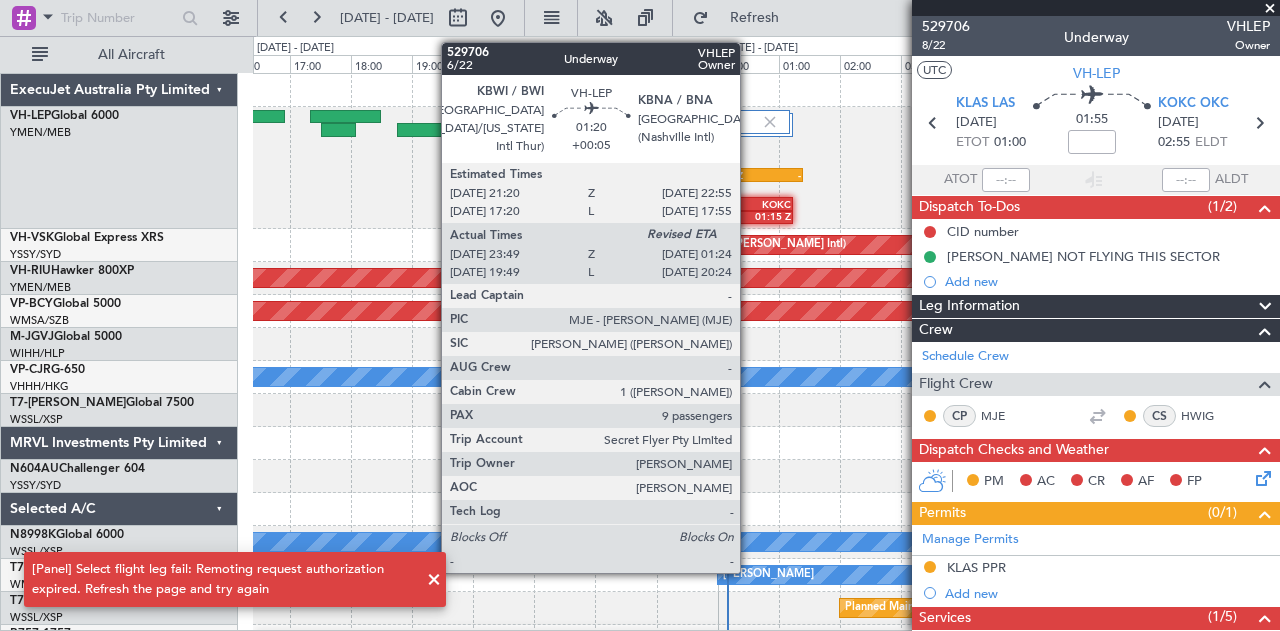 click on "23:49 Z" 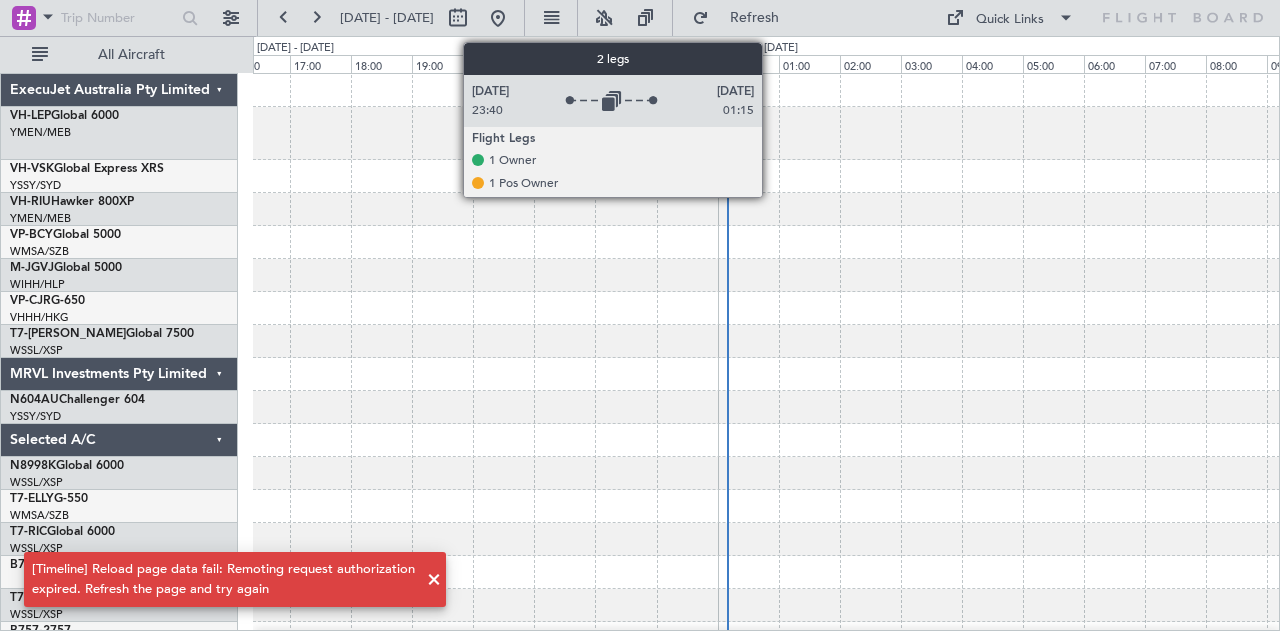 click at bounding box center (434, 580) 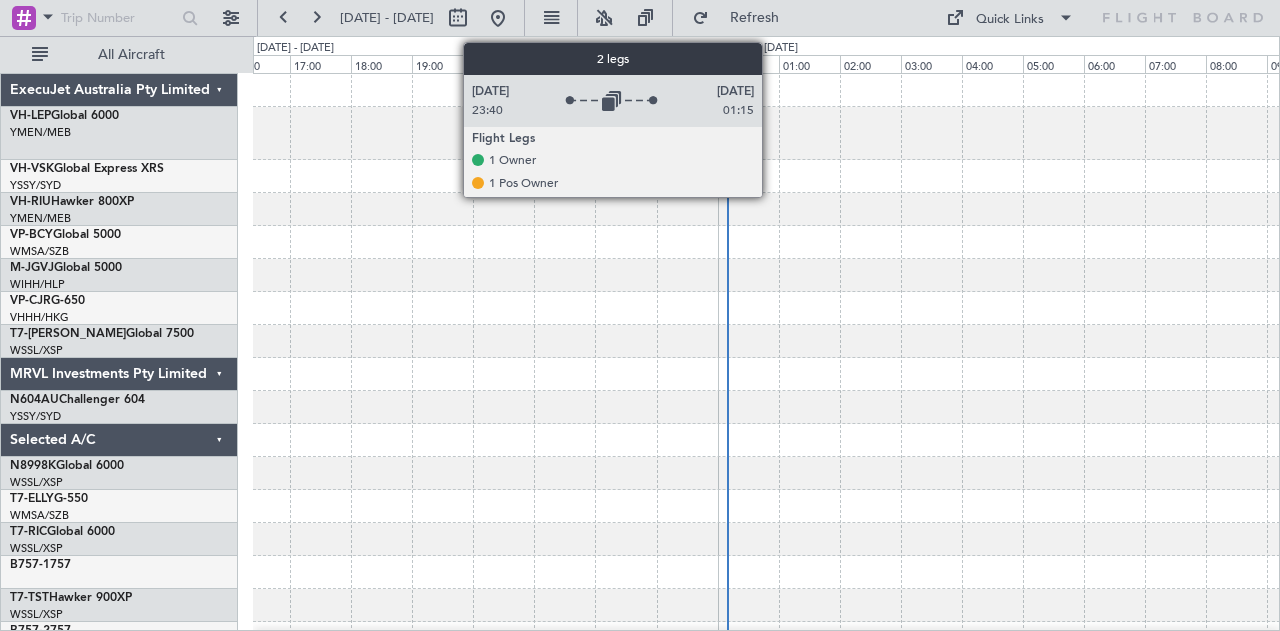 click 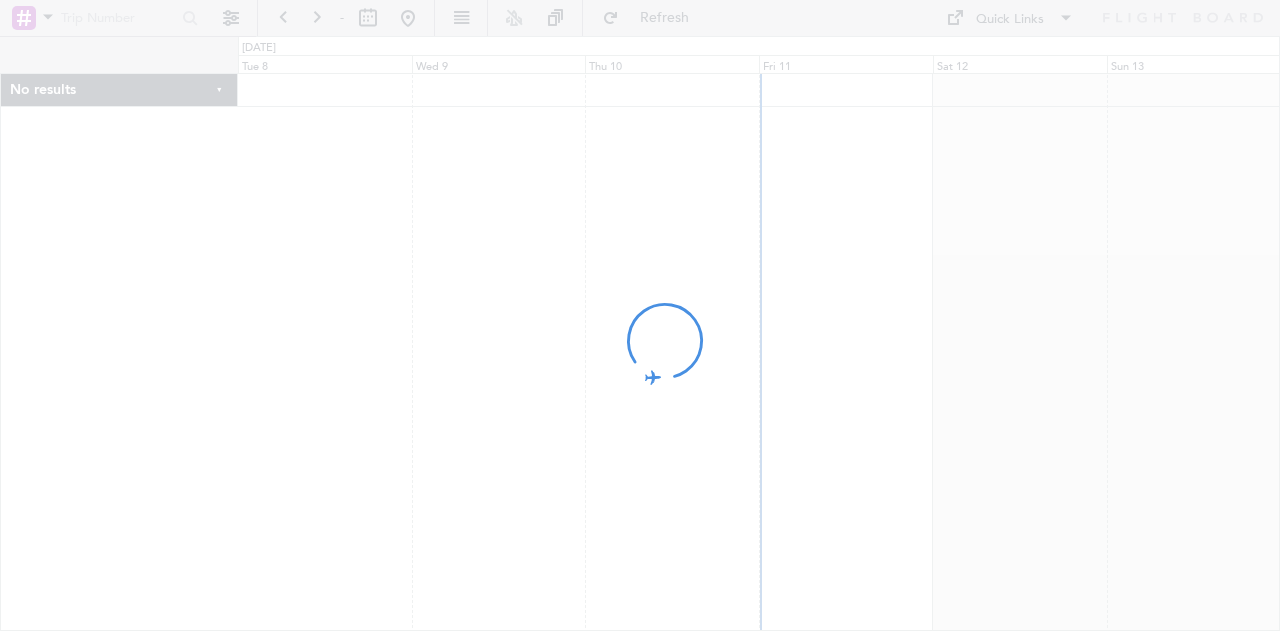 scroll, scrollTop: 0, scrollLeft: 0, axis: both 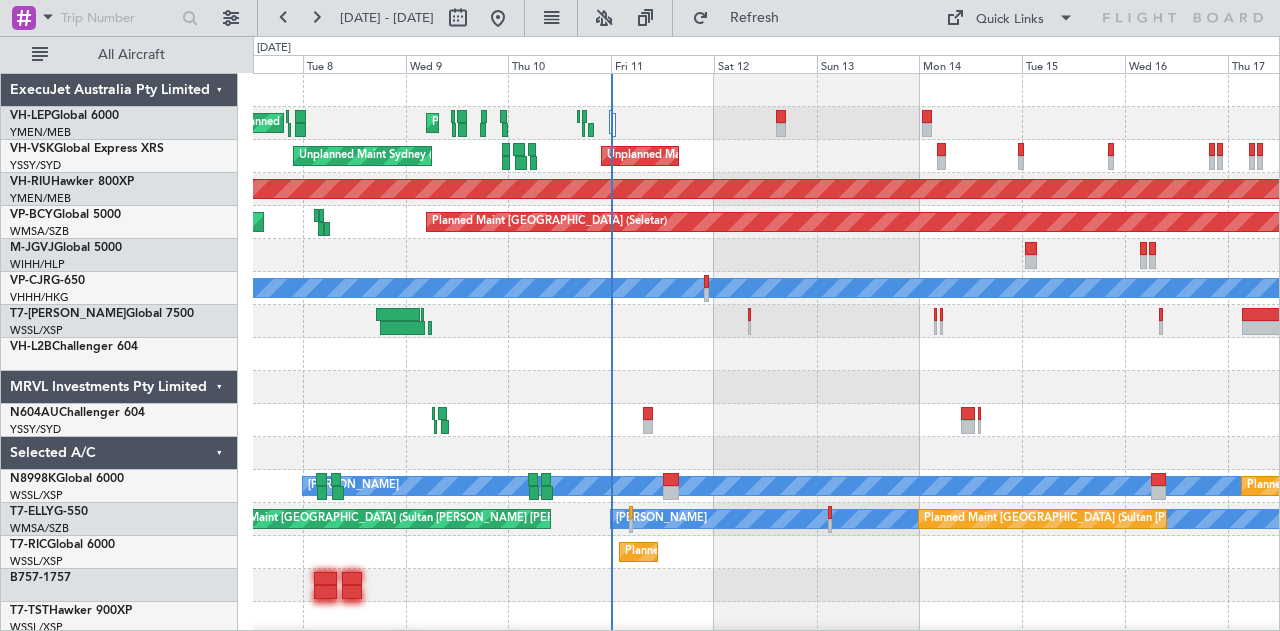 click on "Planned Maint Camarillo
Planned Maint [US_STATE][GEOGRAPHIC_DATA] ([PERSON_NAME] World)
Unplanned Maint Sydney ([PERSON_NAME] Intl)
Unplanned Maint Sydney ([PERSON_NAME] Intl)
Planned Maint [GEOGRAPHIC_DATA] ([GEOGRAPHIC_DATA])
Planned Maint [GEOGRAPHIC_DATA] (Seletar)
Planned Maint [GEOGRAPHIC_DATA] (Seletar)
[PERSON_NAME]
Planned Maint [GEOGRAPHIC_DATA] ([GEOGRAPHIC_DATA])
[PERSON_NAME]
Planned Maint [GEOGRAPHIC_DATA] (Seletar)
Planned Maint [GEOGRAPHIC_DATA] (Seletar)
Planned Maint [GEOGRAPHIC_DATA] (Sultan [PERSON_NAME] [PERSON_NAME] - Subang)
[PERSON_NAME]
[PERSON_NAME]
Planned Maint [GEOGRAPHIC_DATA] (Sultan [PERSON_NAME] [PERSON_NAME] - Subang)
Planned Maint [GEOGRAPHIC_DATA] (Sultan [PERSON_NAME] [PERSON_NAME] - Subang)
Planned Maint [GEOGRAPHIC_DATA] (Seletar)" 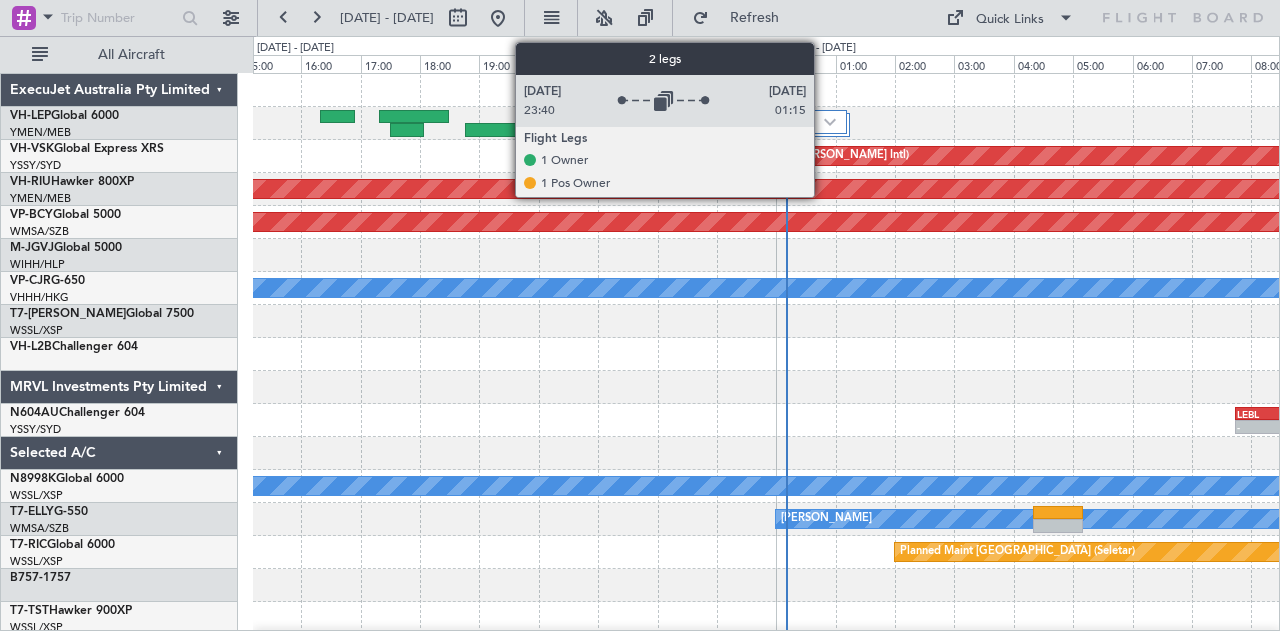 click 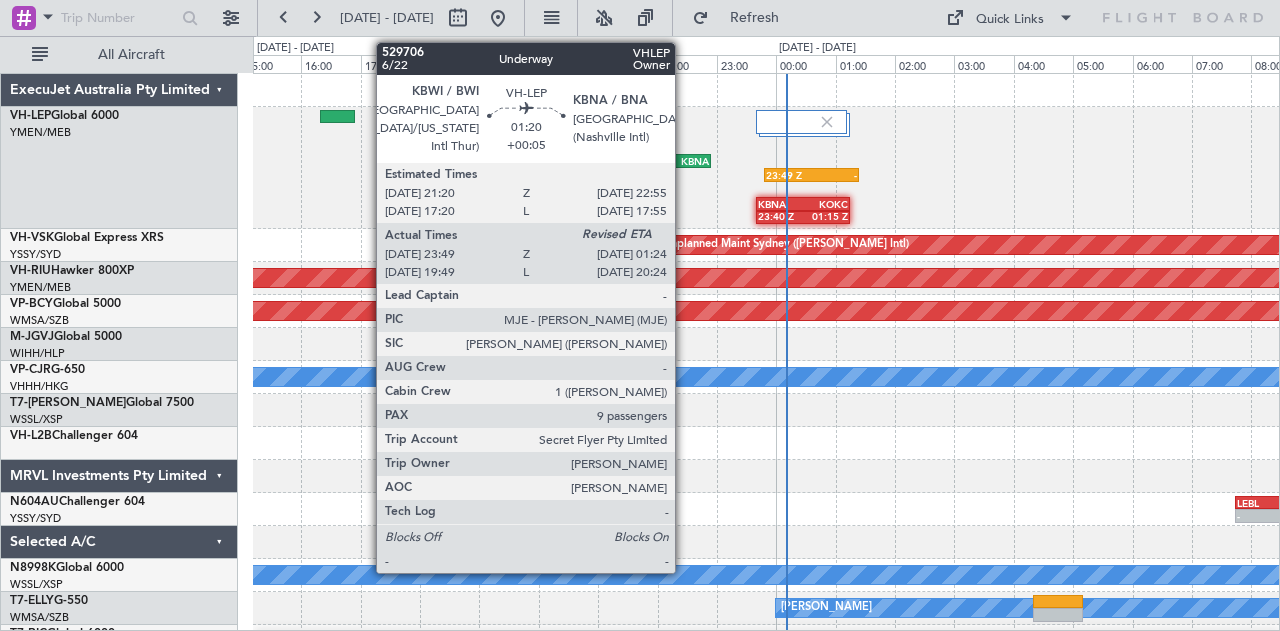 click on "KBNA" 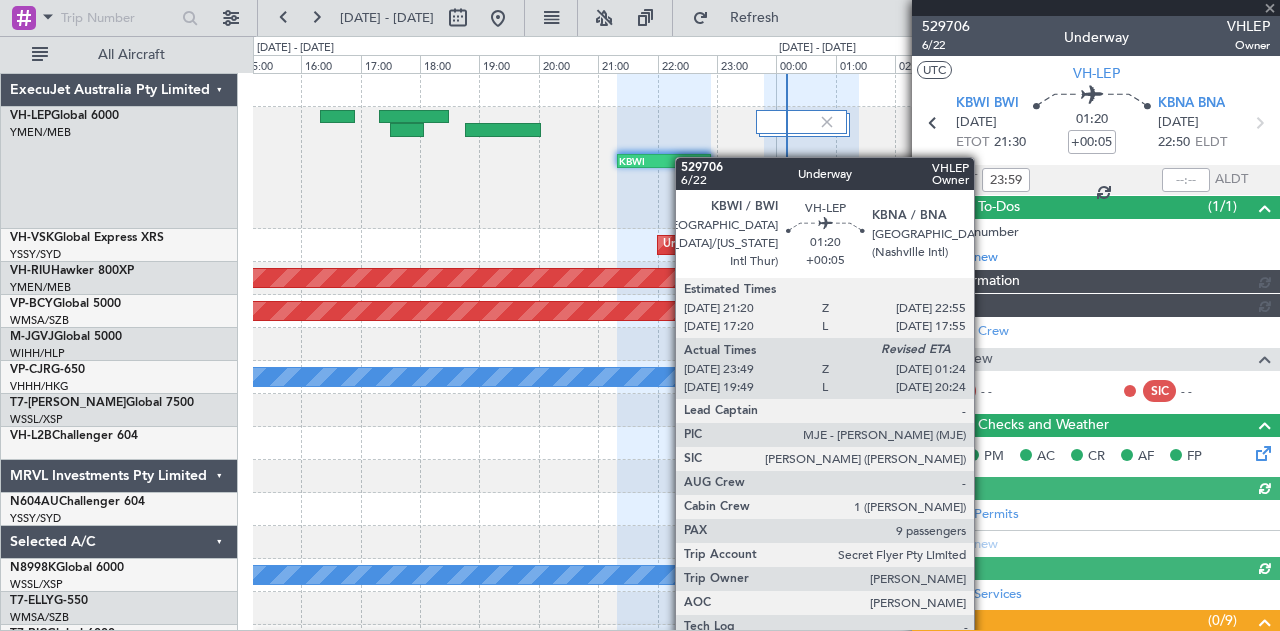 type on "[PERSON_NAME] (KYA)" 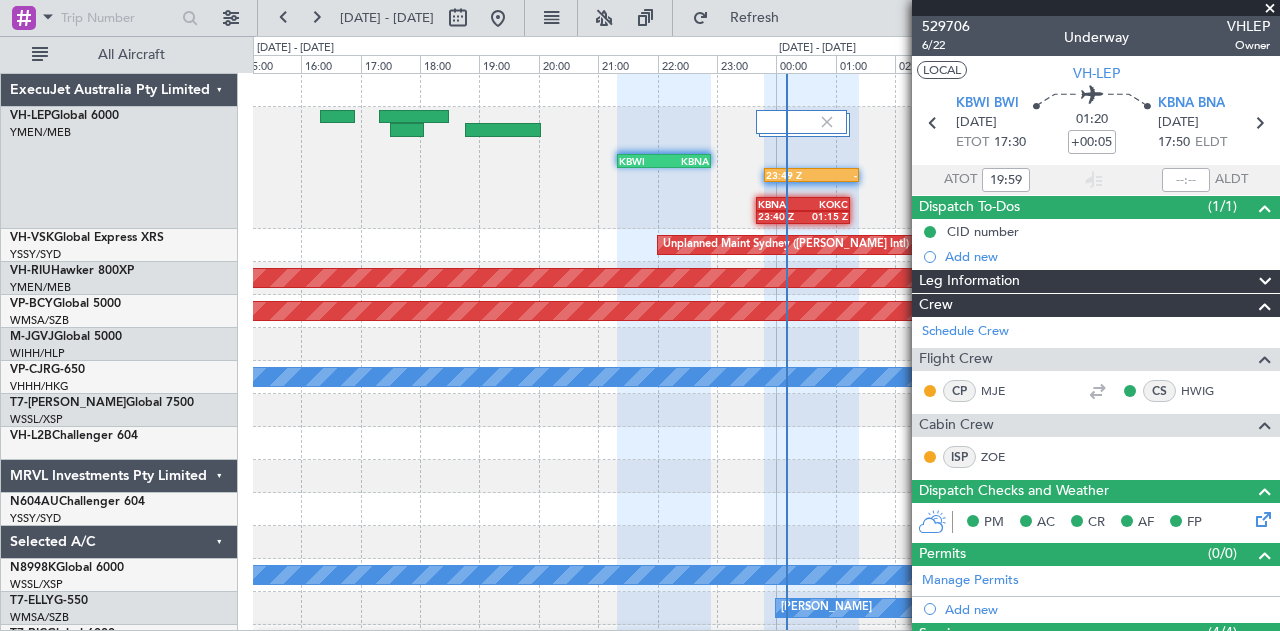 type on "23:59" 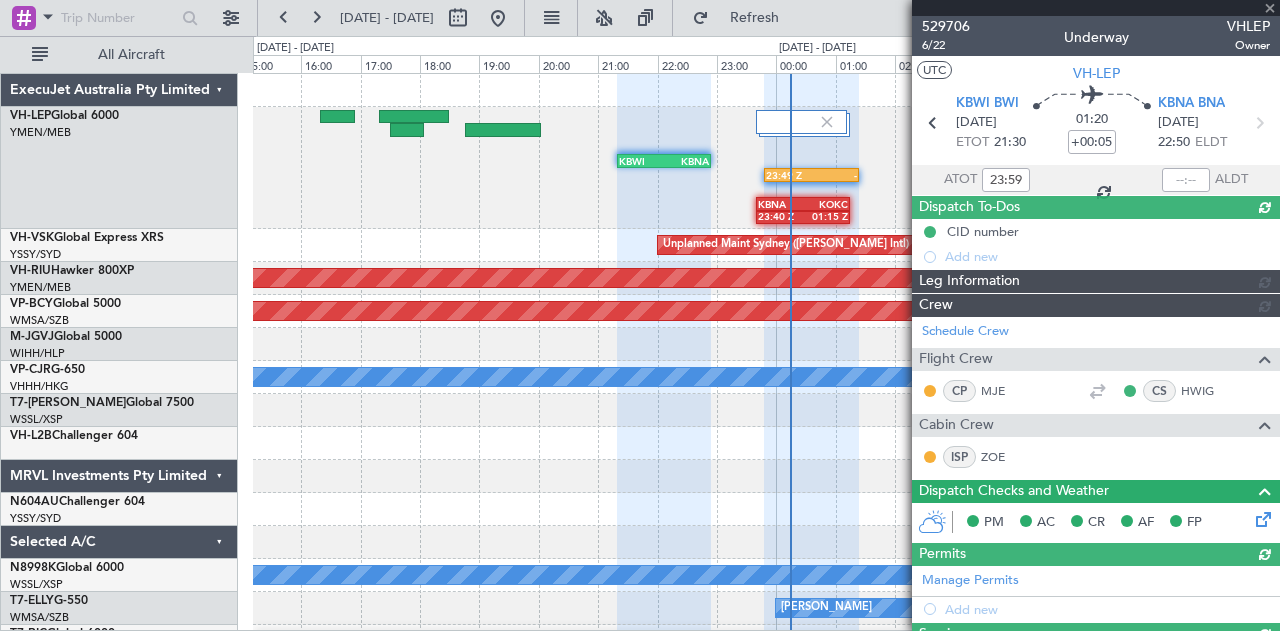 type on "[PERSON_NAME] (KYA)" 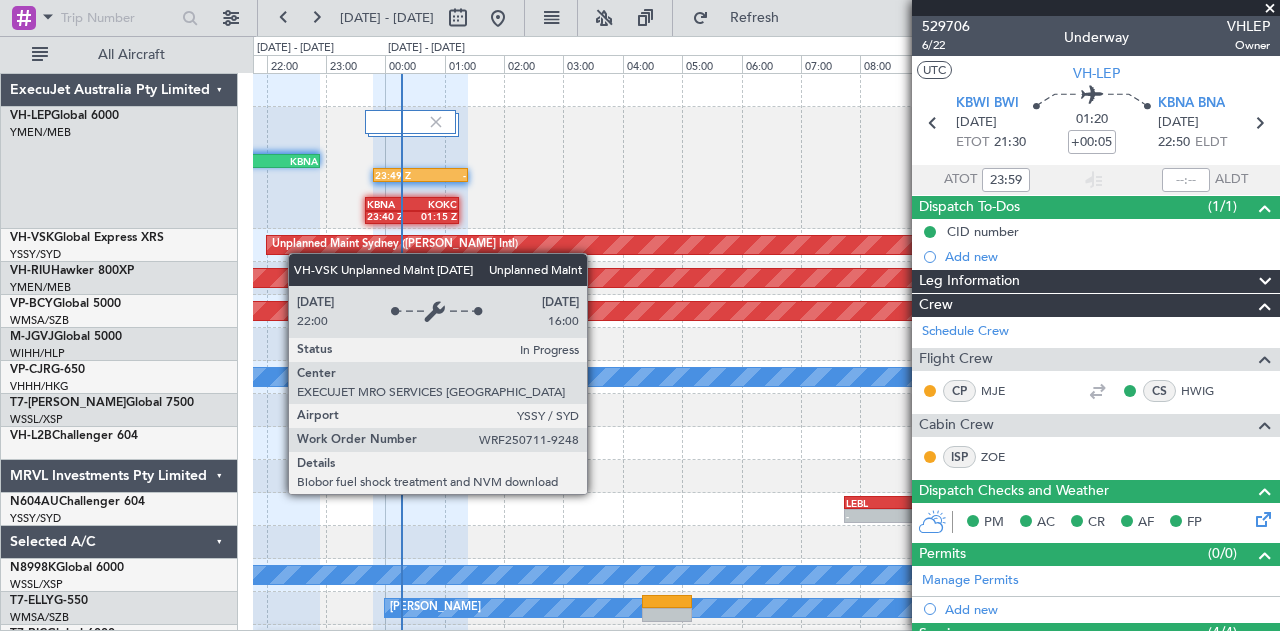 click on "23:49 Z
-
KBWI
21:20 Z
KBNA
22:55 Z
KBNA
23:40 Z
KOKC
01:15 Z
Unplanned Maint Sydney ([PERSON_NAME] Intl)
Planned Maint [GEOGRAPHIC_DATA] ([GEOGRAPHIC_DATA])
Planned Maint [GEOGRAPHIC_DATA] (Seletar)
[PERSON_NAME]
-
-
LEBL
07:45 Z
EGKB
09:50 Z
[PERSON_NAME]
-
-
WSSL
12:20 Z
VHHH
16:05 Z
[PERSON_NAME]
[PERSON_NAME]
Planned Maint [GEOGRAPHIC_DATA] (Seletar)
ExecuJet Australia Pty Limited
VH-LEP  Global 6000
YMEN/MEB" 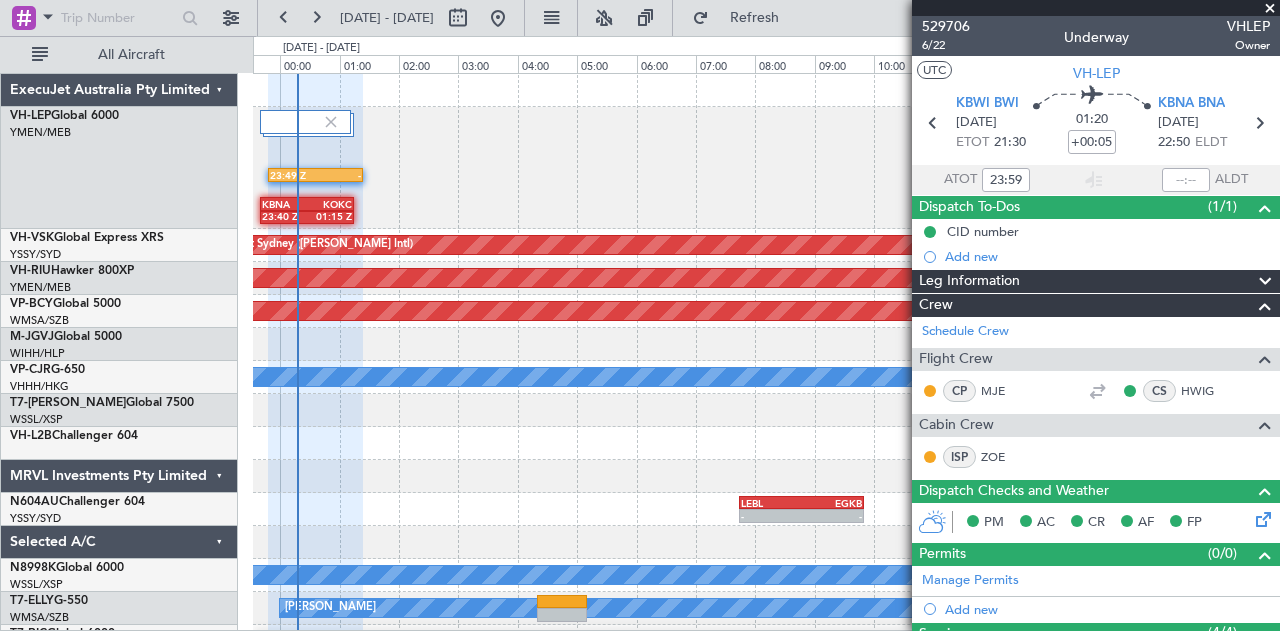 scroll, scrollTop: 28, scrollLeft: 0, axis: vertical 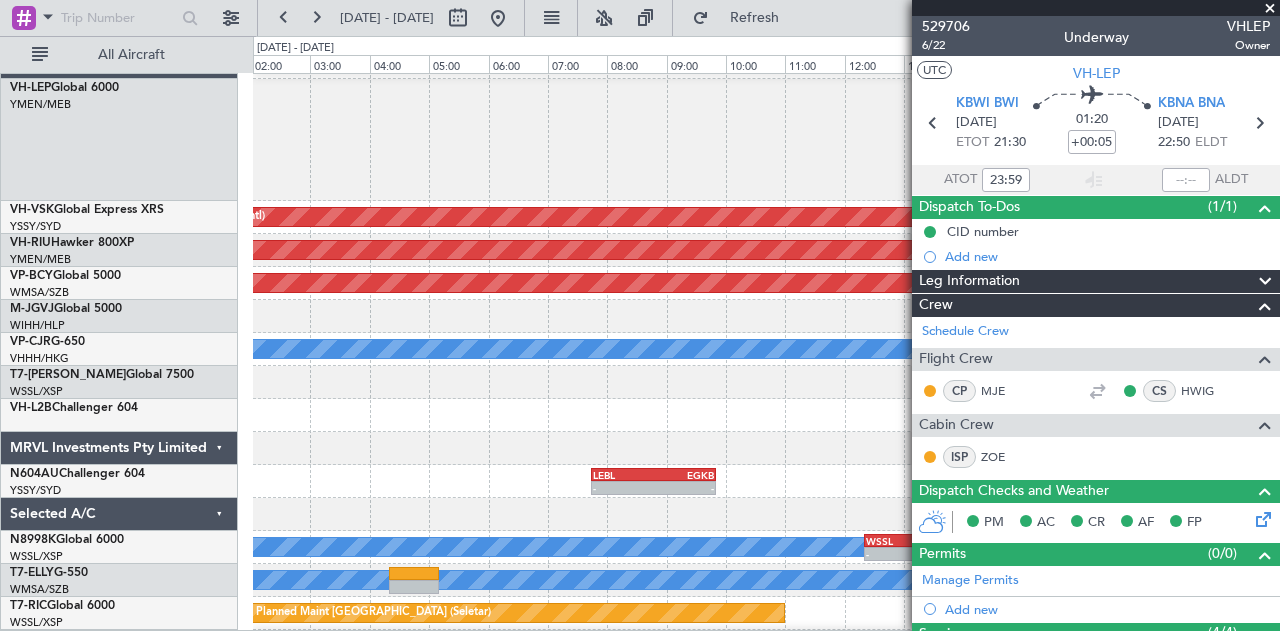 click 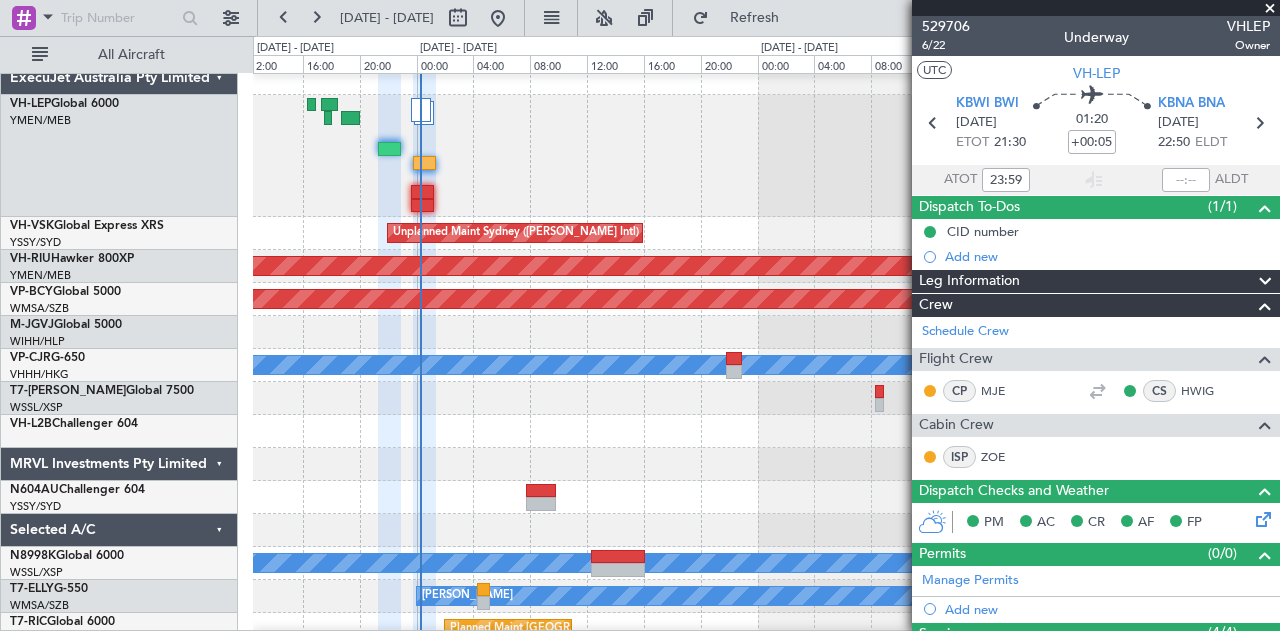 scroll, scrollTop: 14, scrollLeft: 0, axis: vertical 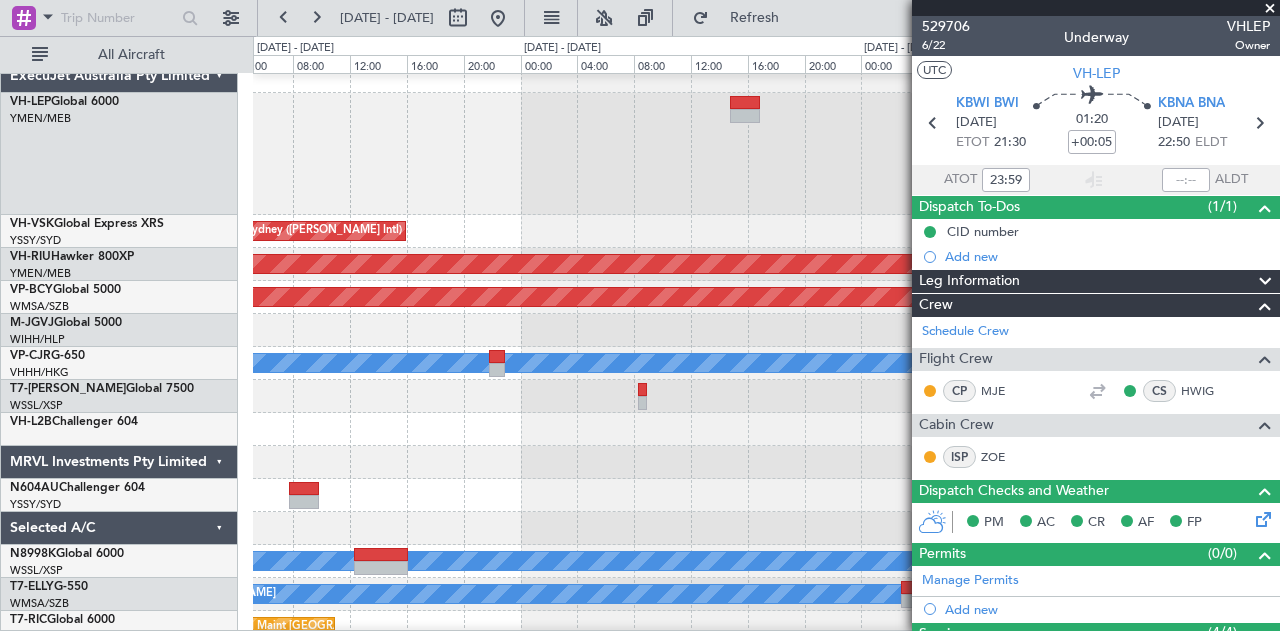 click 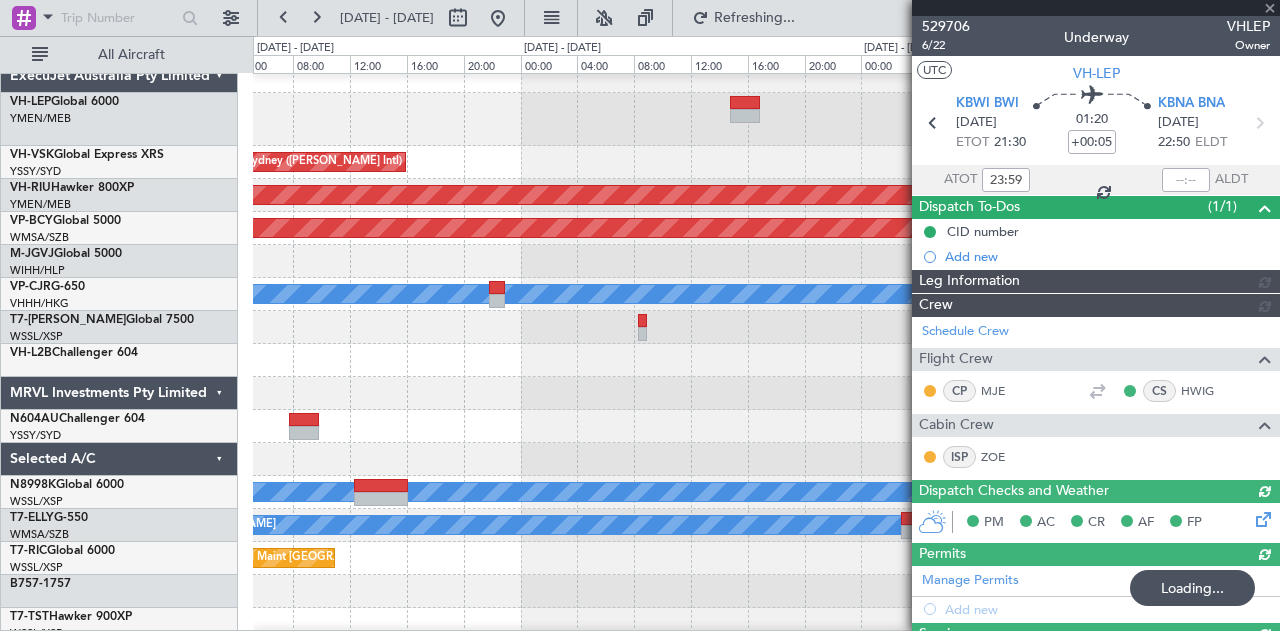 type on "[PERSON_NAME] (KYA)" 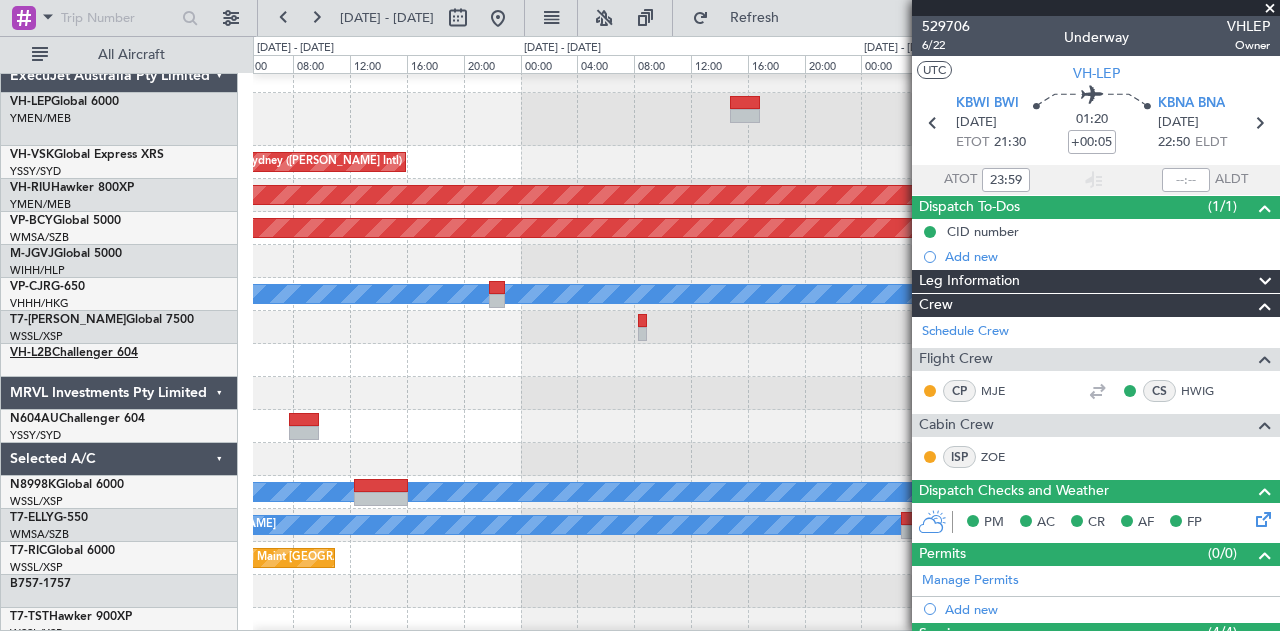 click on "VH-L2B  Challenger 604" 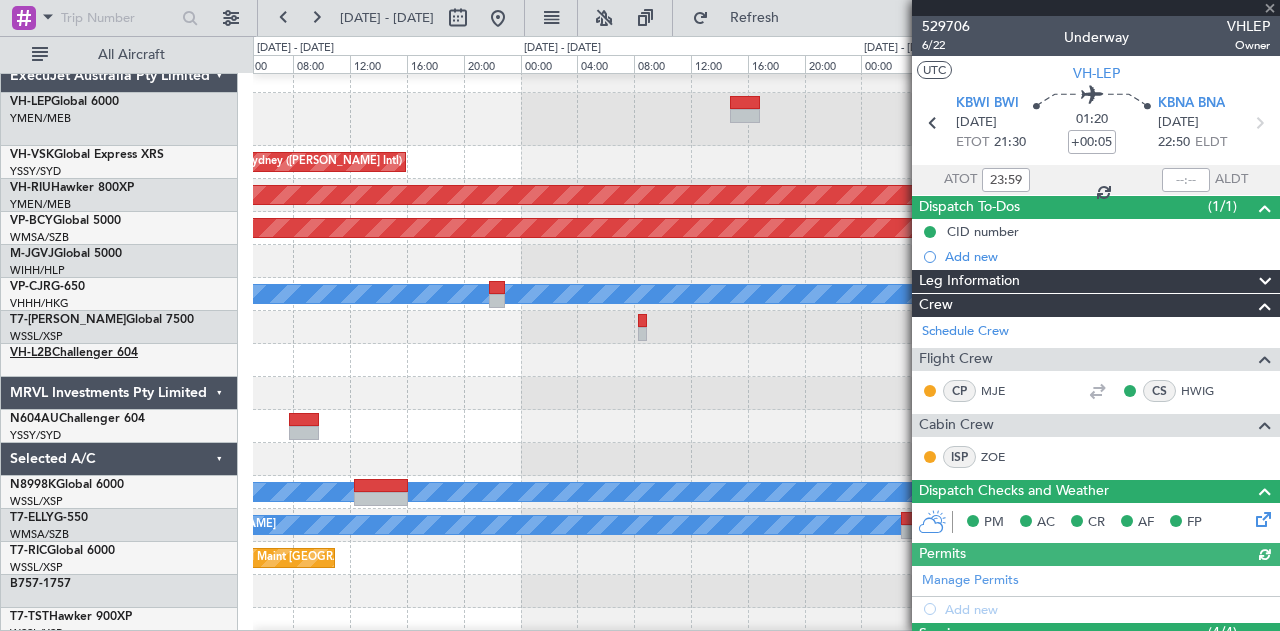 type on "[PERSON_NAME] (KYA)" 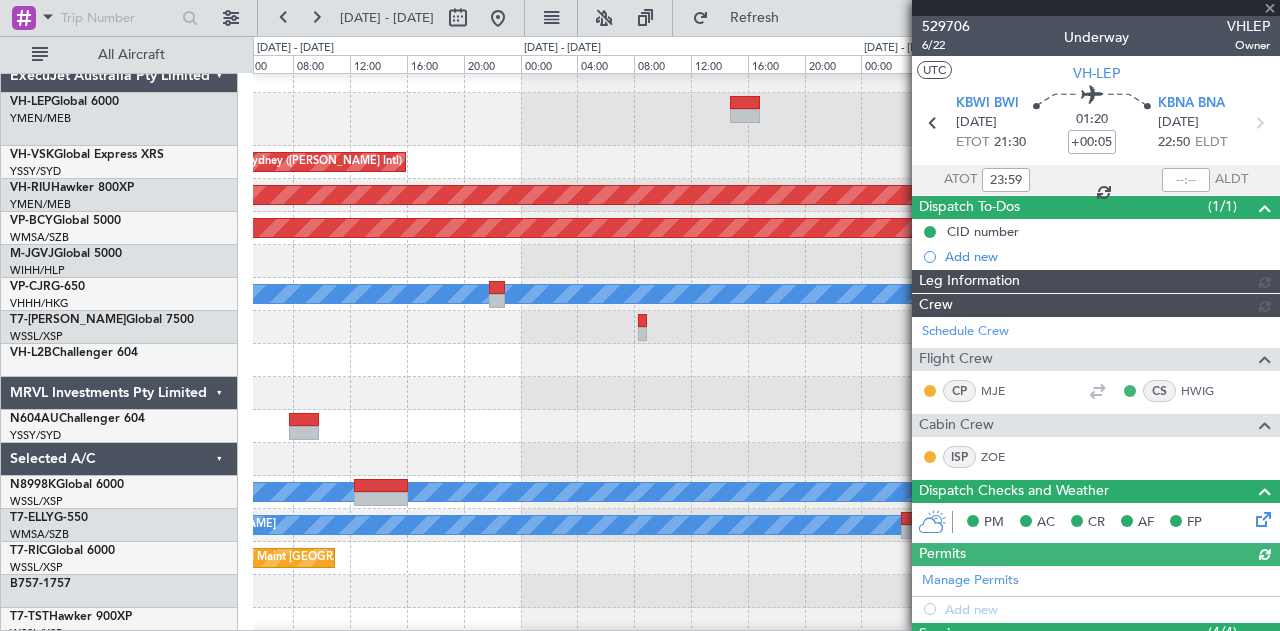 type on "[PERSON_NAME] (KYA)" 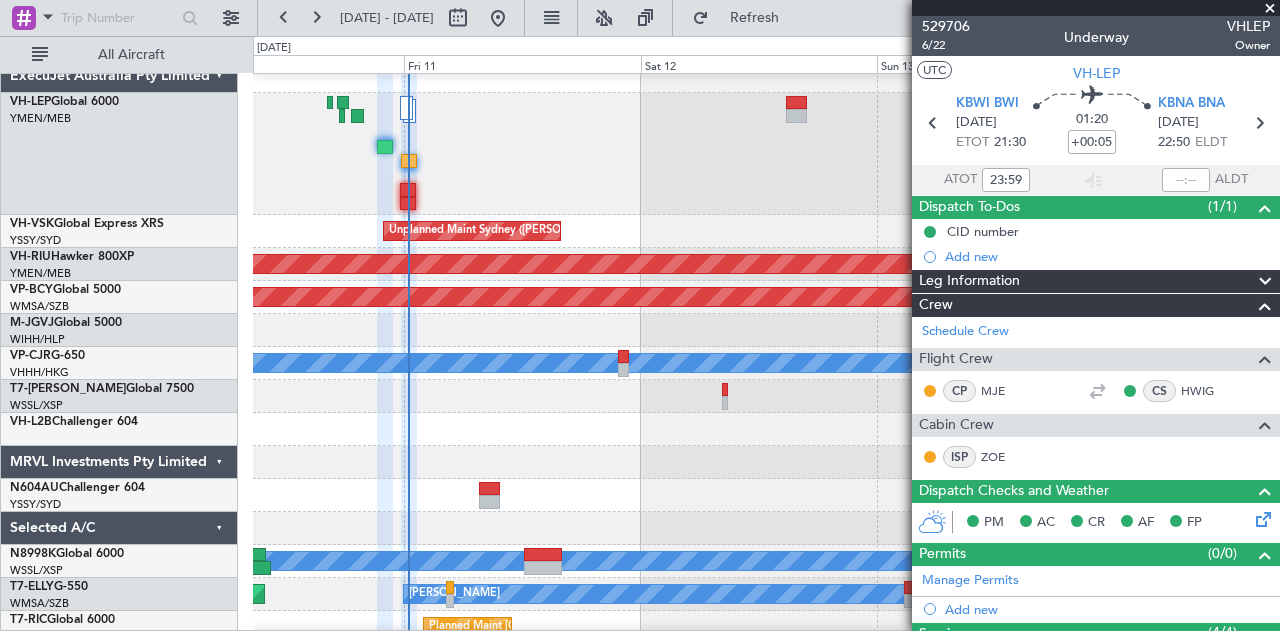 click on "Planned Maint [US_STATE][GEOGRAPHIC_DATA] ([PERSON_NAME] World)" 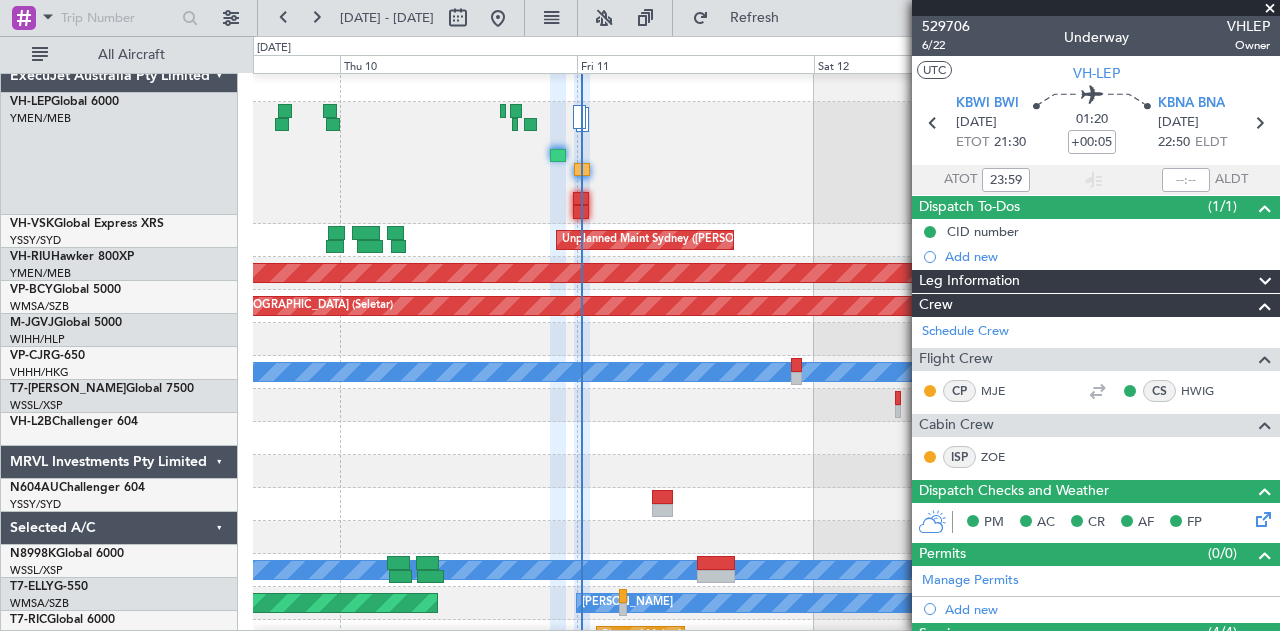 scroll, scrollTop: 5, scrollLeft: 0, axis: vertical 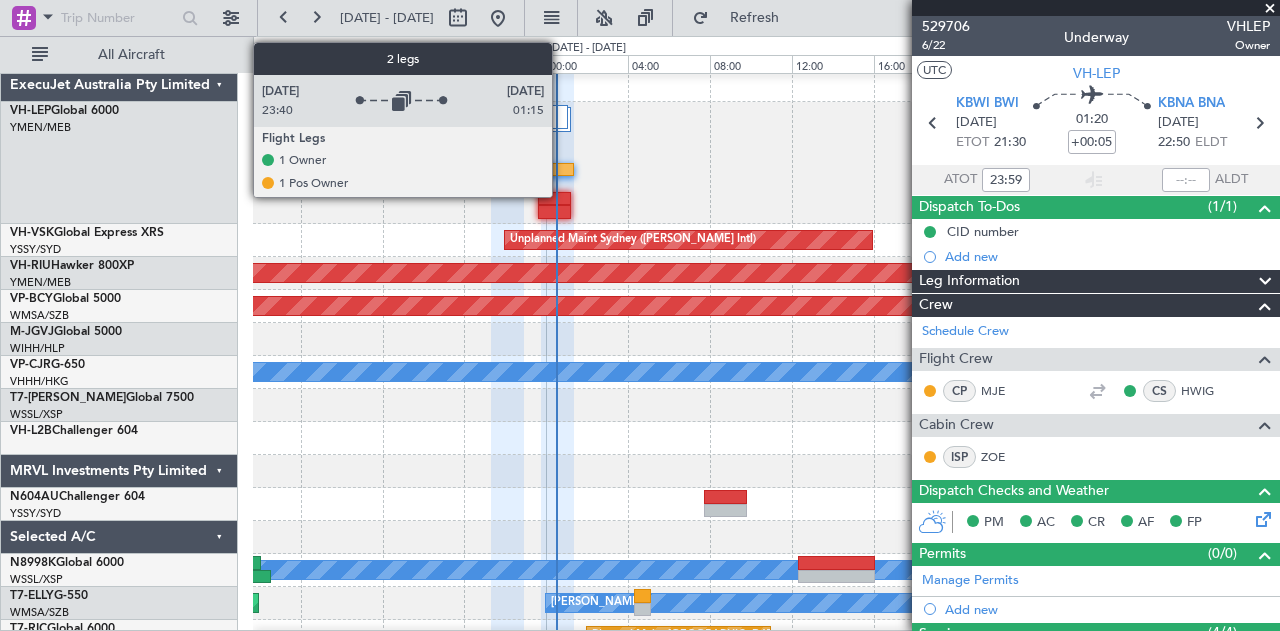 click 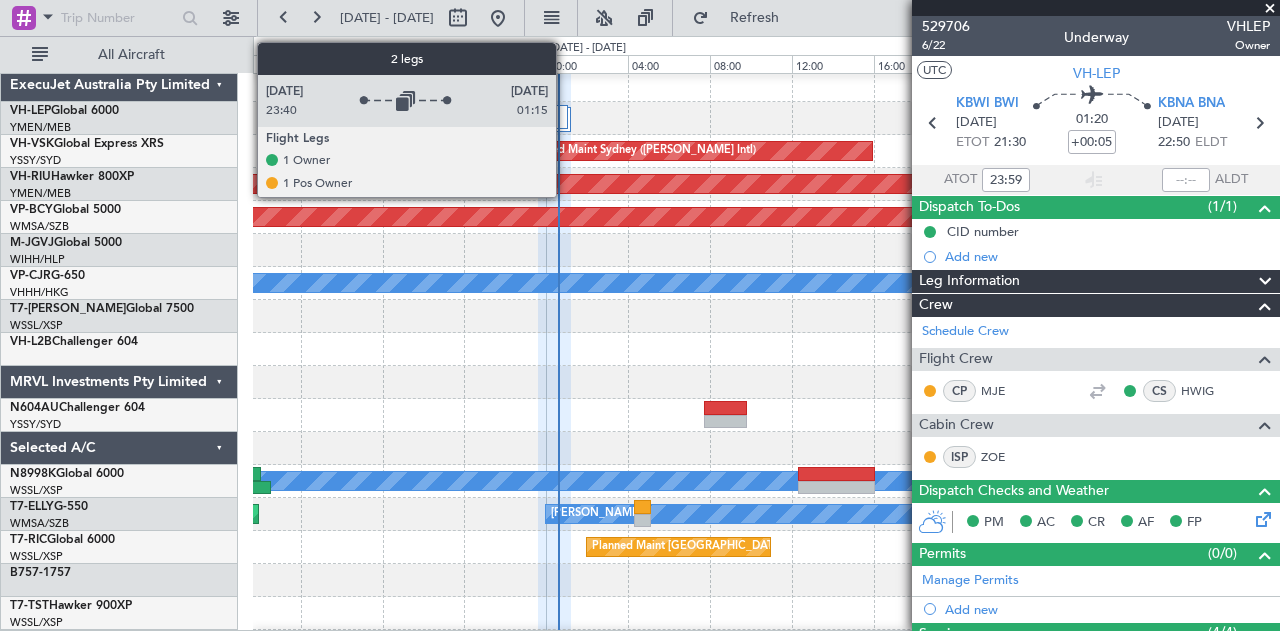 click 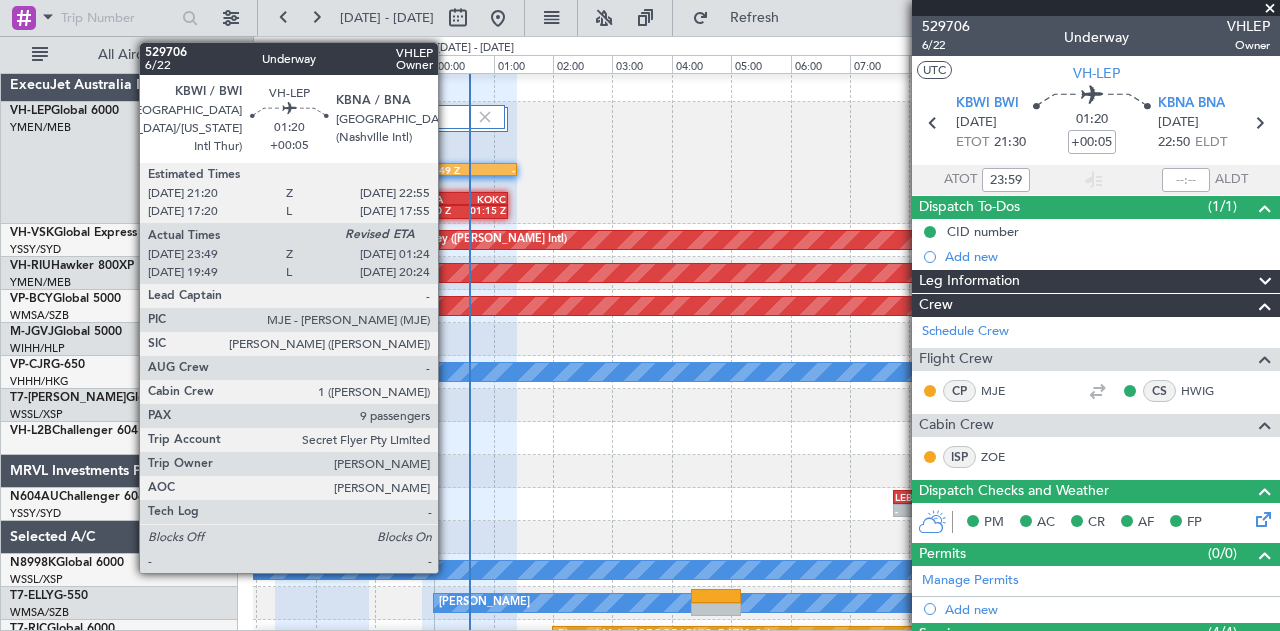 click on "23:49 Z" 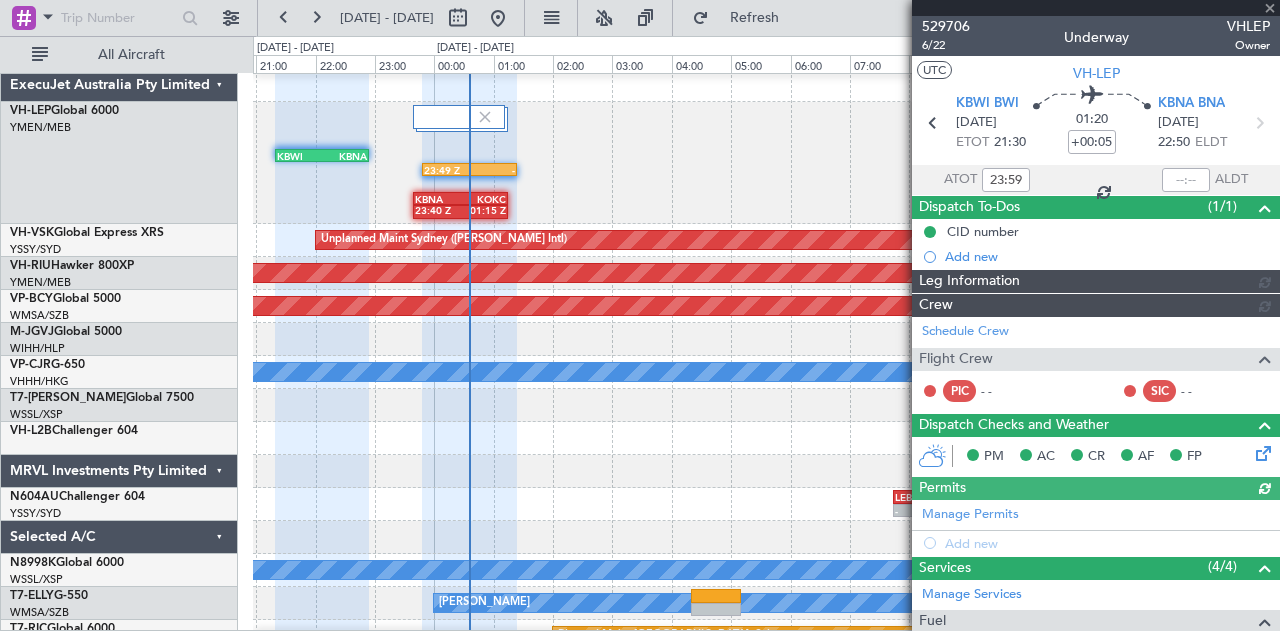 type on "[PERSON_NAME] (KYA)" 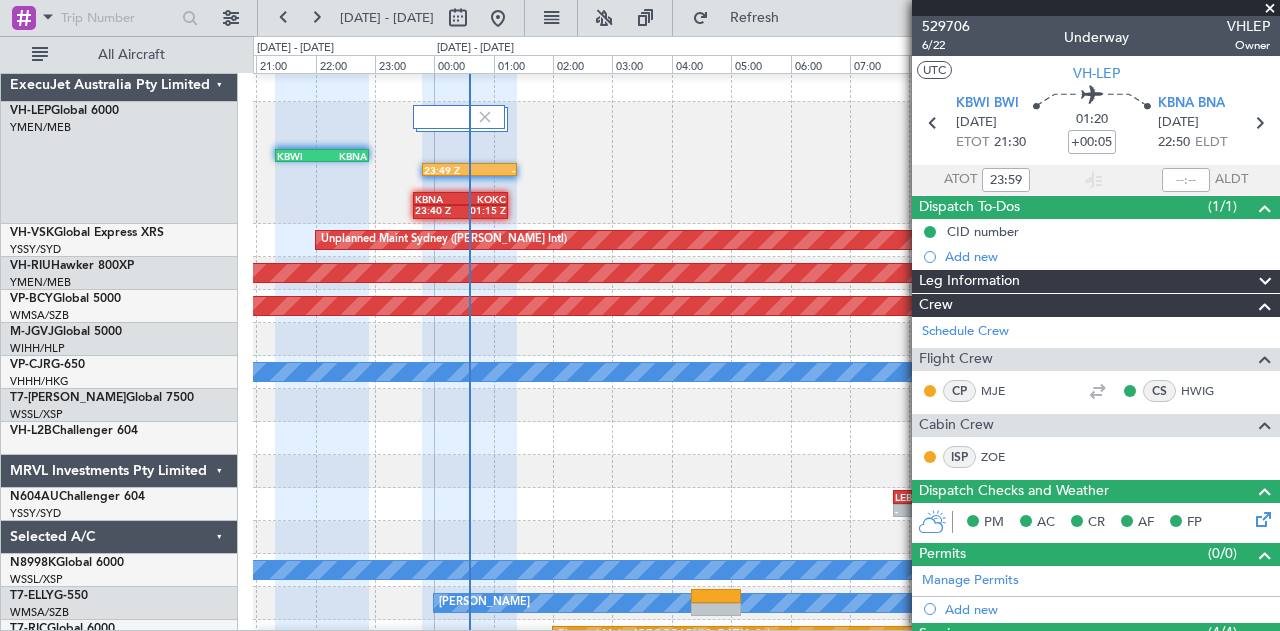type on "19:59" 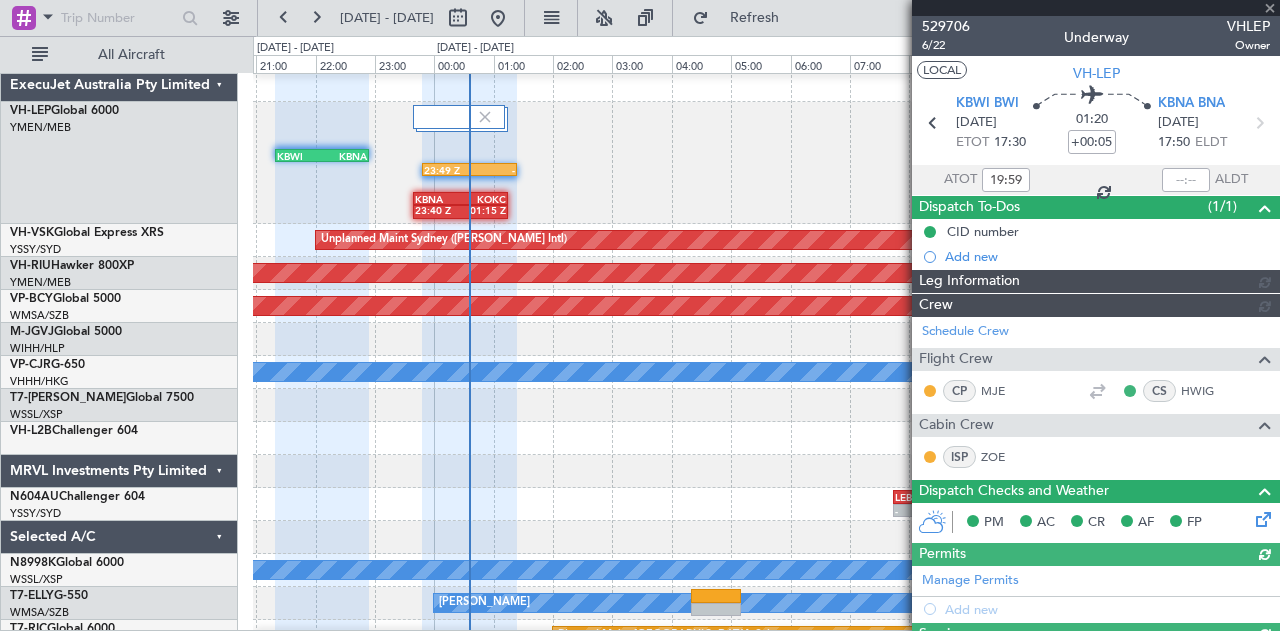 type on "[PERSON_NAME] (KYA)" 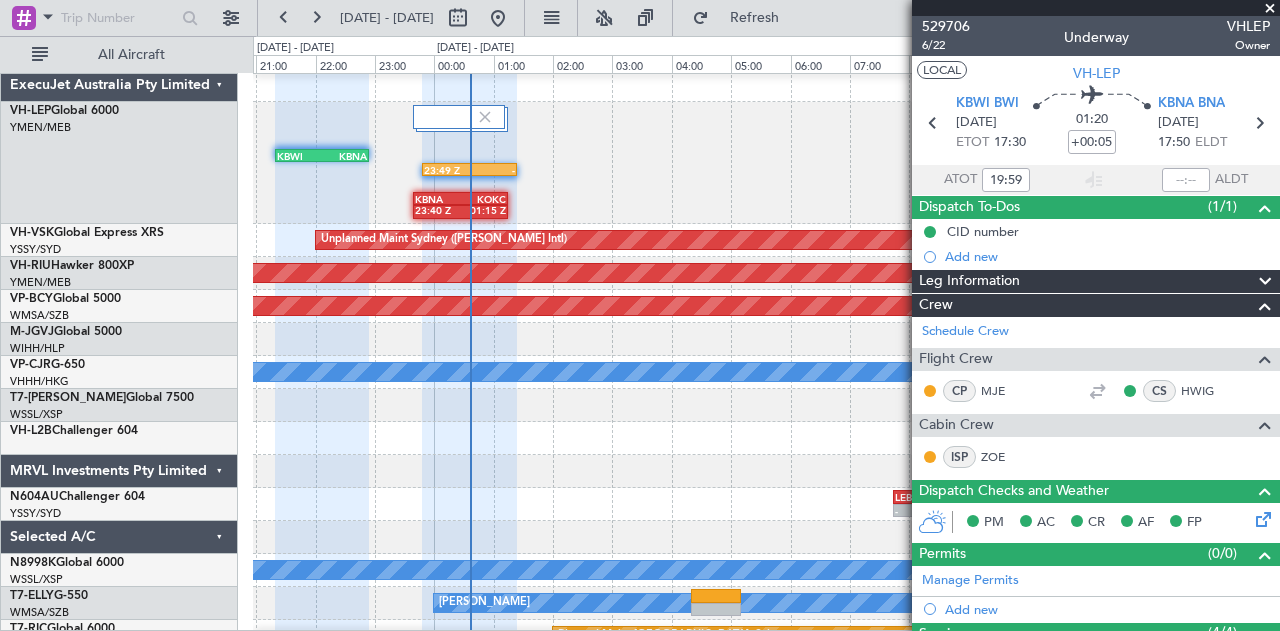 type on "23:59" 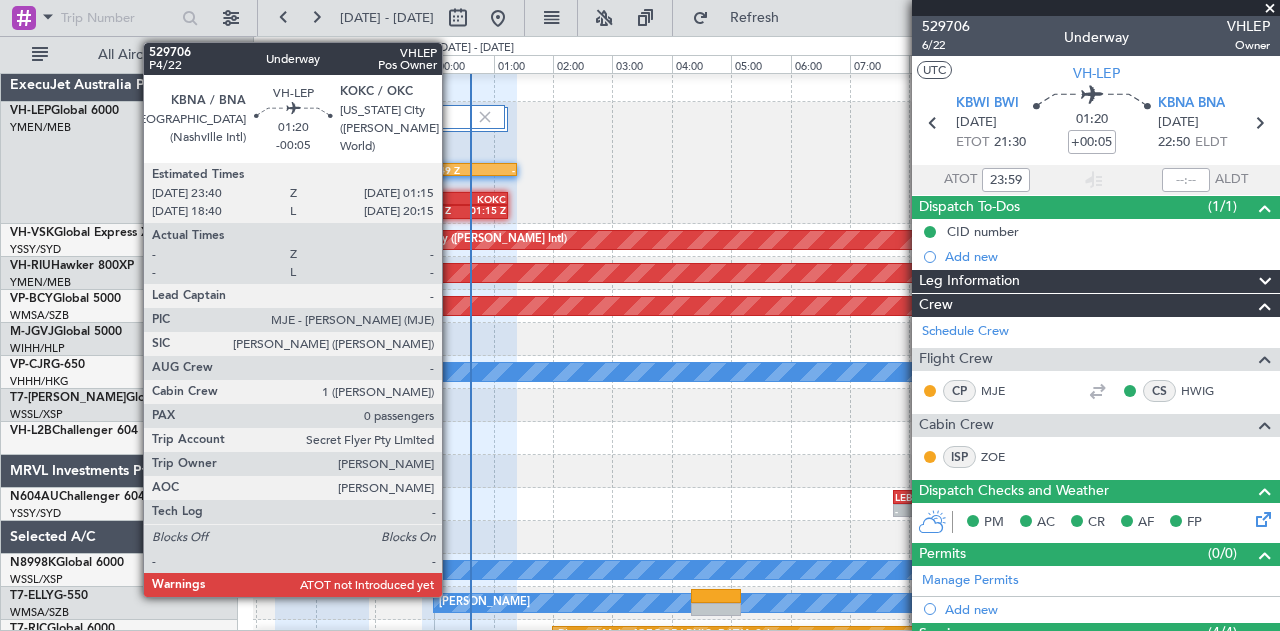 click on "KBNA" 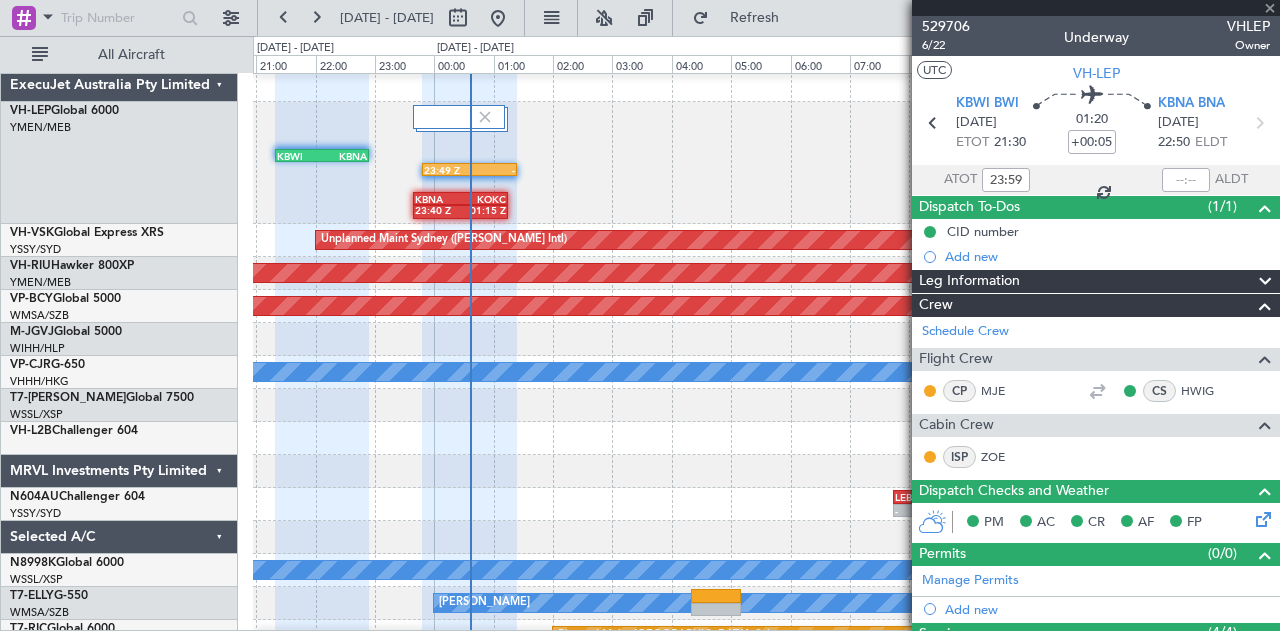 type on "-00:05" 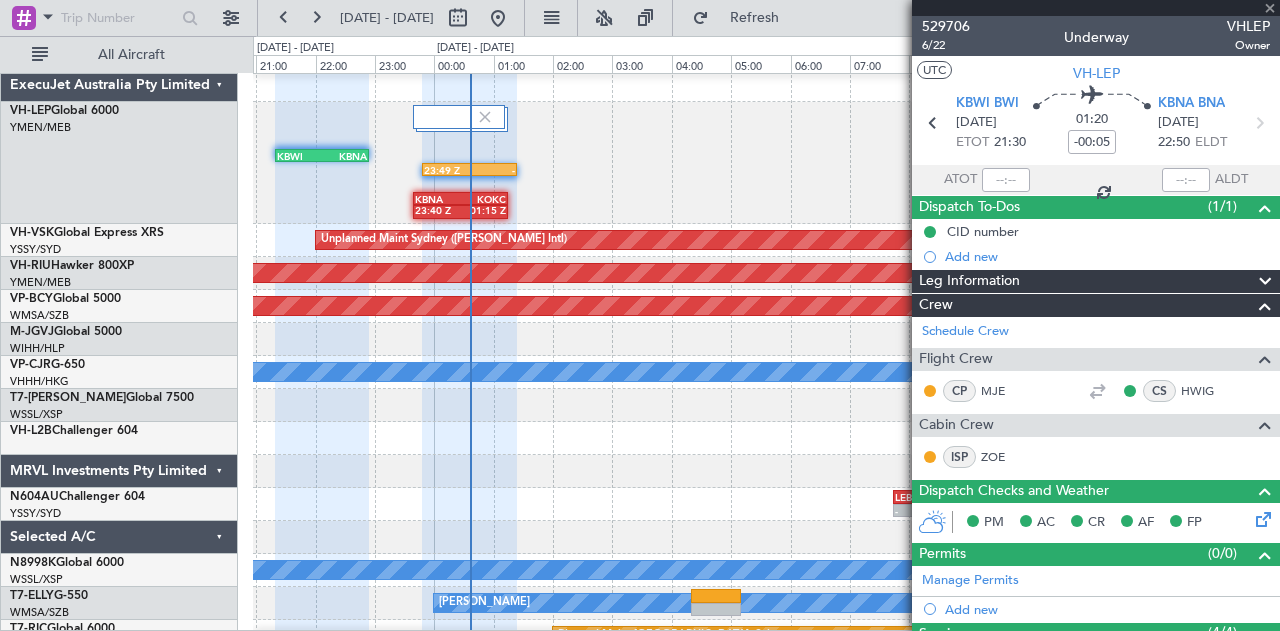 type 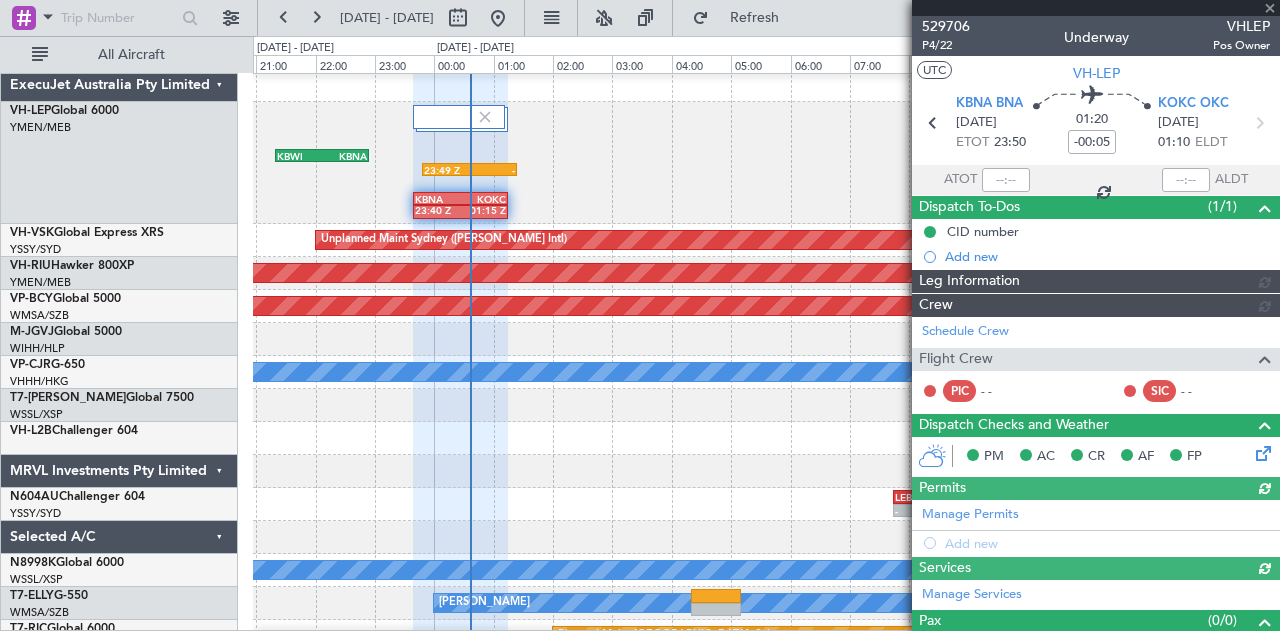 type on "[PERSON_NAME] (KYA)" 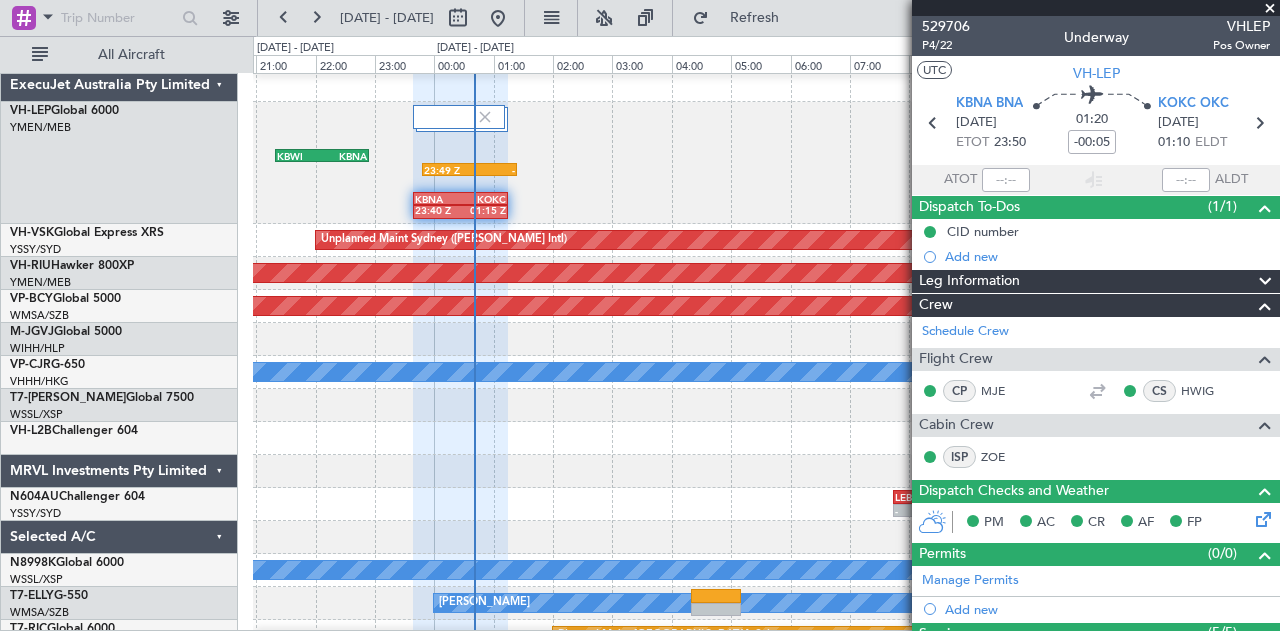 click on "[DATE] - [DATE]  Refresh Quick Links All Aircraft
23:49 Z
-
KBWI
21:20 Z
KBNA
22:55 Z
KBNA
23:40 Z
KOKC
01:15 Z
Unplanned Maint Sydney ([PERSON_NAME] Intl)
Planned Maint [GEOGRAPHIC_DATA] ([GEOGRAPHIC_DATA])
Planned Maint [GEOGRAPHIC_DATA] (Seletar)
[PERSON_NAME]
-
-
LEBL
07:45 Z
EGKB
09:50 Z
[PERSON_NAME]
-
-
WSSL
12:20 Z
VHHH
16:05 Z
[PERSON_NAME]
[PERSON_NAME]
Planned Maint [GEOGRAPHIC_DATA] (Seletar)
ExecuJet Australia Pty Limited
VH-LEP 0" at bounding box center [640, 323] 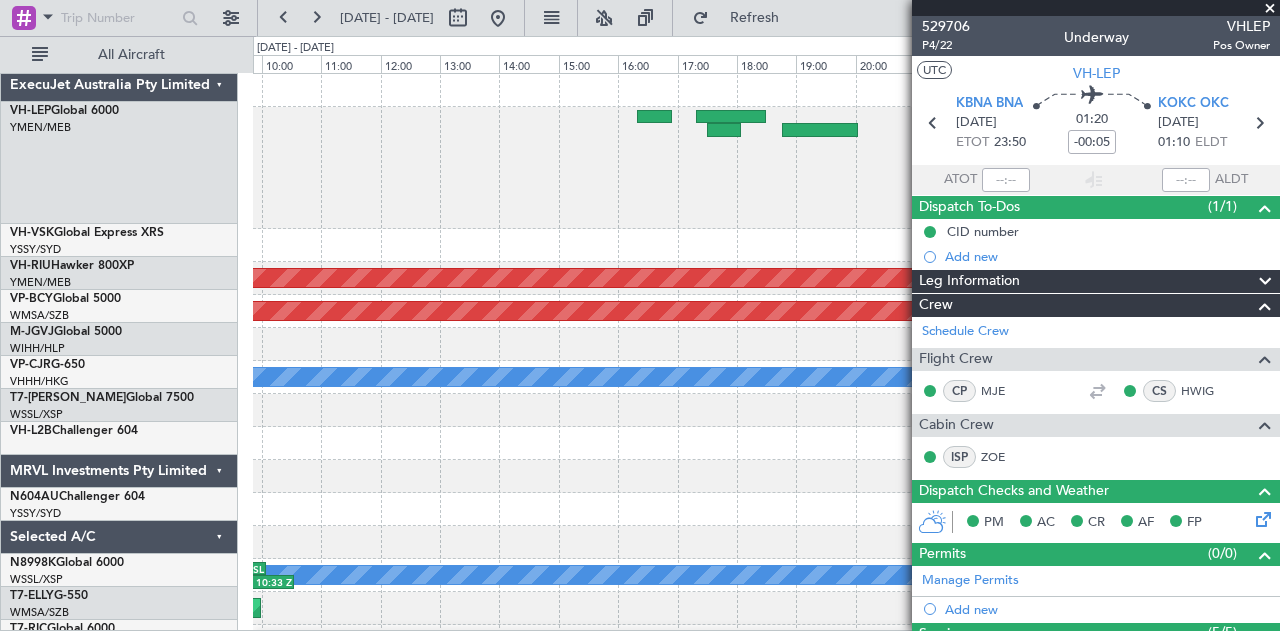 scroll, scrollTop: 0, scrollLeft: 0, axis: both 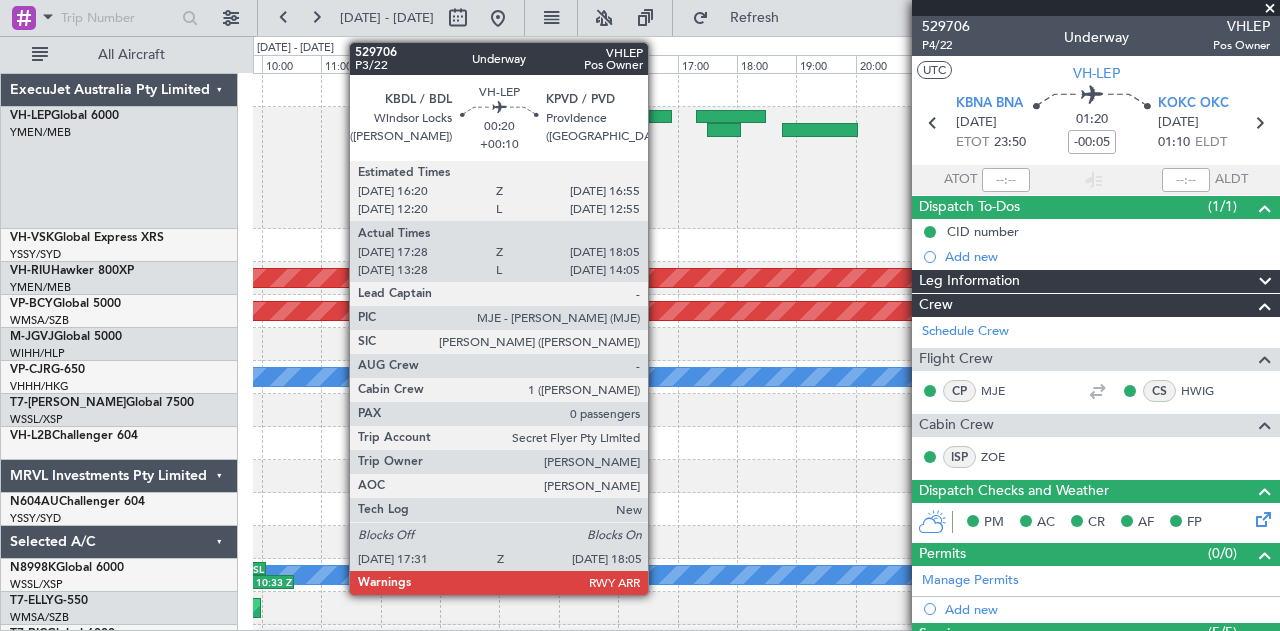 click 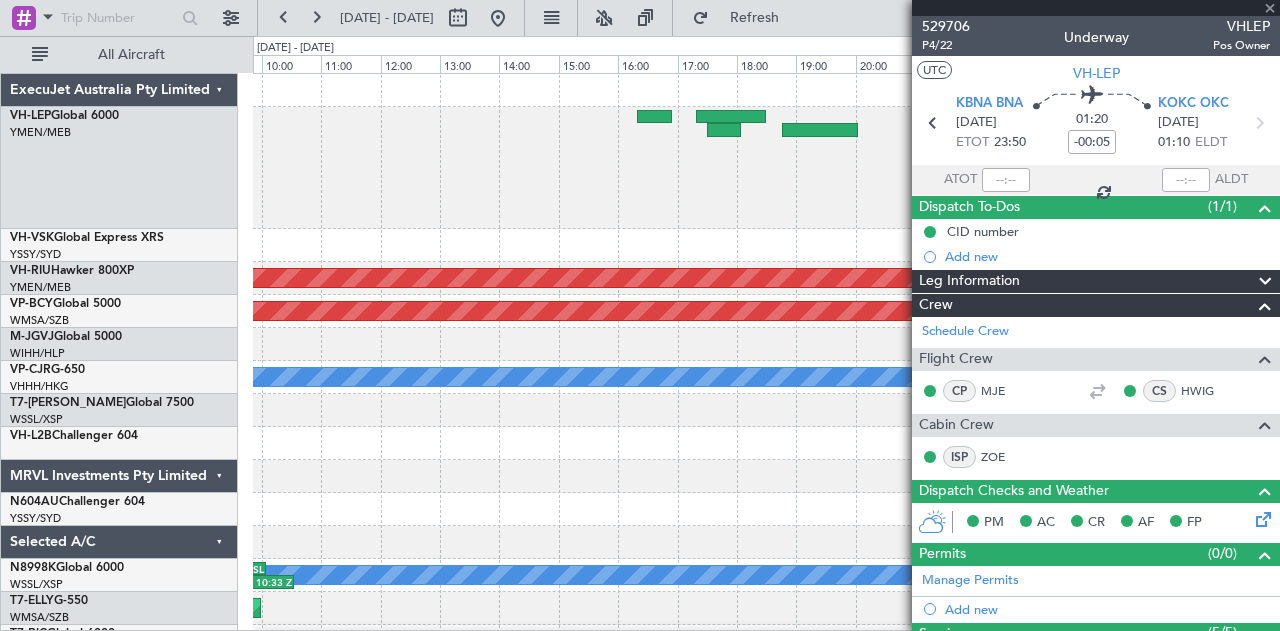 type on "+00:10" 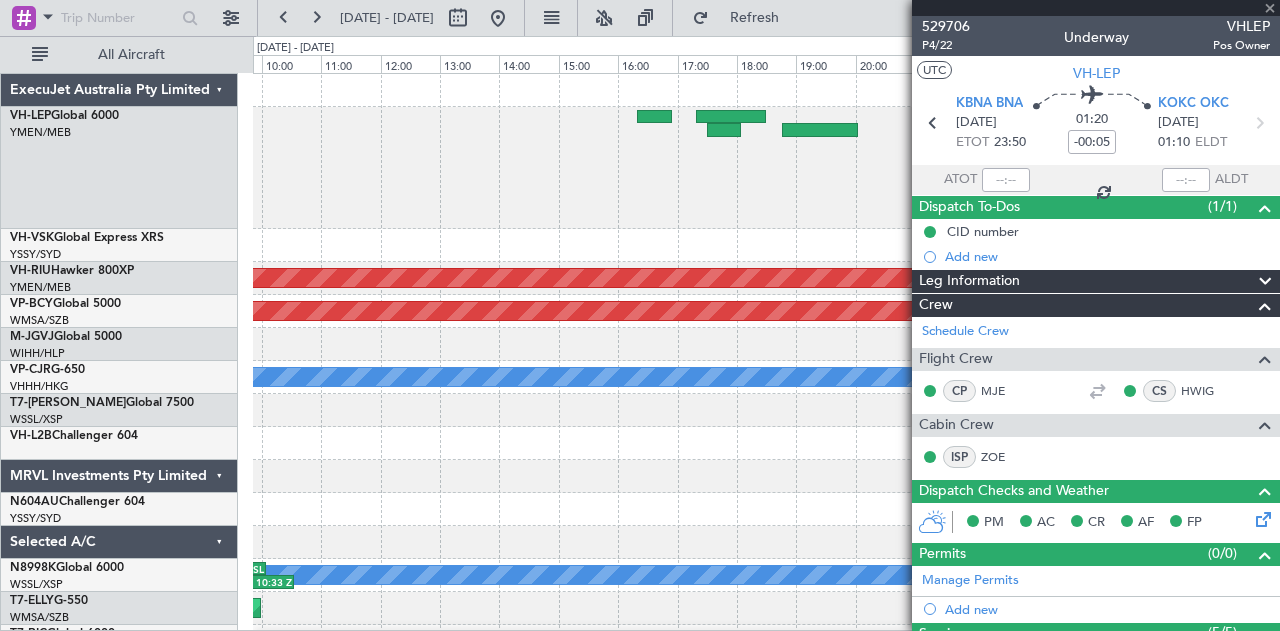 type on "17:38" 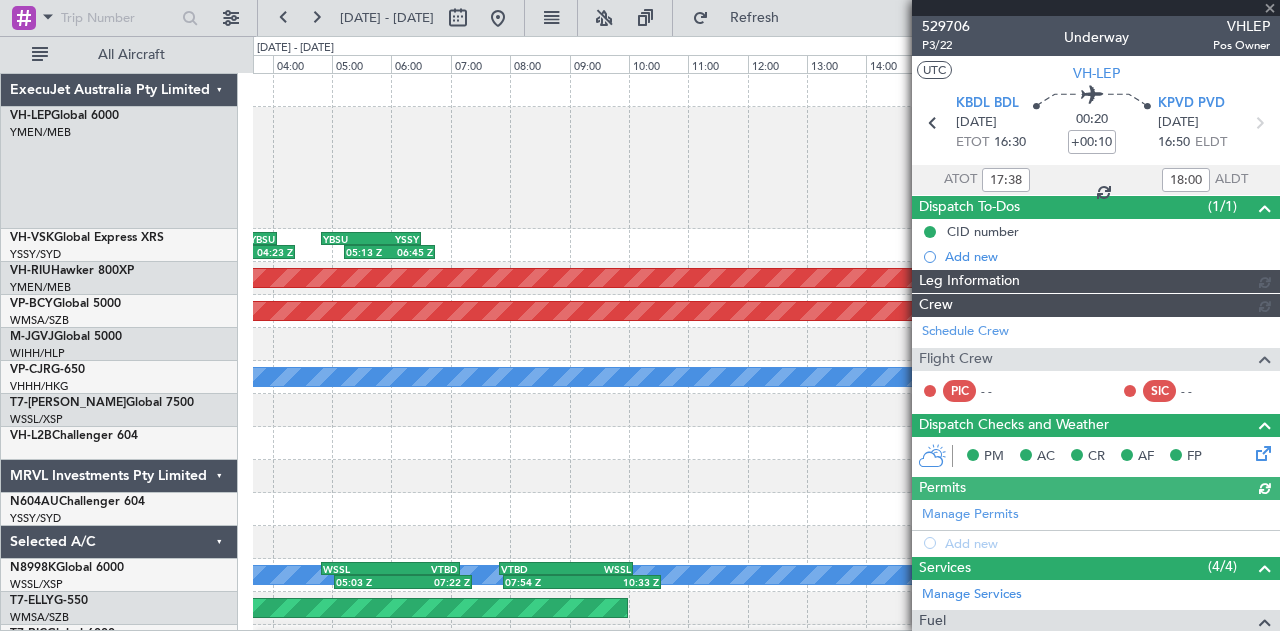 type on "[PERSON_NAME] (KYA)" 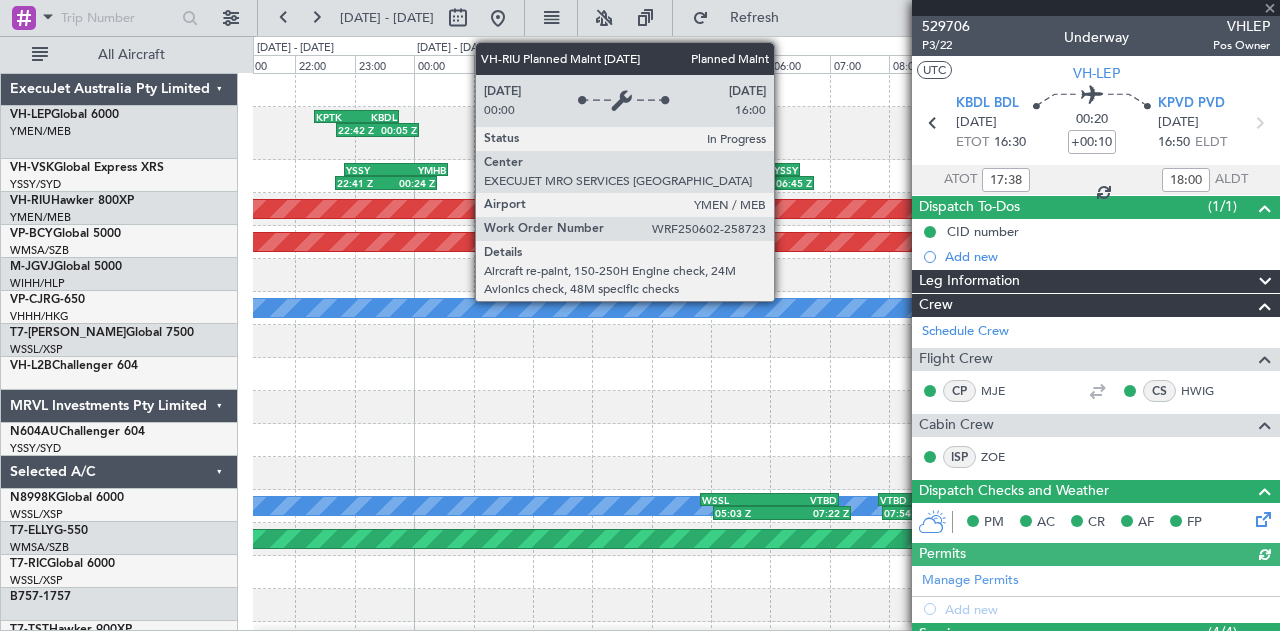 scroll, scrollTop: 0, scrollLeft: 0, axis: both 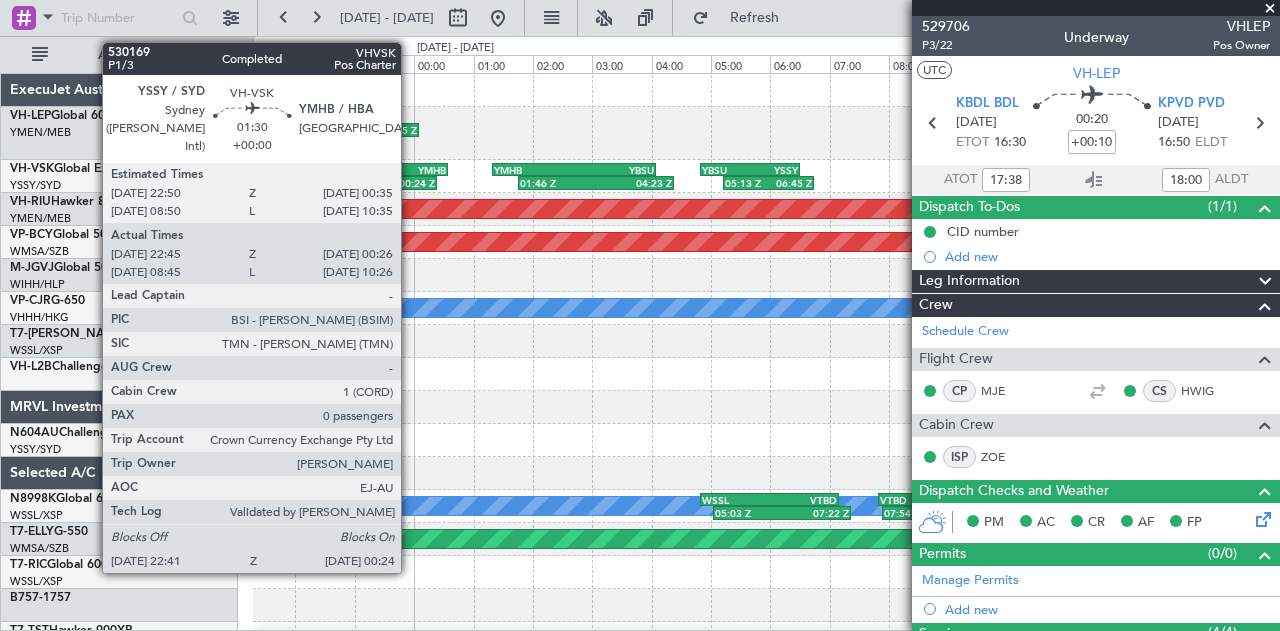 click on "00:24 Z" 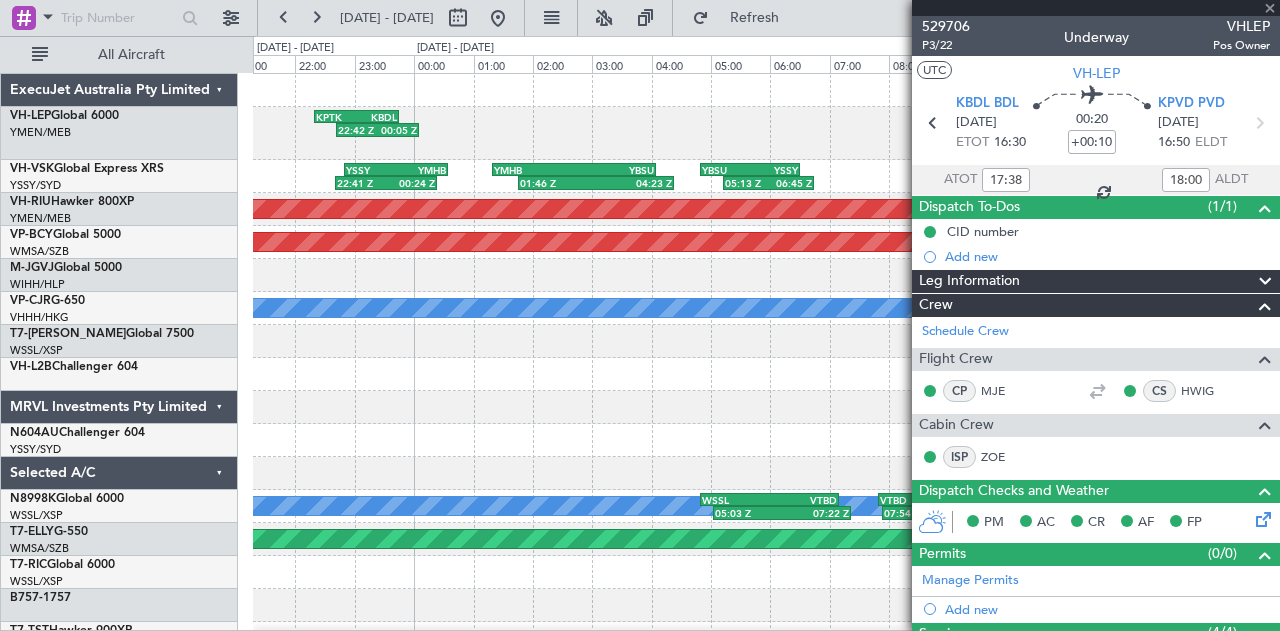 type 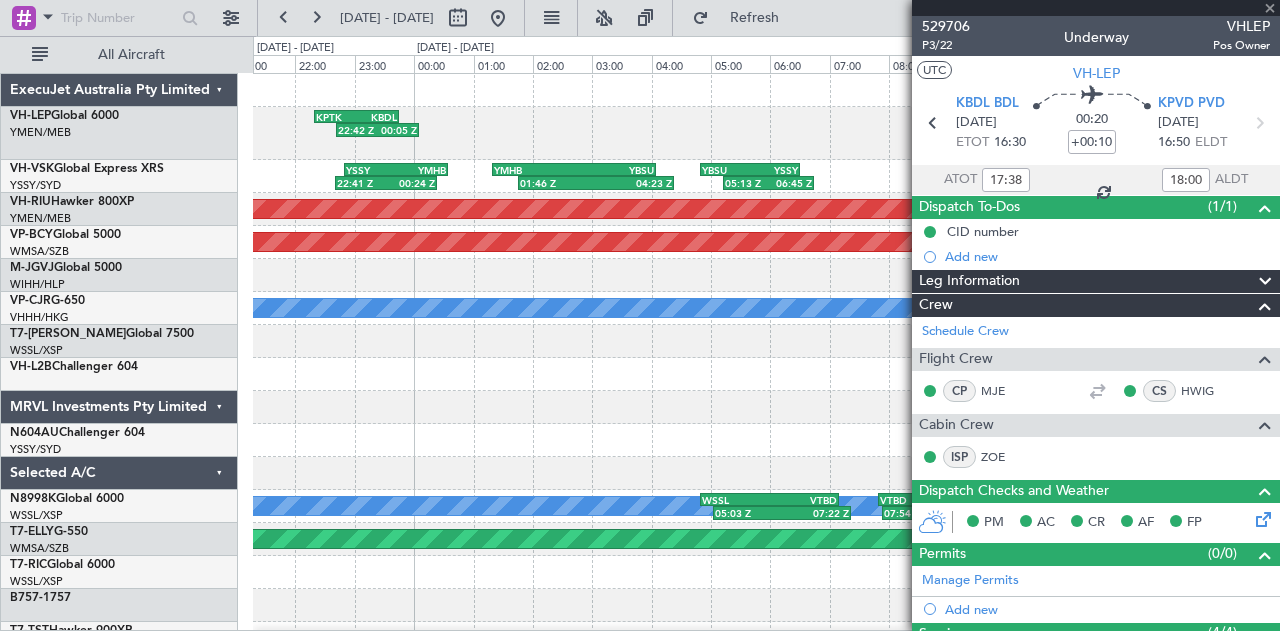 type on "22:55" 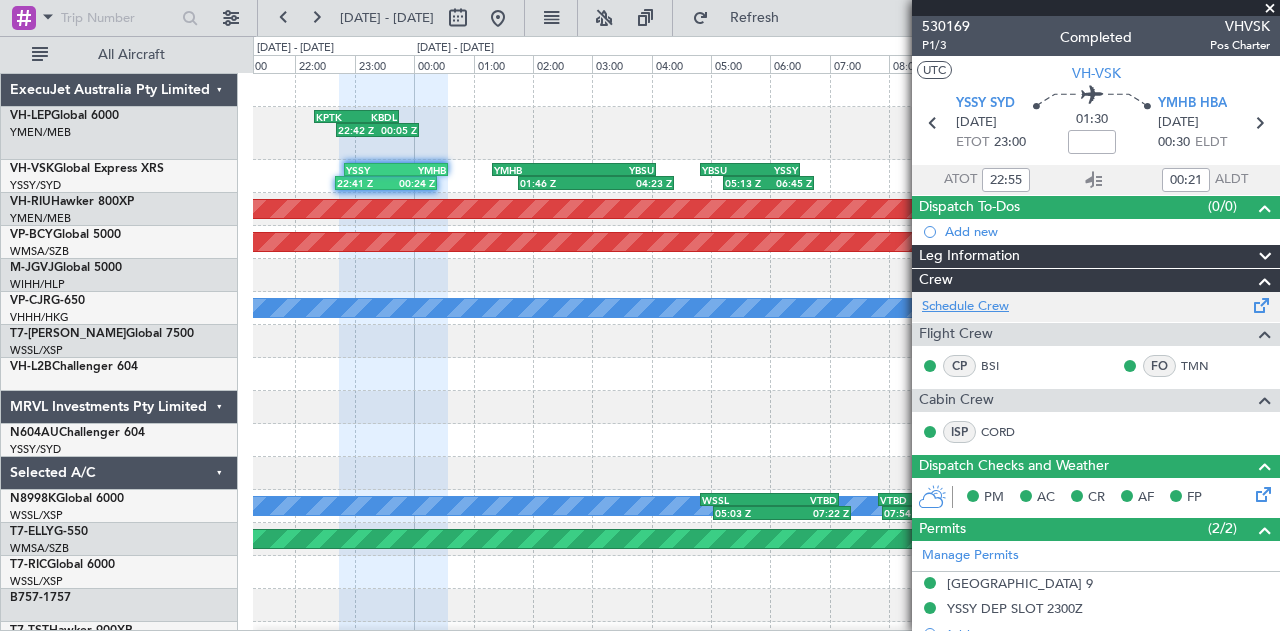click on "Schedule Crew" 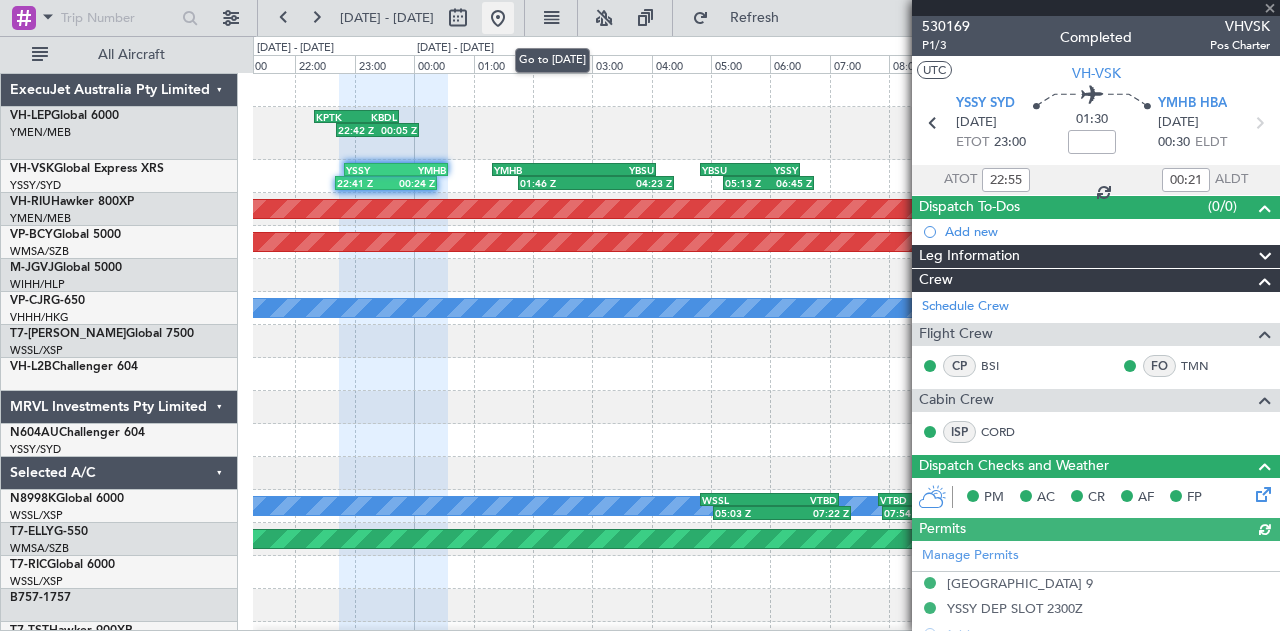 click at bounding box center (498, 18) 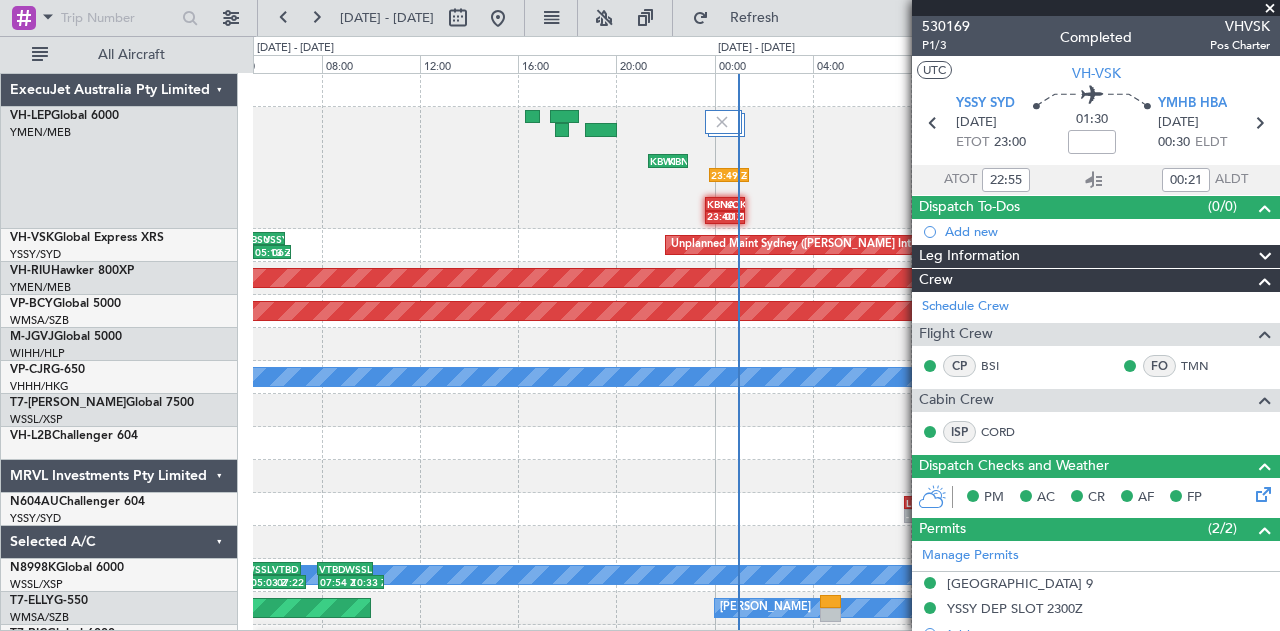 click on "KBWI
21:20 Z
KBNA
22:55 Z
KBNA
23:40 Z
KOKC
01:15 Z
23:49 Z
-
KPTK
22:20 Z
KBDL
23:45 Z
22:42 Z
00:05 Z
KMSP
17:50 Z
KPTK
19:10 Z
17:31 Z
18:53 Z" 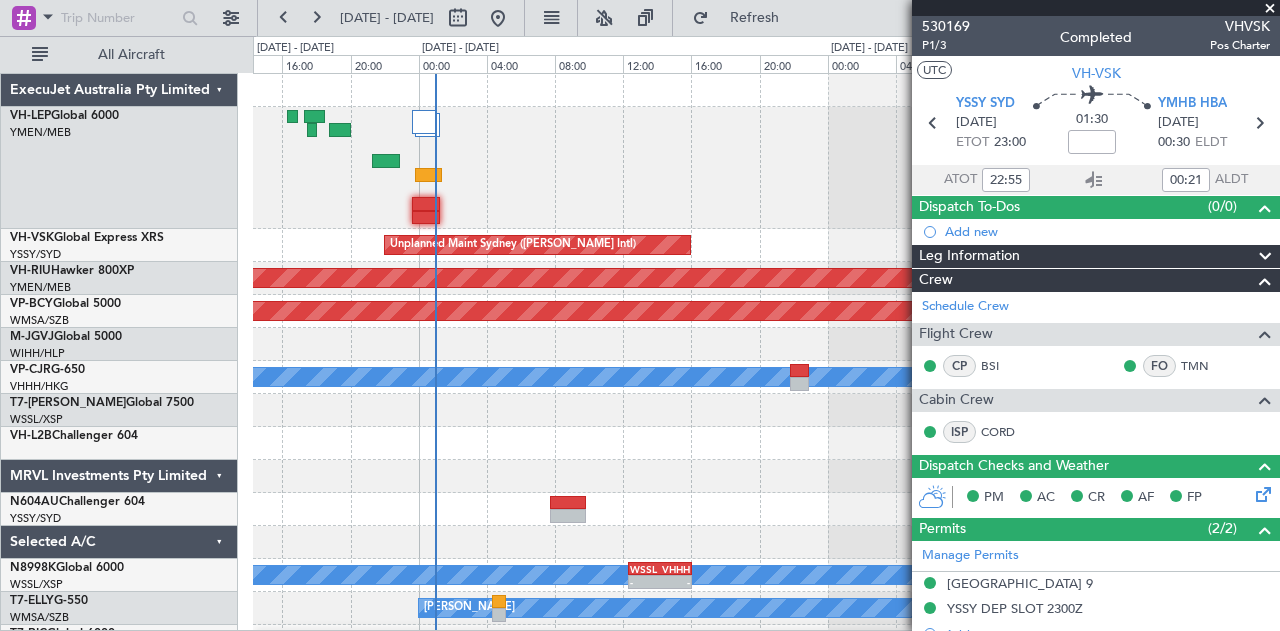 click 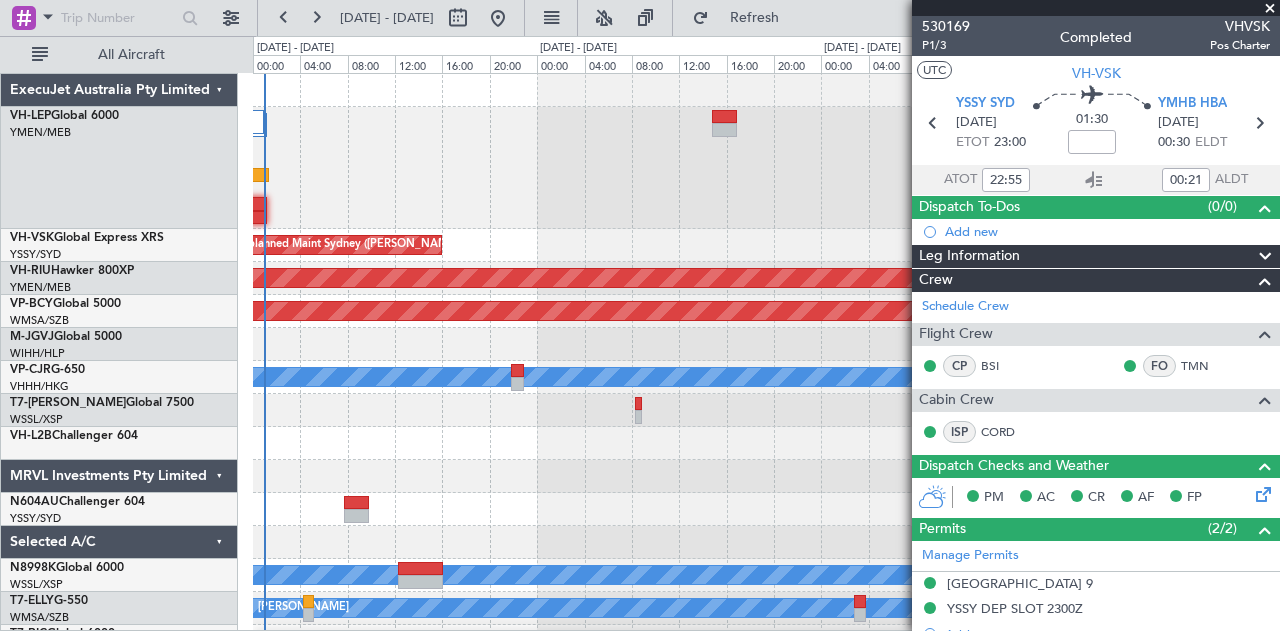 click 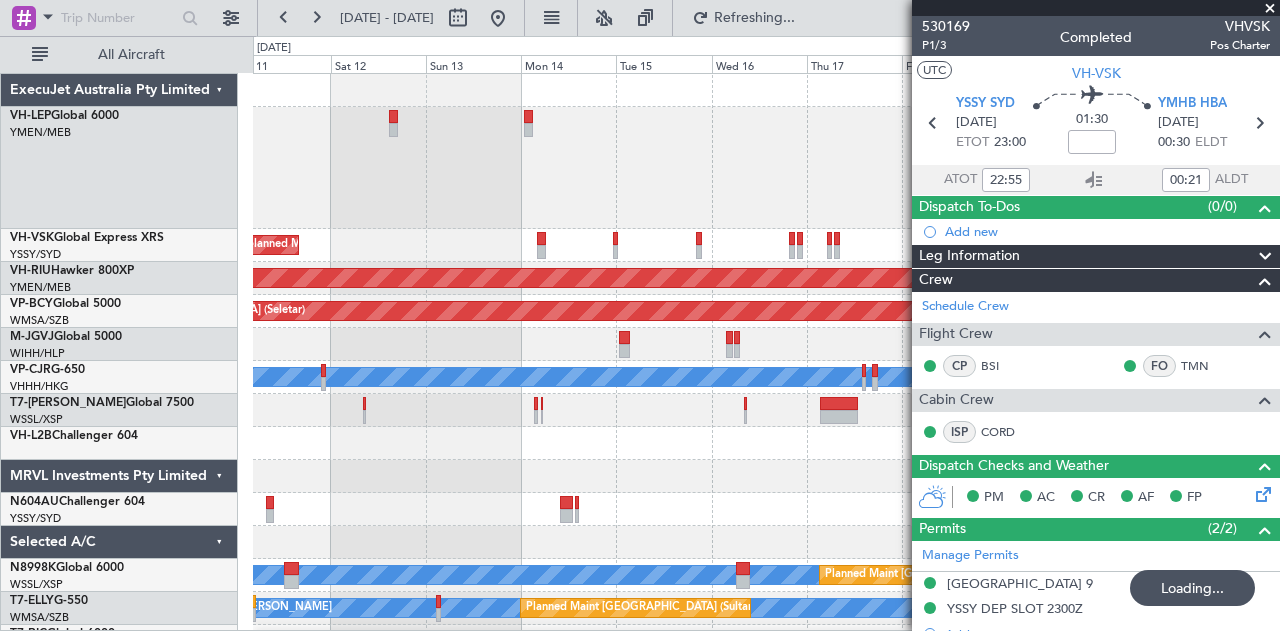 click on "Planned Maint [US_STATE][GEOGRAPHIC_DATA] ([PERSON_NAME] World)" 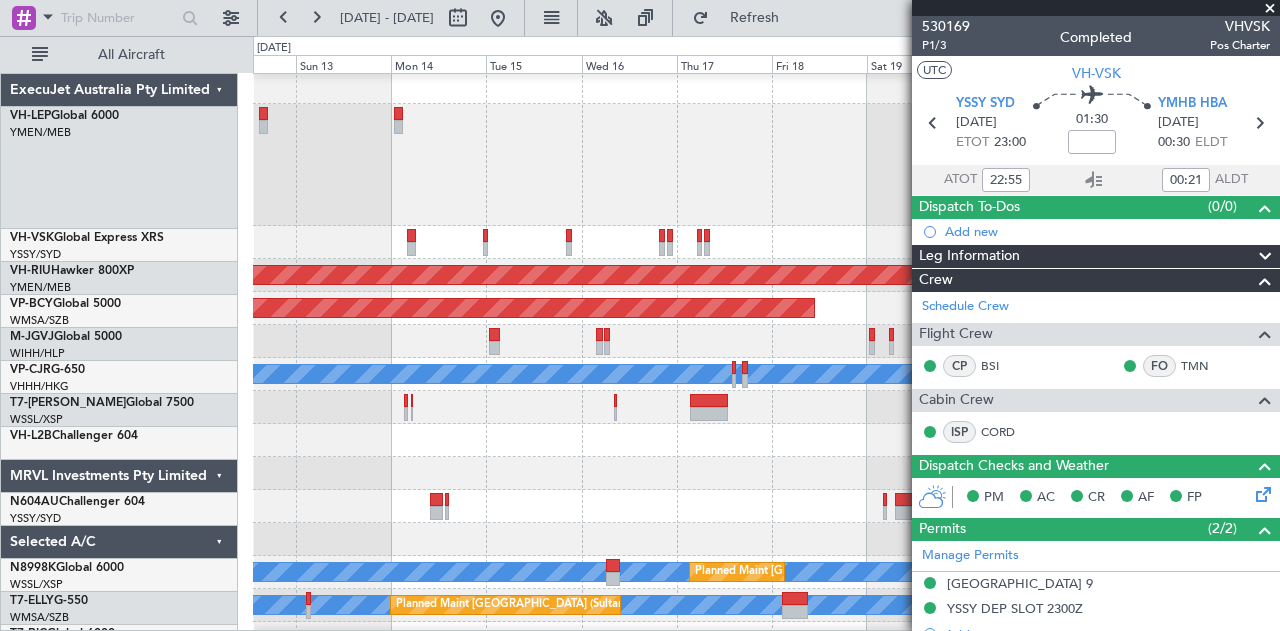 scroll, scrollTop: 3, scrollLeft: 0, axis: vertical 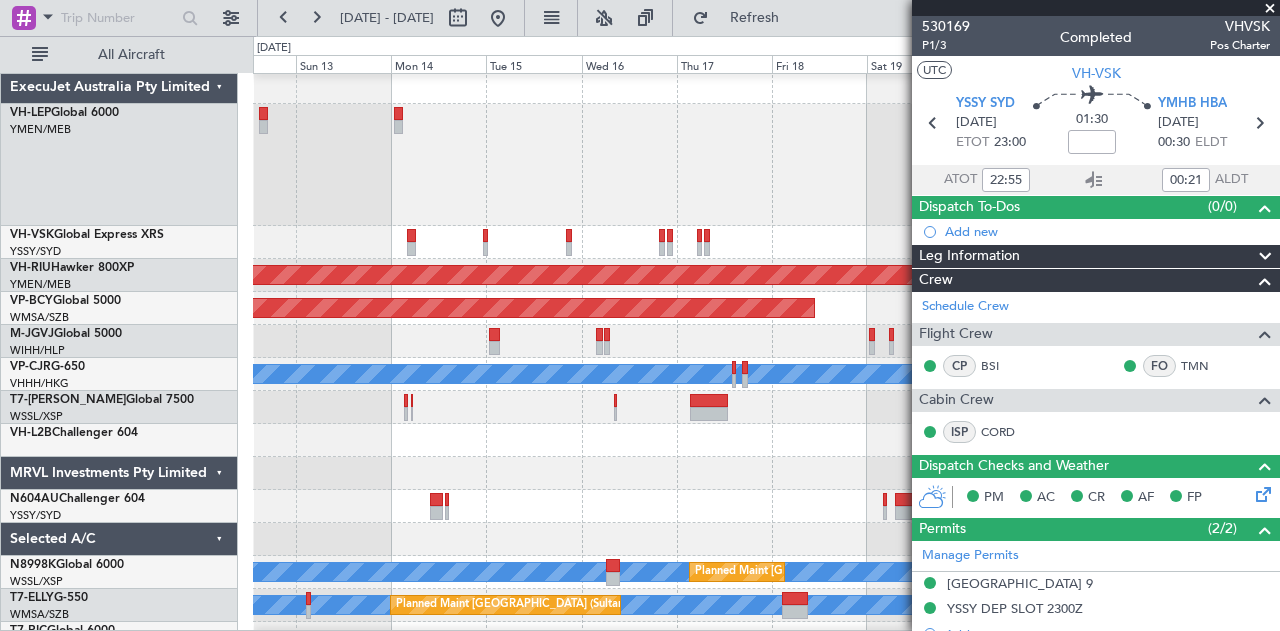 click 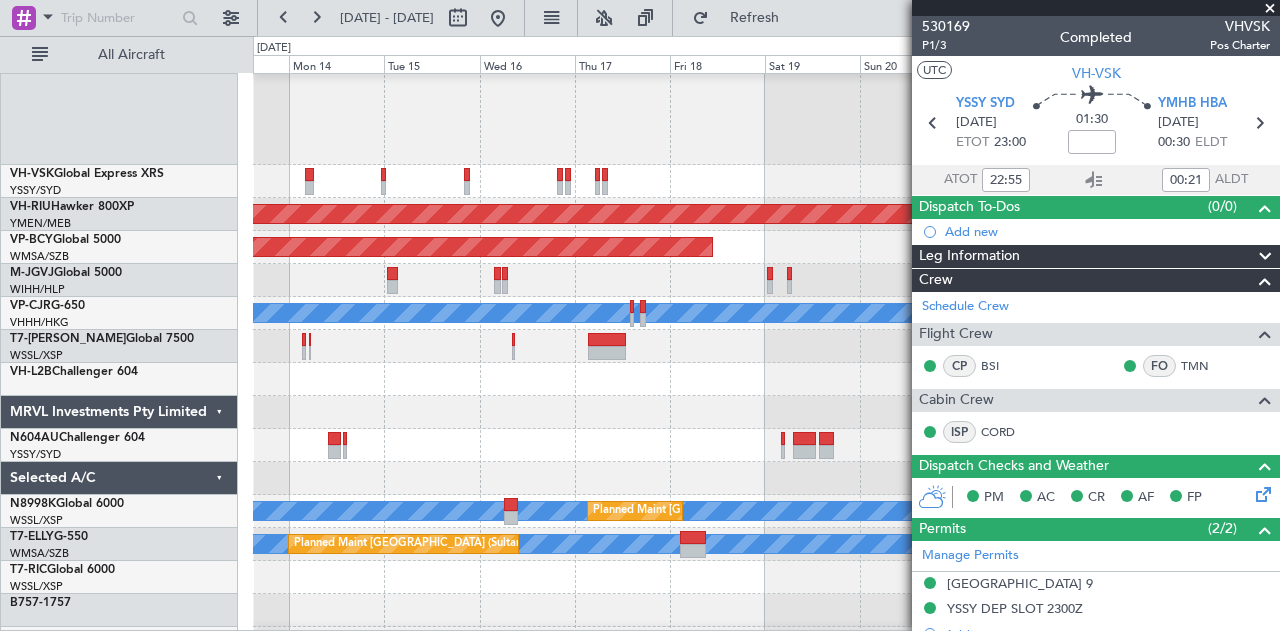 scroll, scrollTop: 65, scrollLeft: 0, axis: vertical 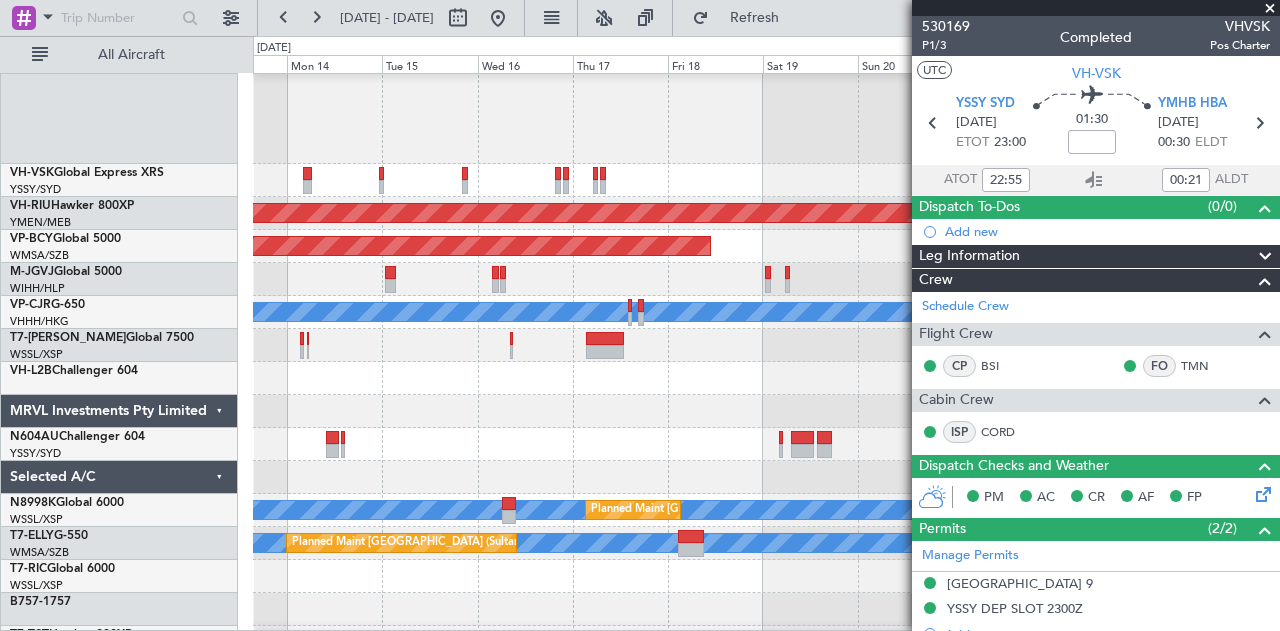 click 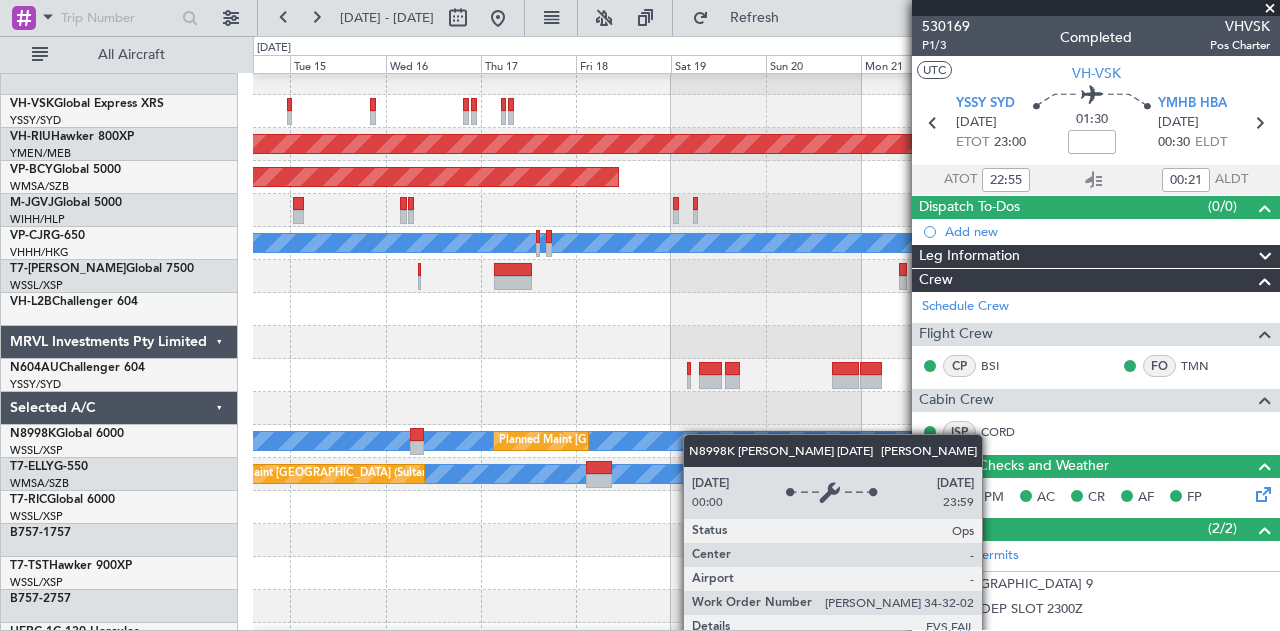 scroll, scrollTop: 65, scrollLeft: 0, axis: vertical 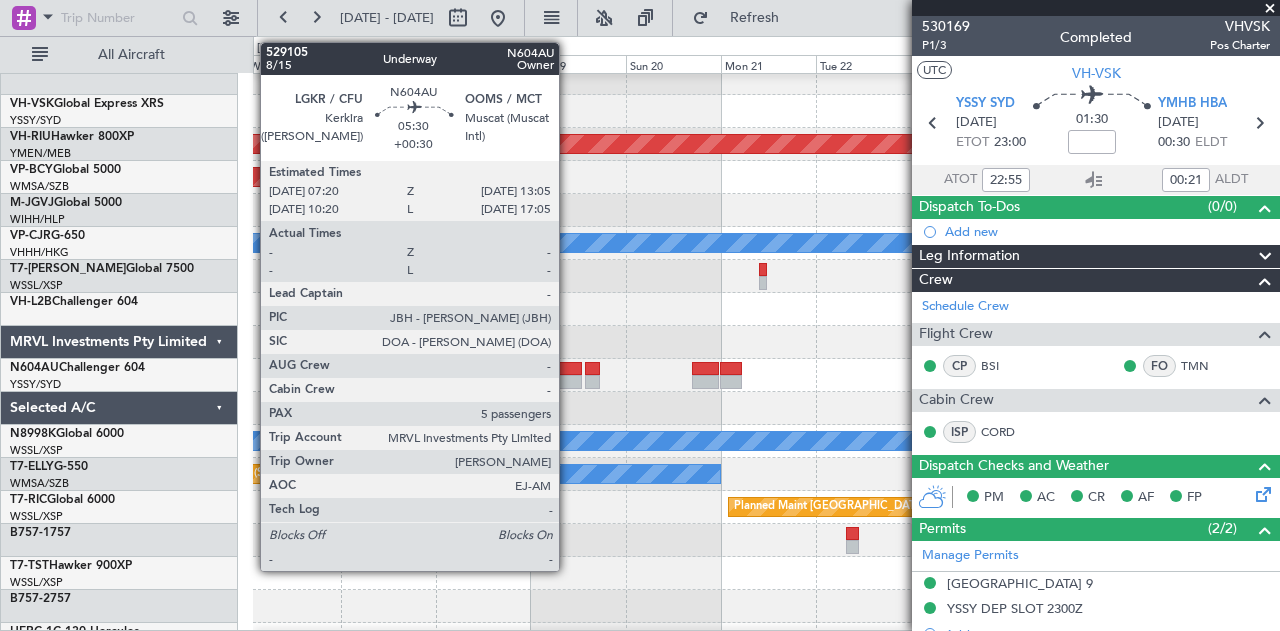 click 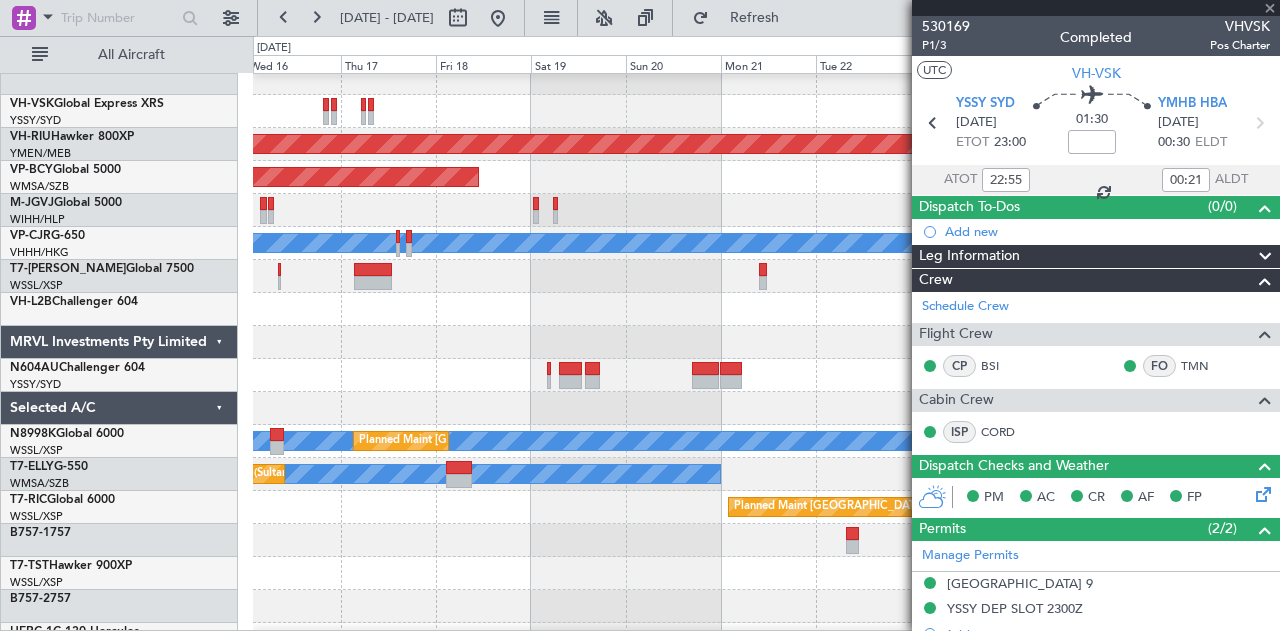 type on "+00:30" 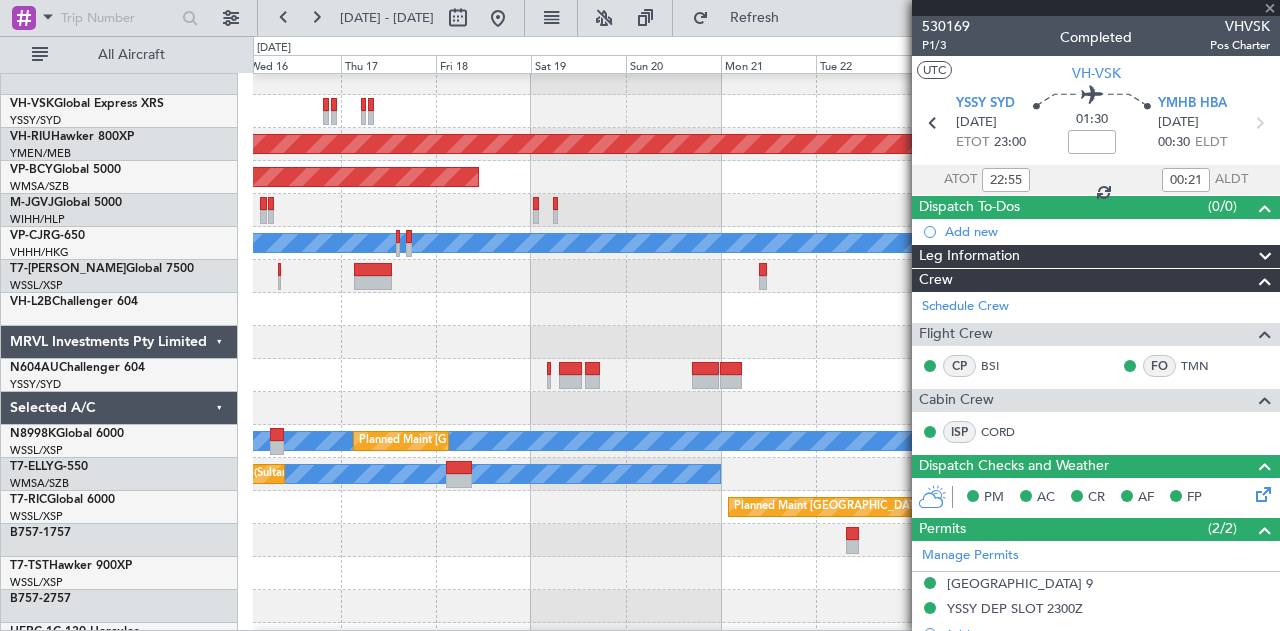 type 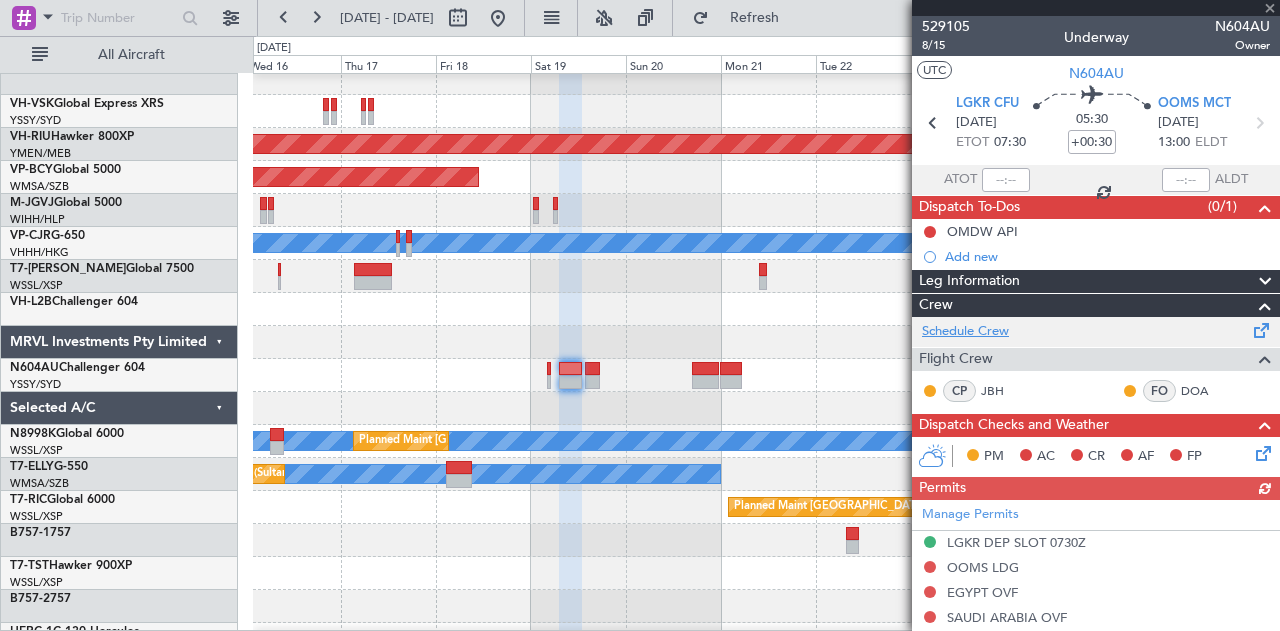 click on "Schedule Crew" 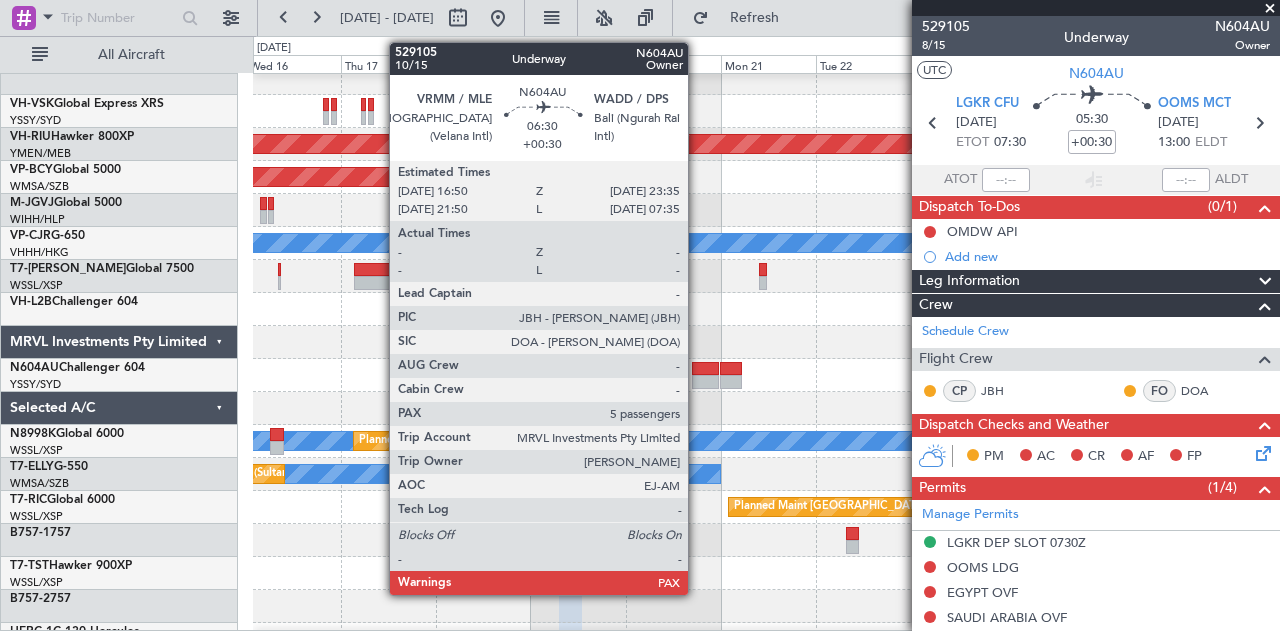 click 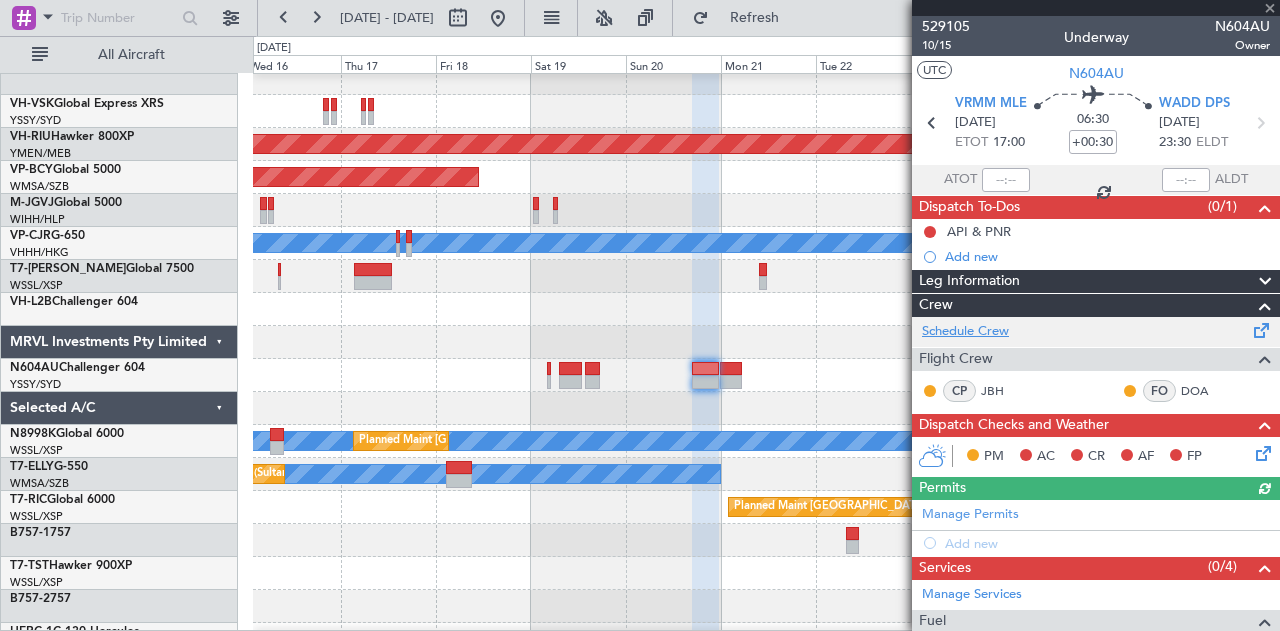 click on "Schedule Crew" 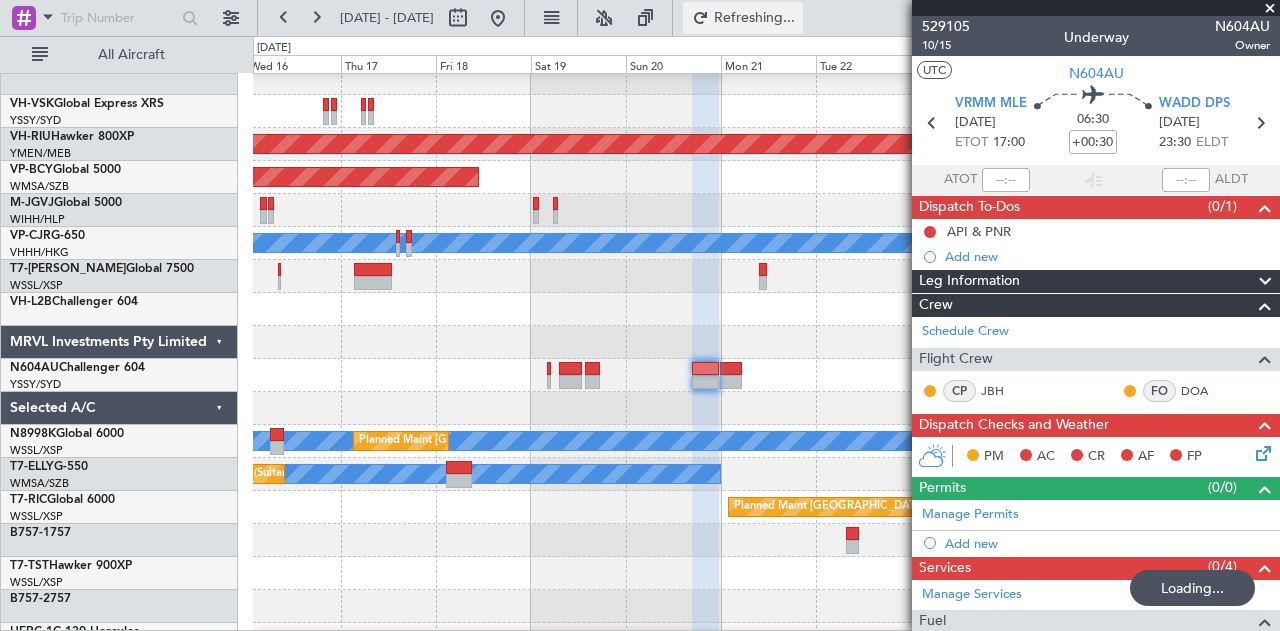 click on "Refreshing..." 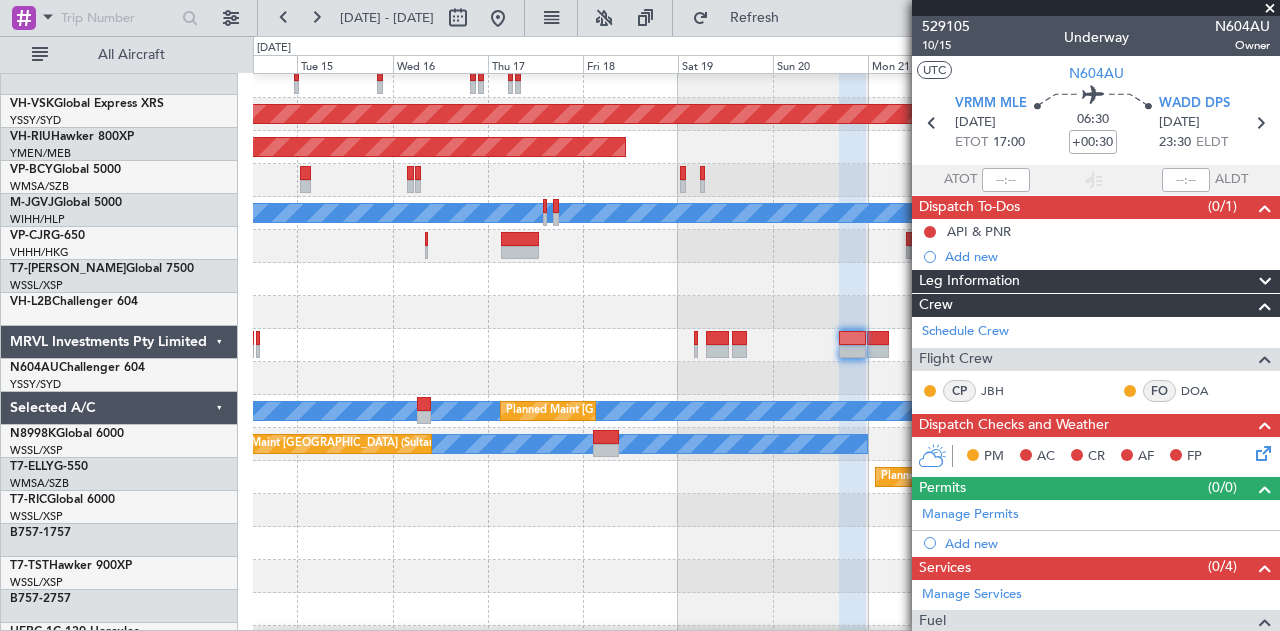scroll, scrollTop: 95, scrollLeft: 0, axis: vertical 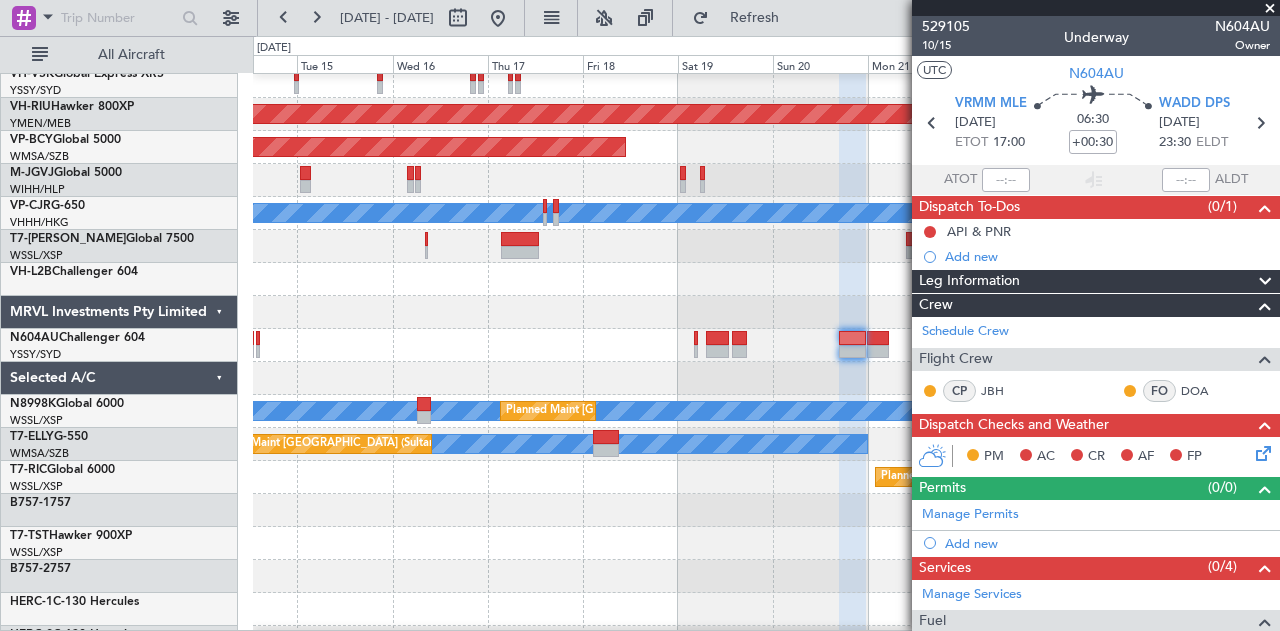 click 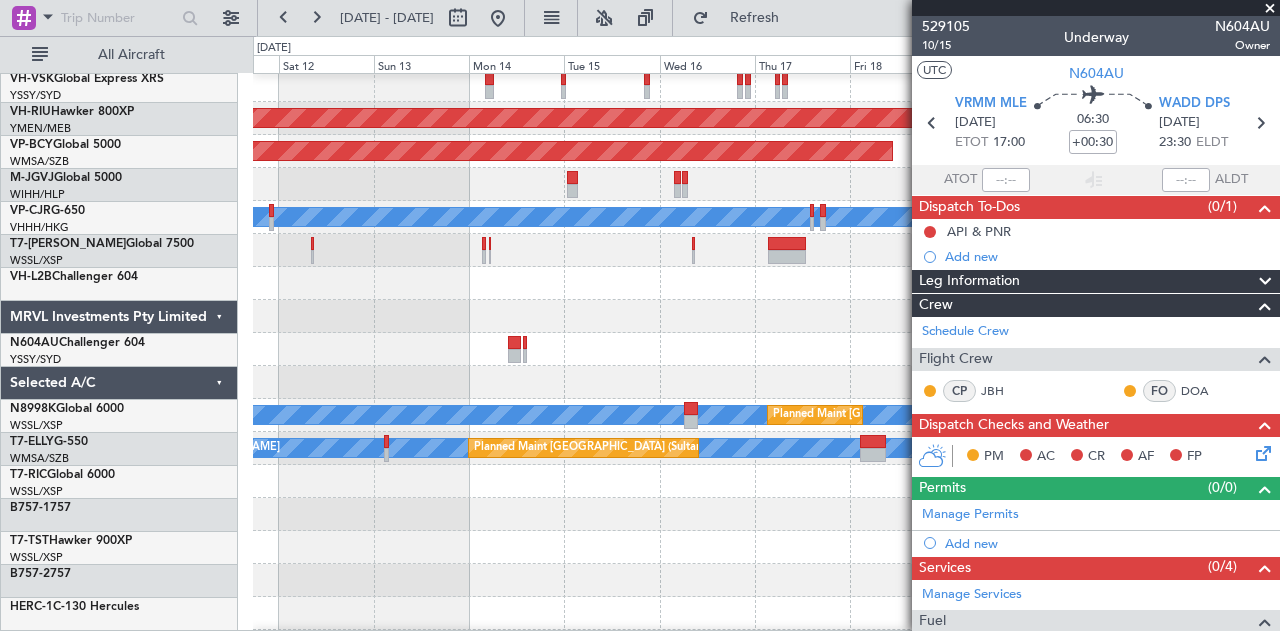 click 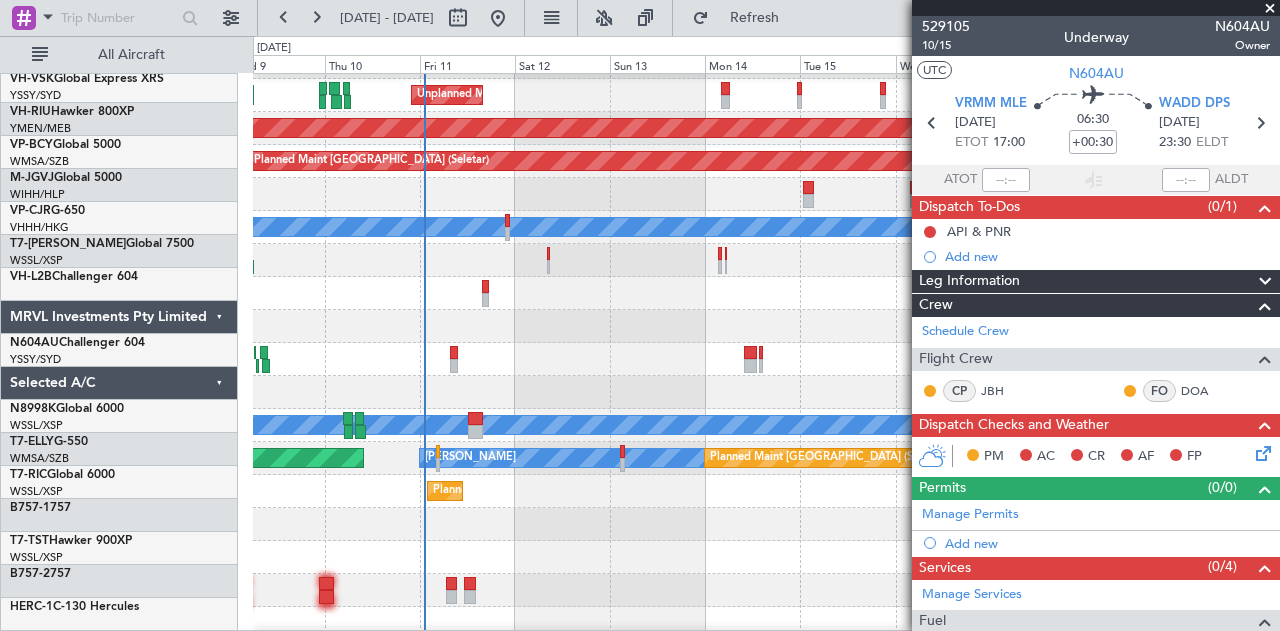 scroll, scrollTop: 80, scrollLeft: 0, axis: vertical 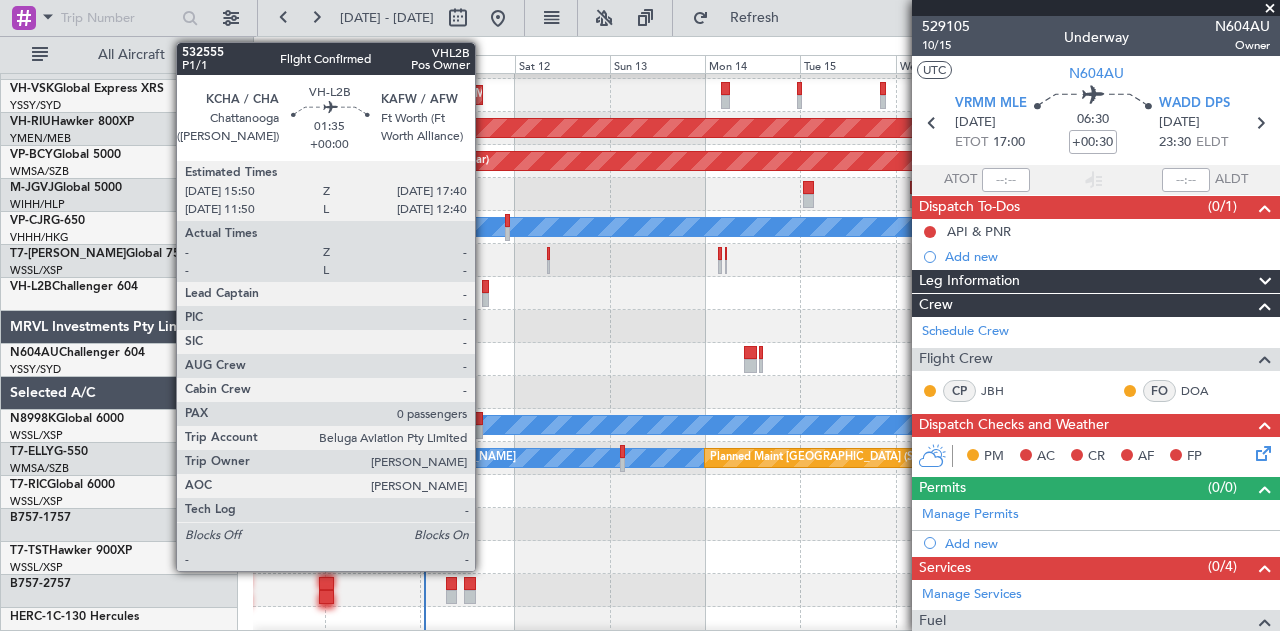 click 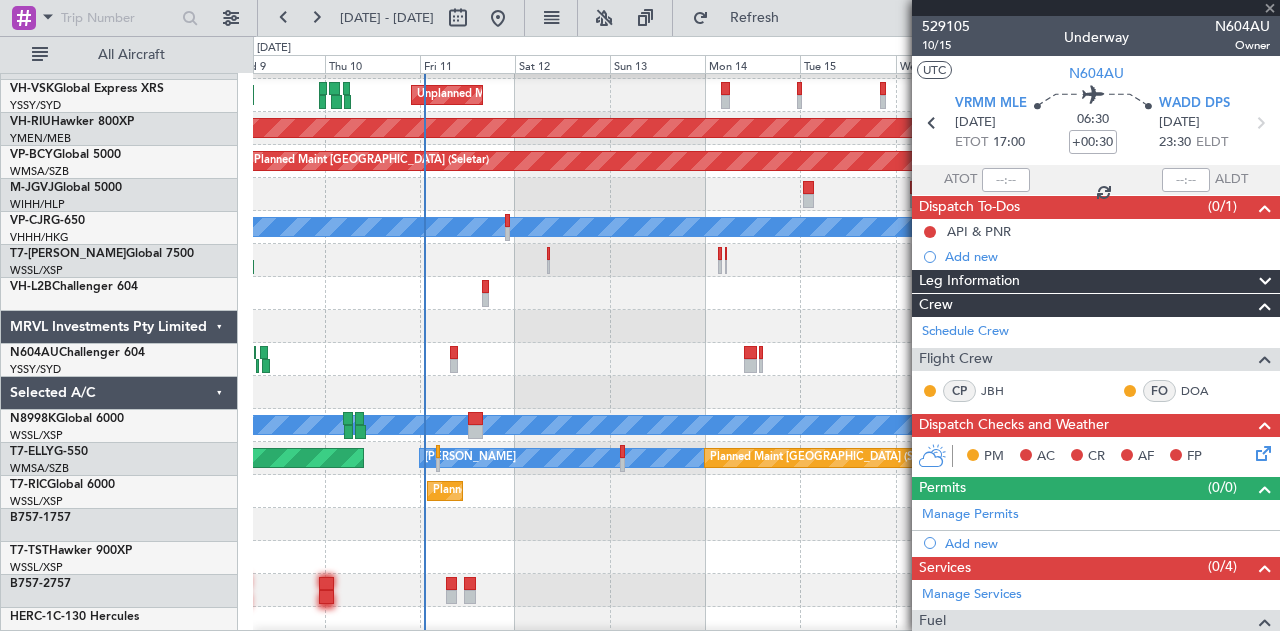 type 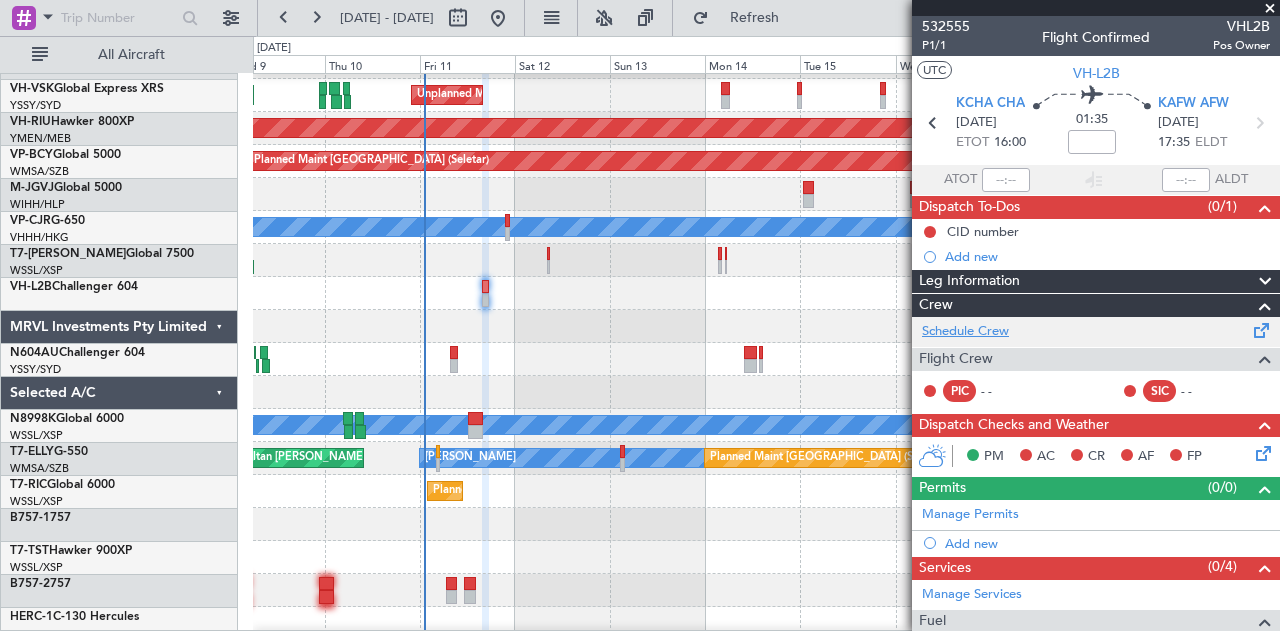 click on "Schedule Crew" 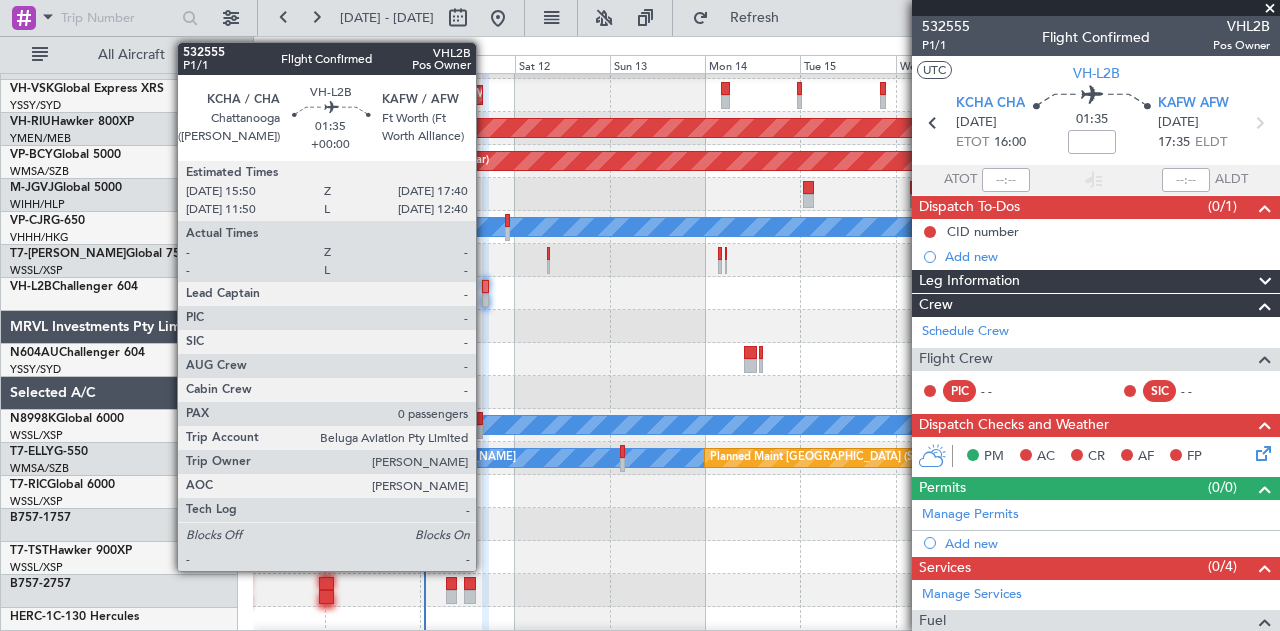 click 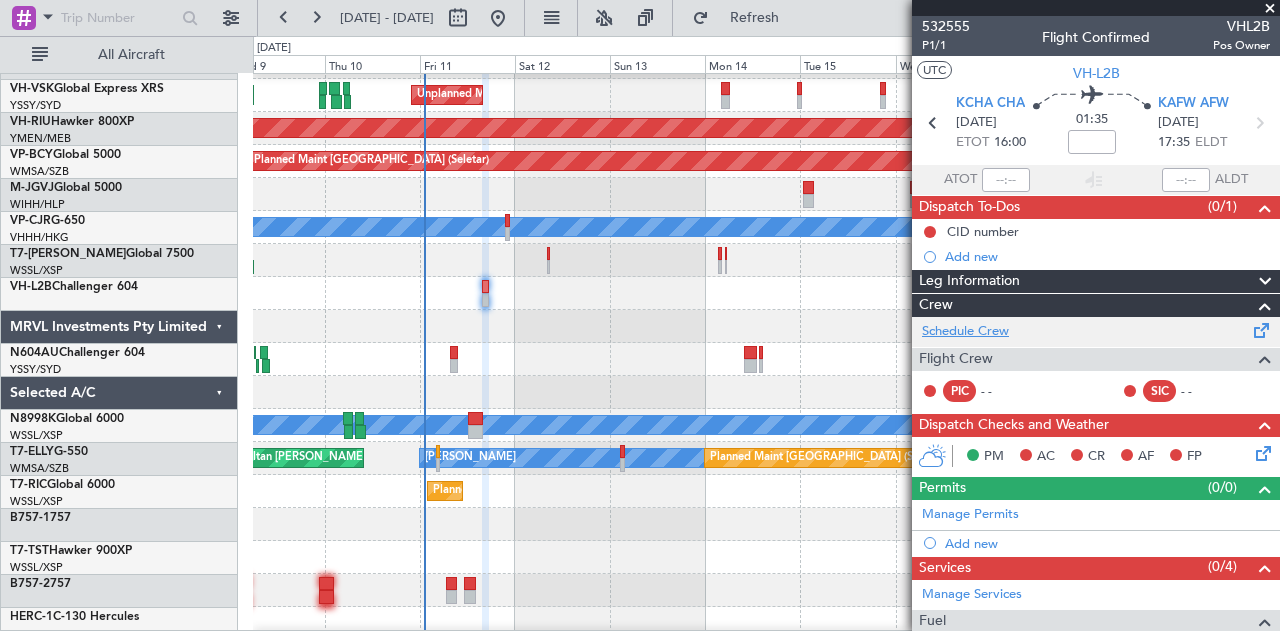 click on "Schedule Crew" 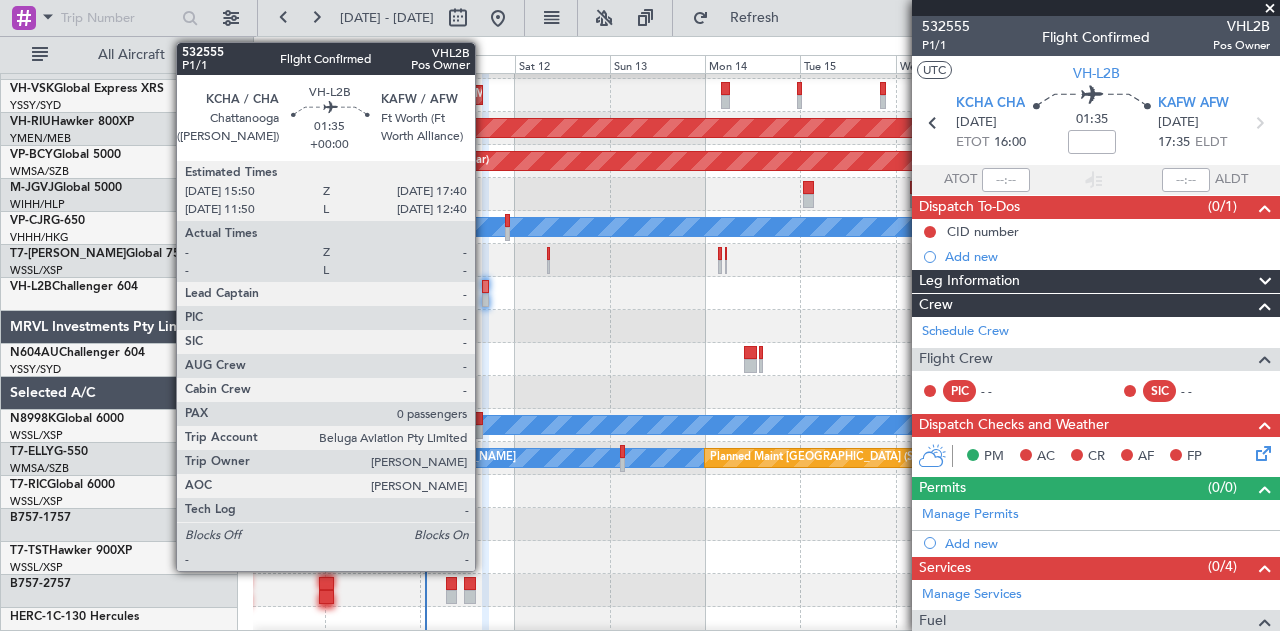 click 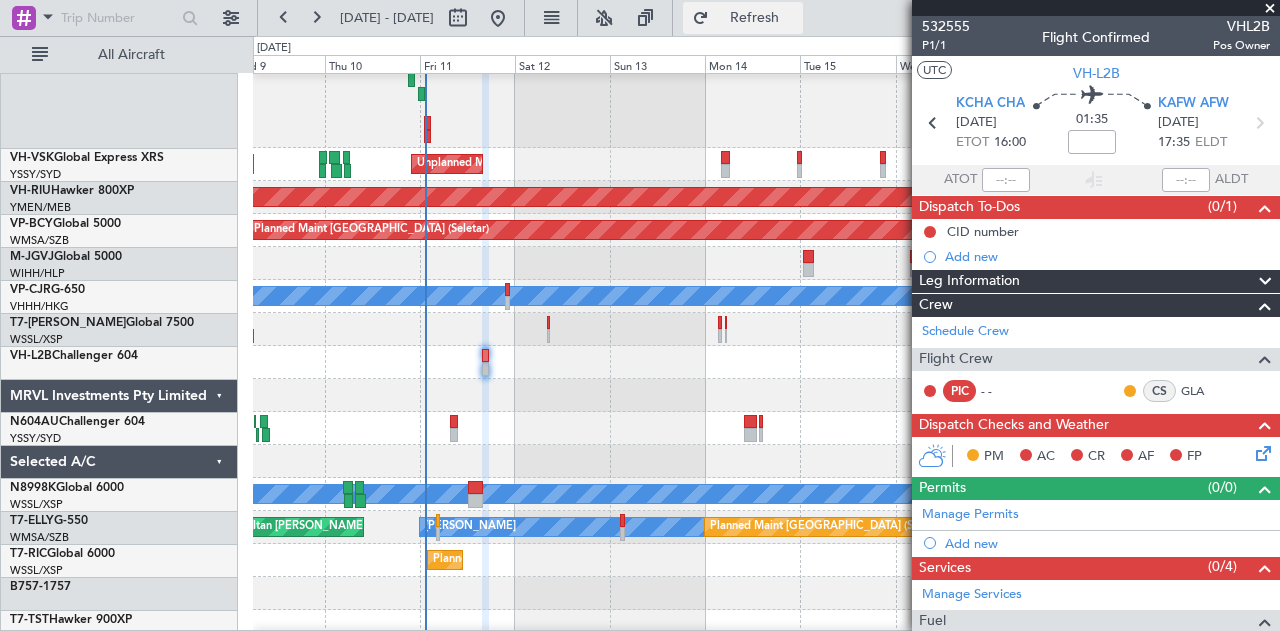 click on "Refresh" 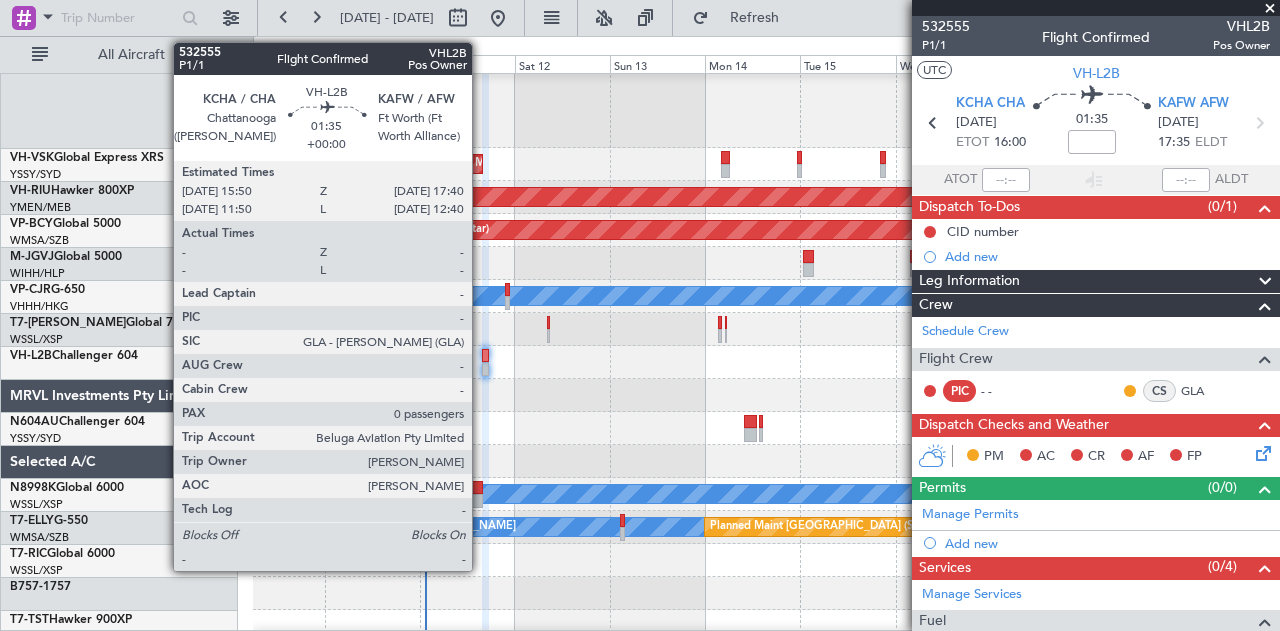 click 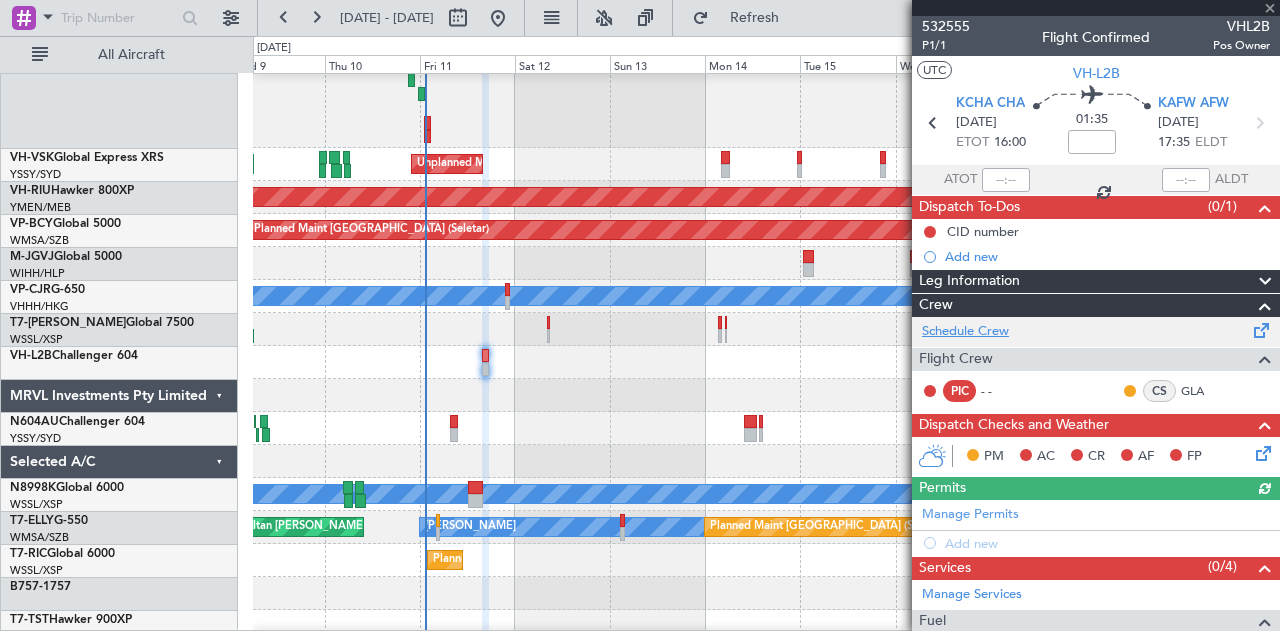 click on "Schedule Crew" 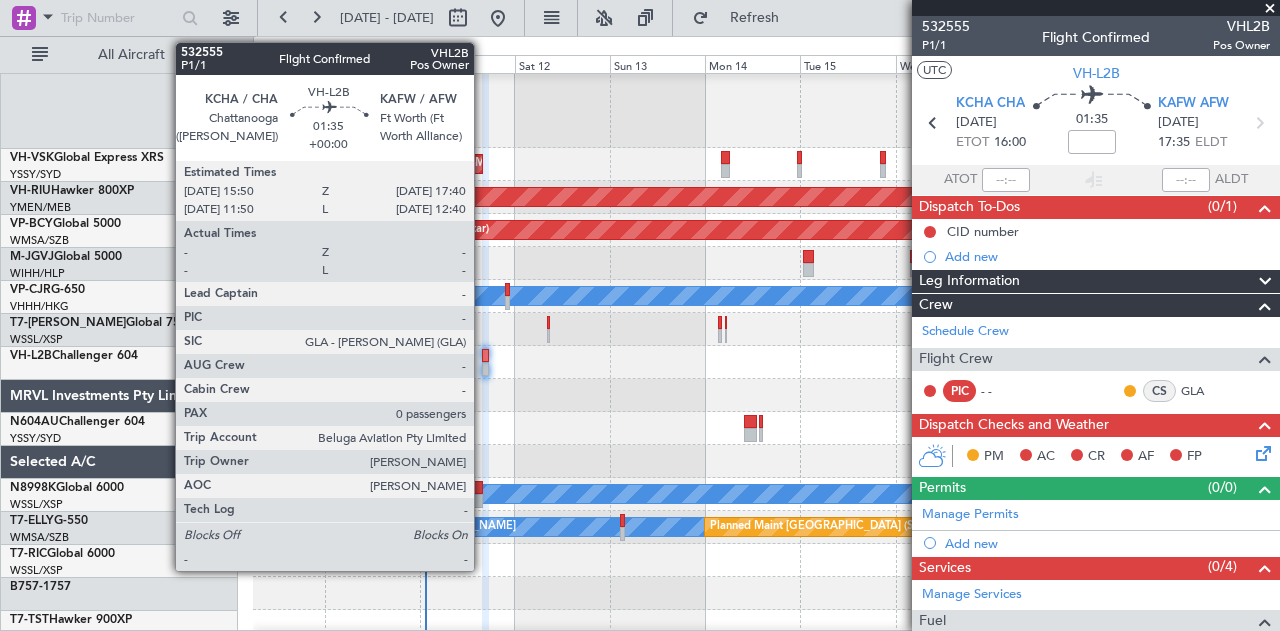 click 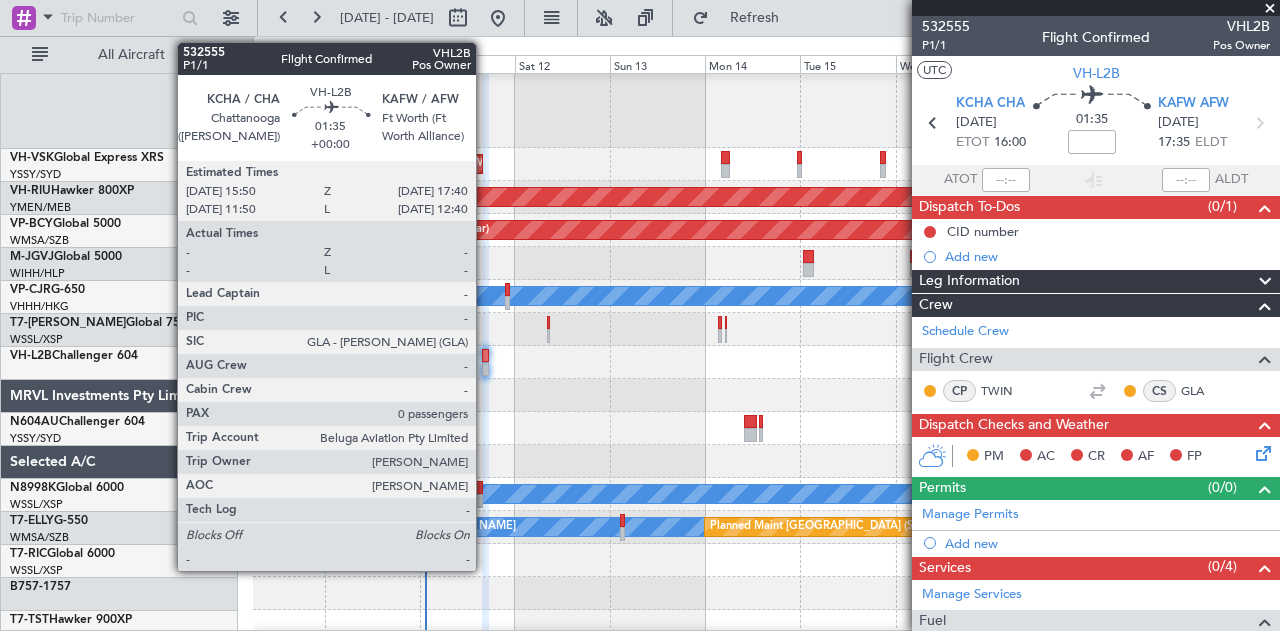 click 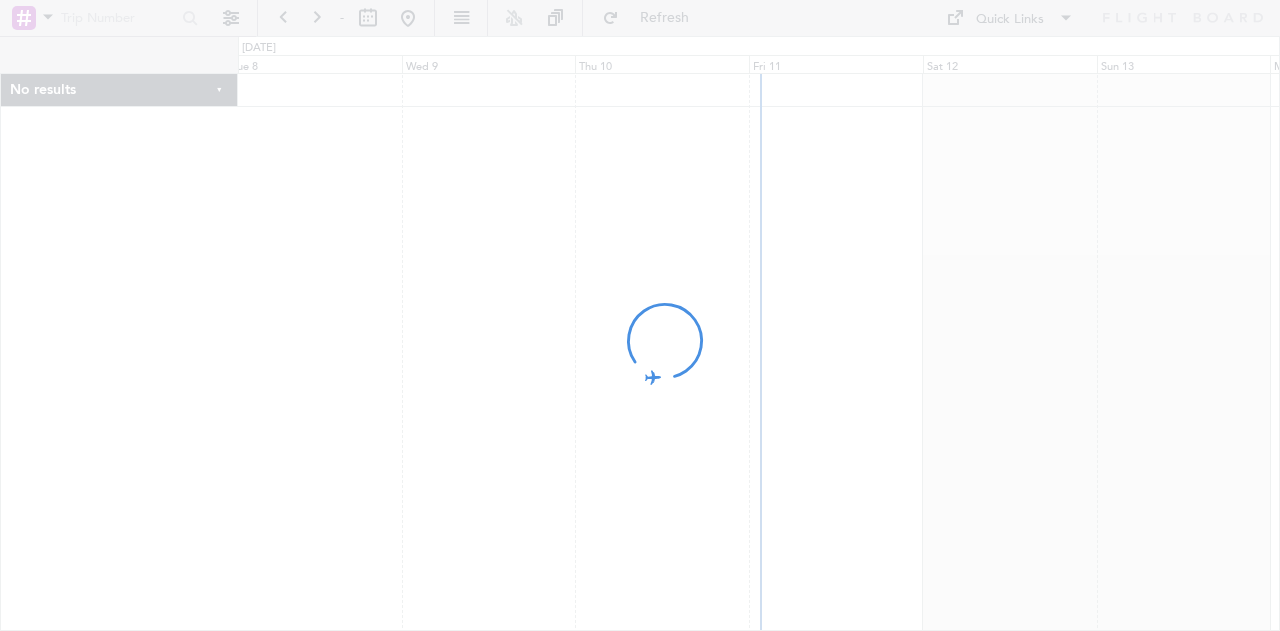 scroll, scrollTop: 0, scrollLeft: 0, axis: both 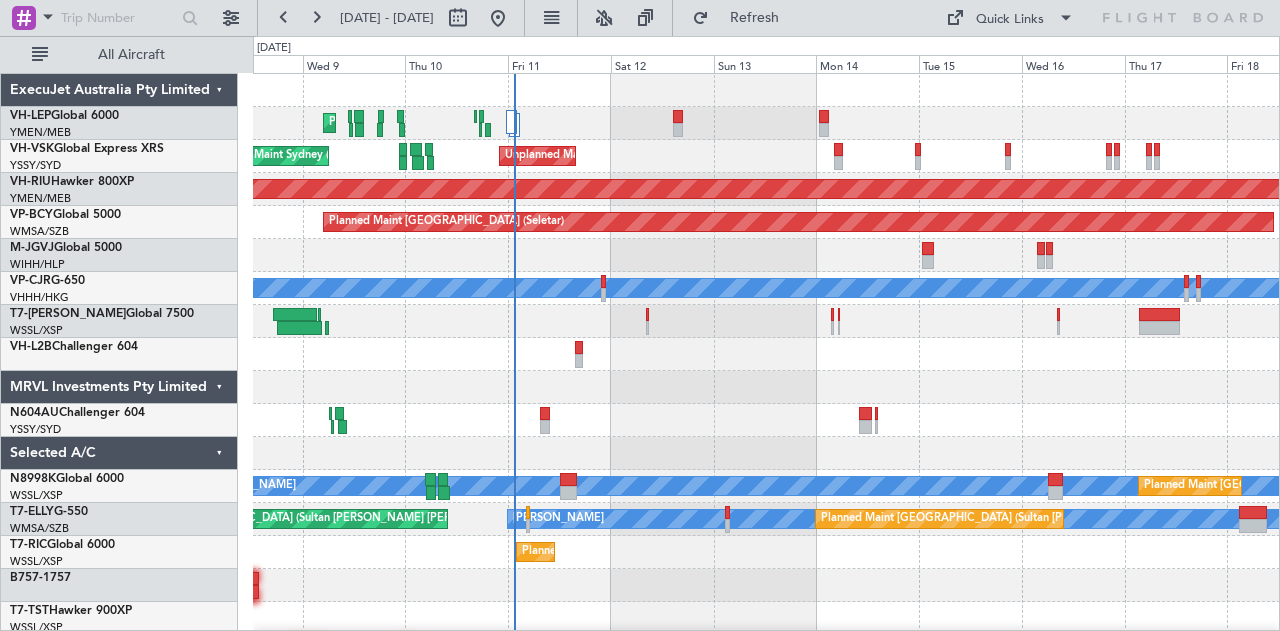 click on "Planned Maint [US_STATE][GEOGRAPHIC_DATA] ([PERSON_NAME] World)
Planned Maint Camarillo
Unplanned Maint Sydney ([PERSON_NAME] Intl)
Unplanned Maint Sydney ([PERSON_NAME] Intl)
Planned Maint [GEOGRAPHIC_DATA] ([GEOGRAPHIC_DATA])
Planned Maint [GEOGRAPHIC_DATA] (Seletar)
Planned Maint [GEOGRAPHIC_DATA] (Seletar)
[PERSON_NAME]
[PERSON_NAME]
Planned Maint [GEOGRAPHIC_DATA] (Seletar)
Planned Maint [GEOGRAPHIC_DATA] (Seletar)
Planned Maint [GEOGRAPHIC_DATA] (Sultan [PERSON_NAME] [PERSON_NAME] - Subang)
[PERSON_NAME]
[PERSON_NAME]
Planned Maint [GEOGRAPHIC_DATA] (Sultan [PERSON_NAME] [PERSON_NAME] - Subang)
Planned Maint [GEOGRAPHIC_DATA] (Sultan [PERSON_NAME] [PERSON_NAME] - Subang)
Planned Maint [GEOGRAPHIC_DATA] (Seletar)" 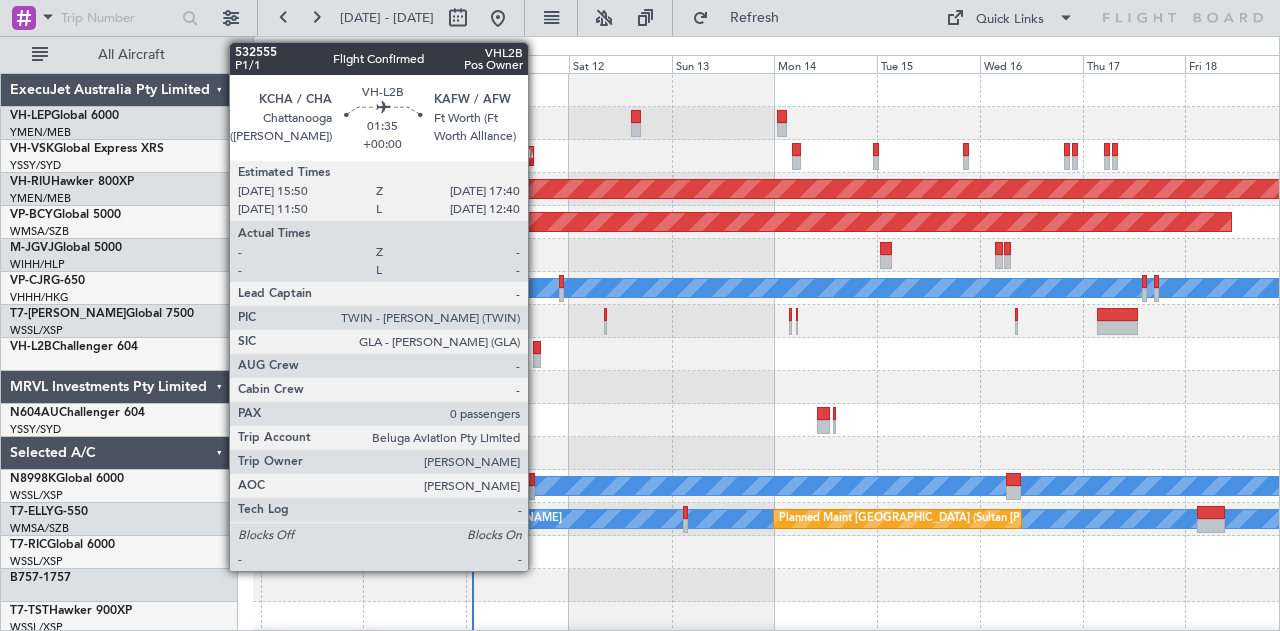 click 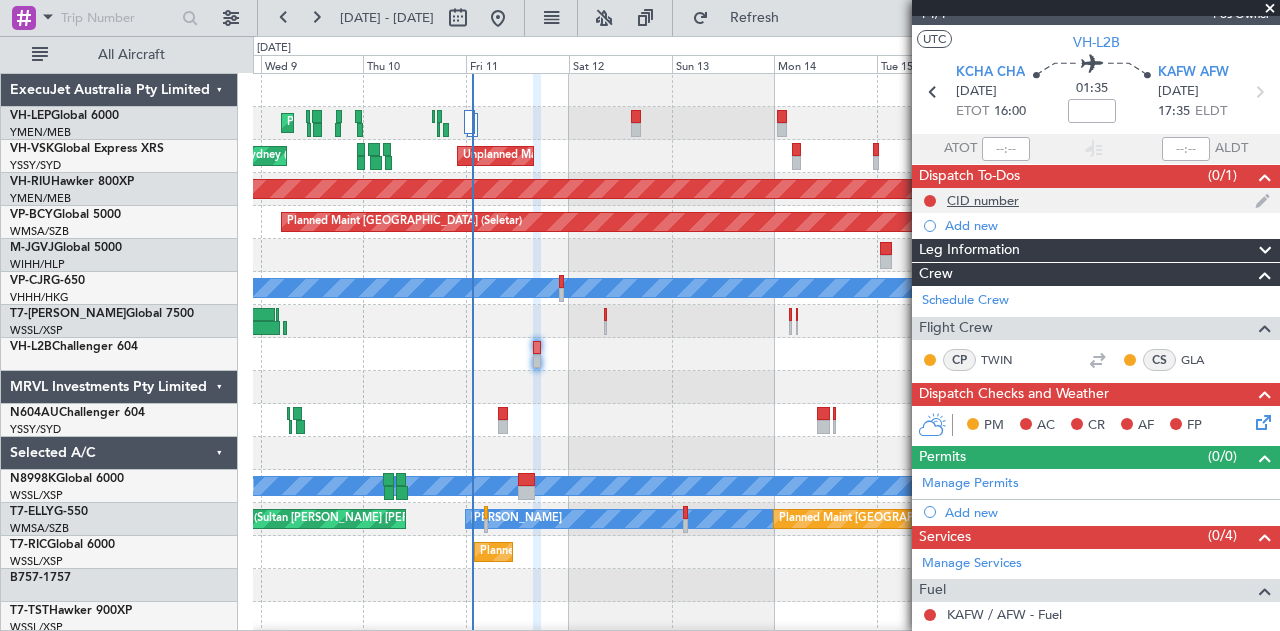 scroll, scrollTop: 32, scrollLeft: 0, axis: vertical 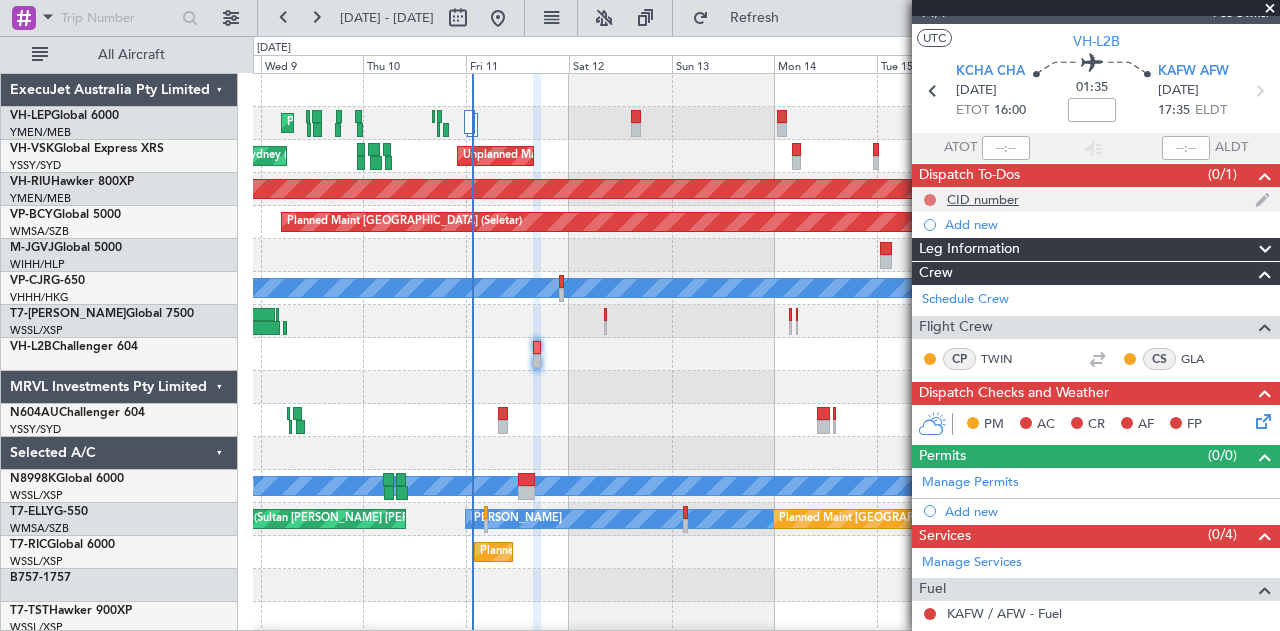 click 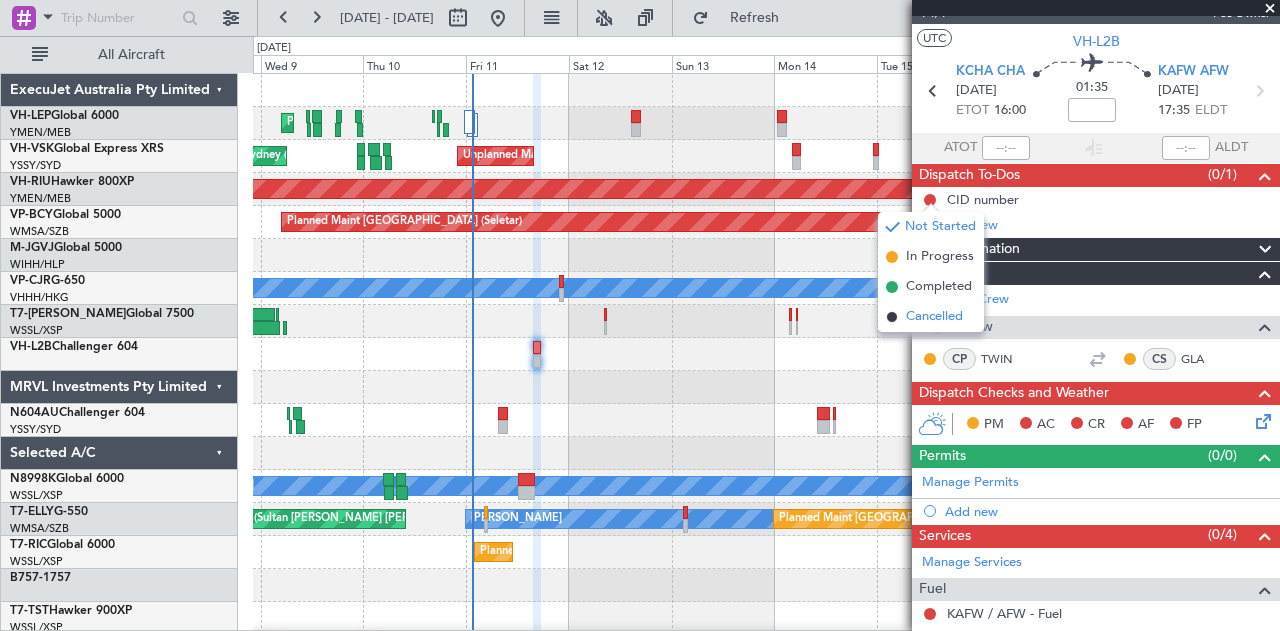 click on "Cancelled" at bounding box center (934, 317) 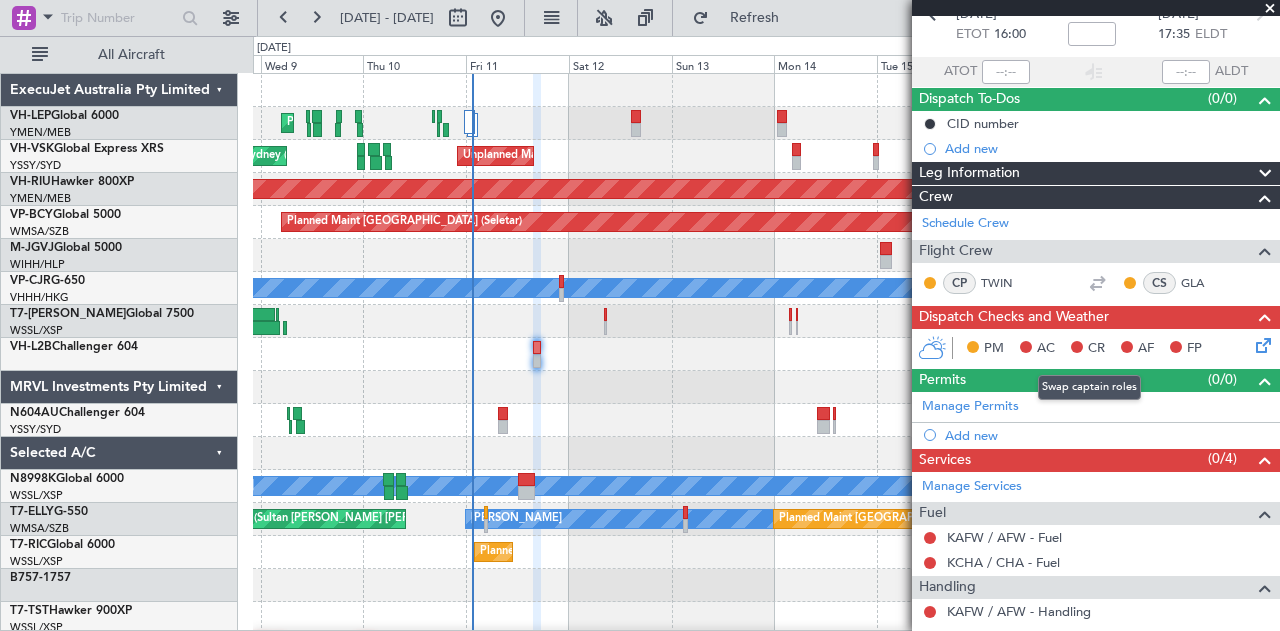 scroll, scrollTop: 178, scrollLeft: 0, axis: vertical 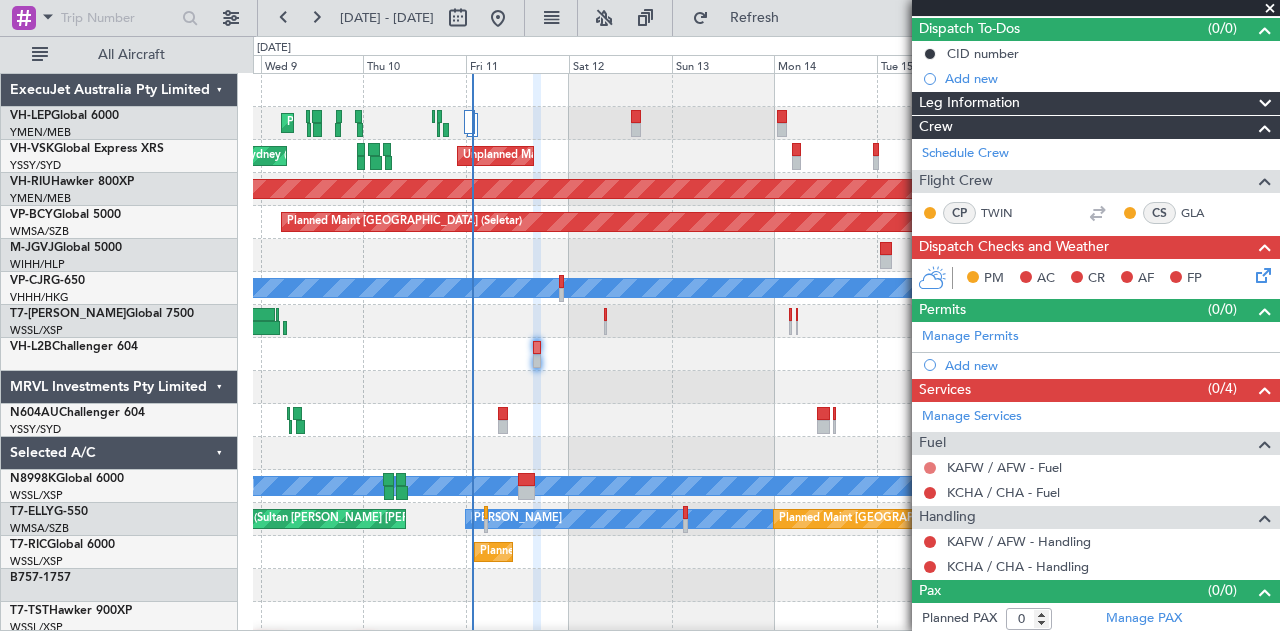 click at bounding box center (930, 468) 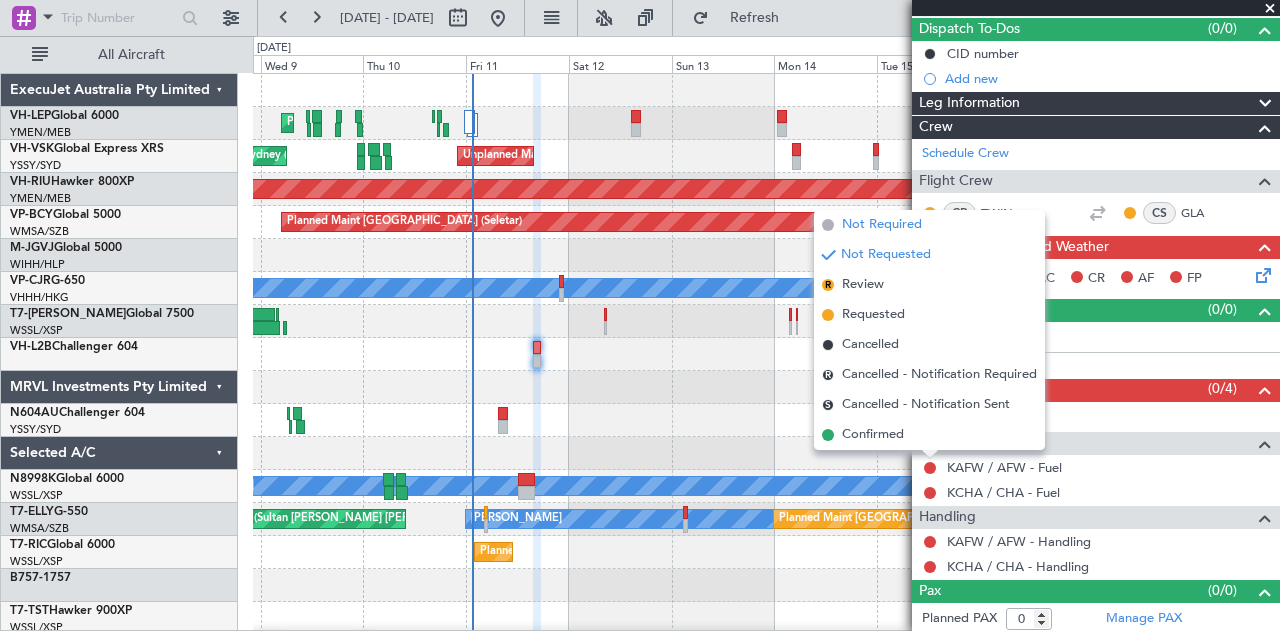 click on "Not Required" at bounding box center [882, 225] 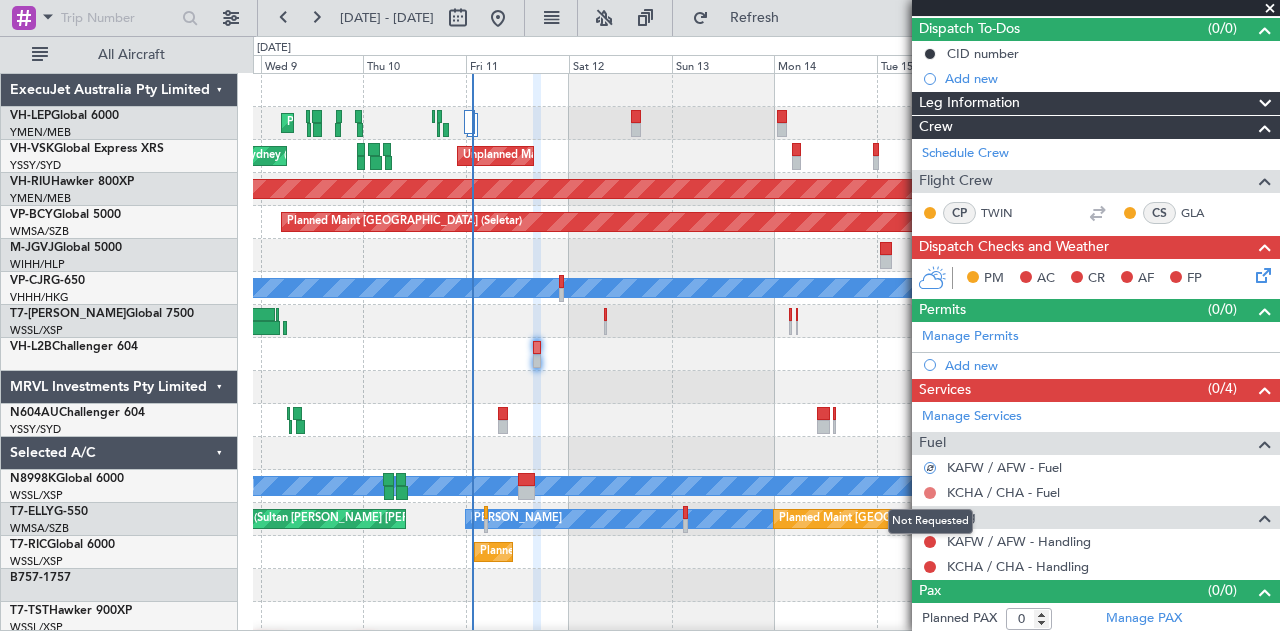 click at bounding box center [930, 493] 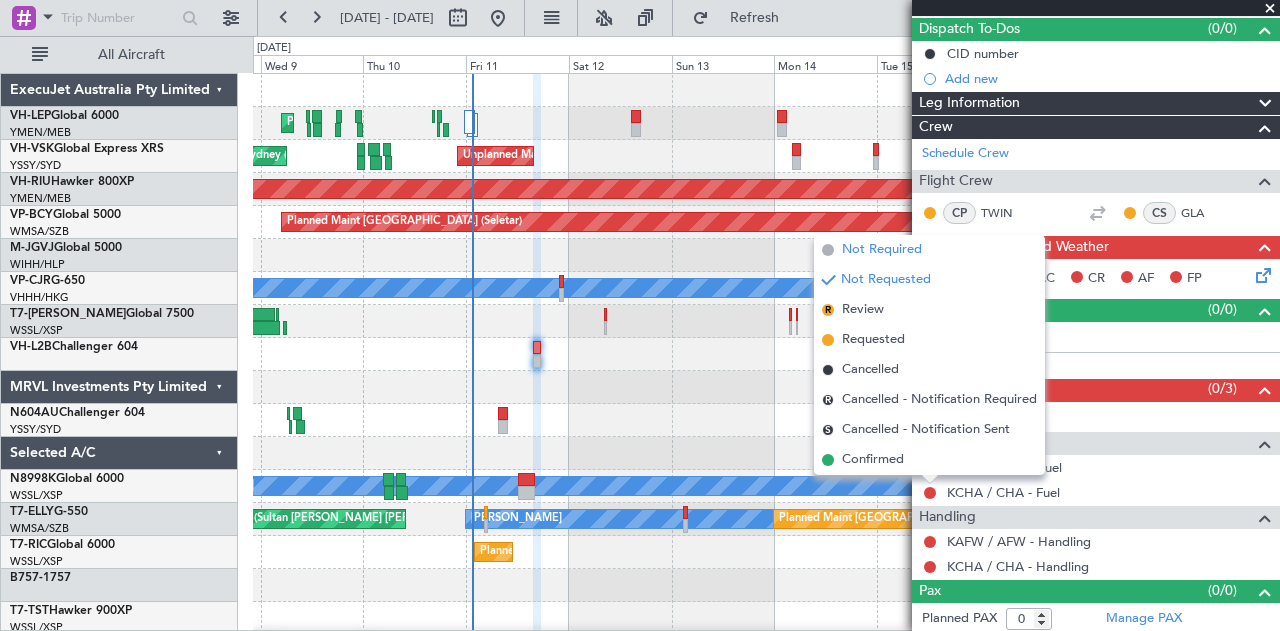 click on "Not Required" at bounding box center [882, 250] 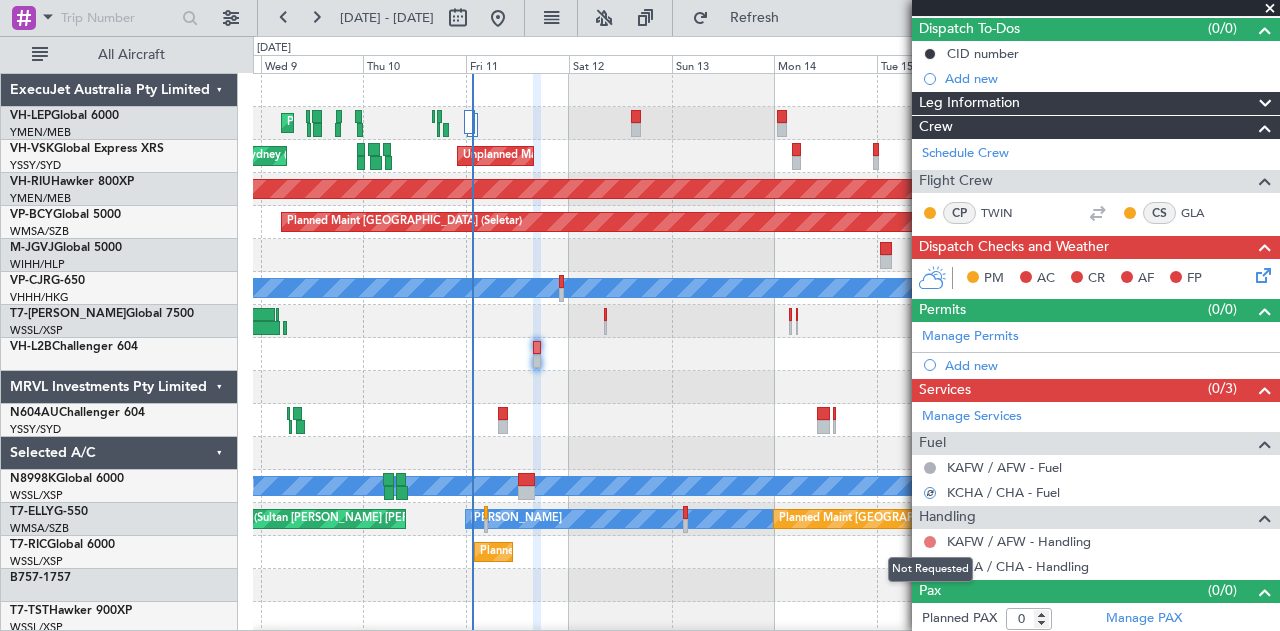 click at bounding box center [930, 542] 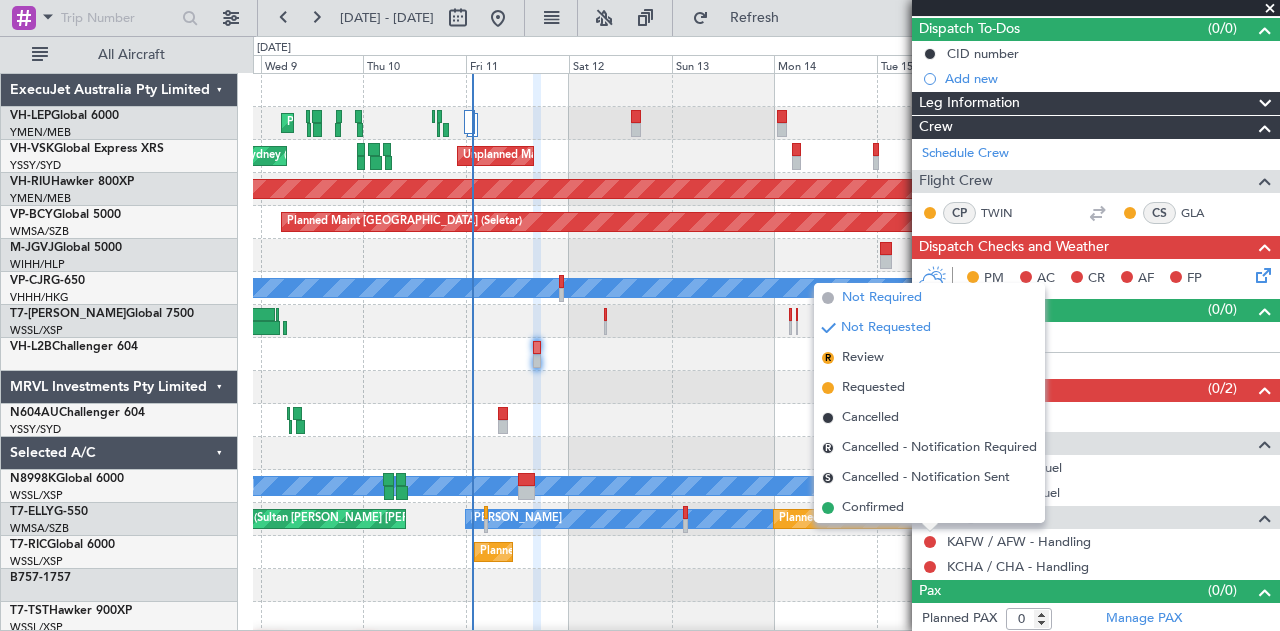 click on "Not Required" at bounding box center [882, 298] 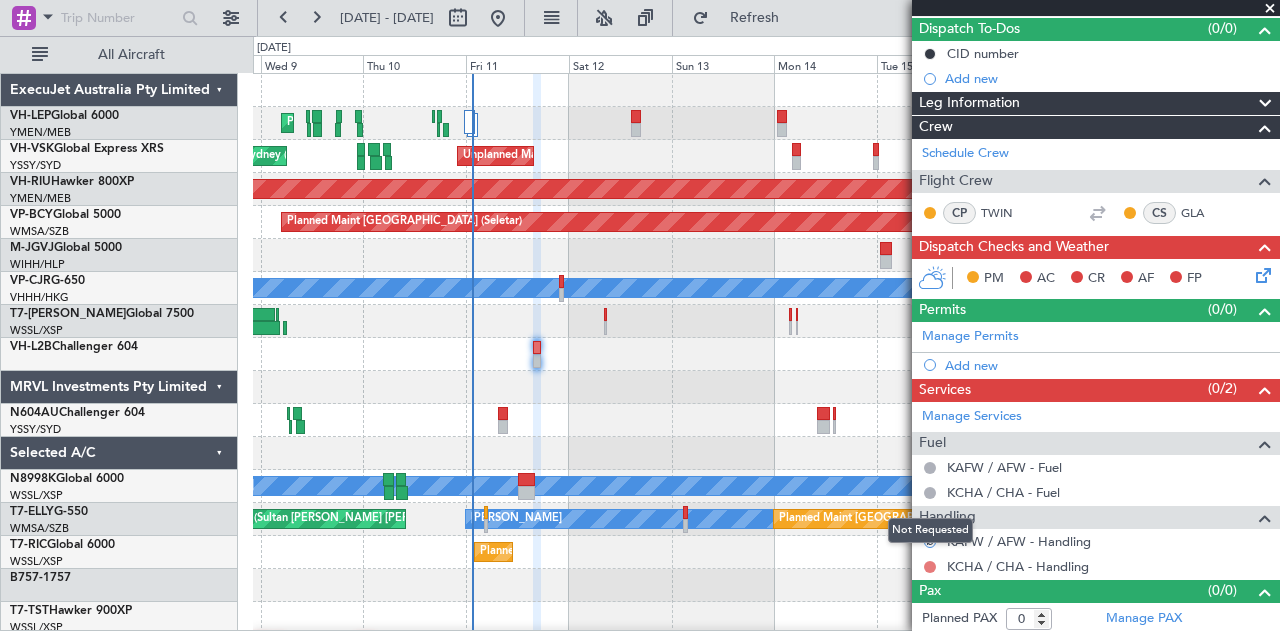 click at bounding box center [930, 567] 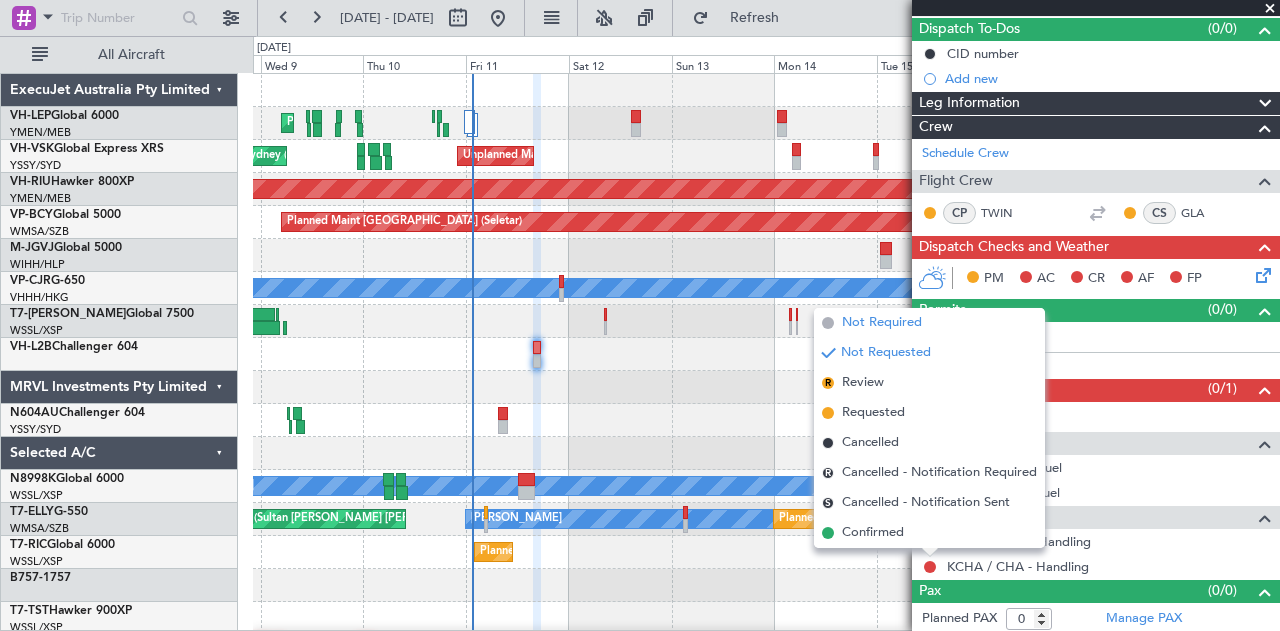 click on "Not Required" at bounding box center [882, 323] 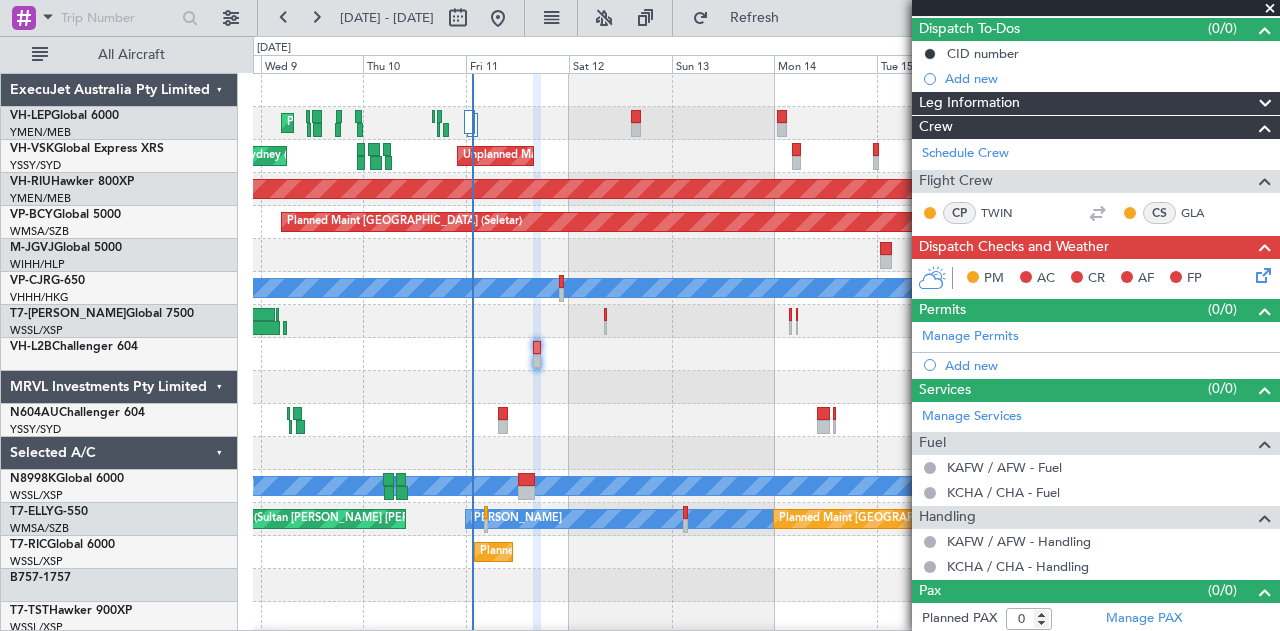 click 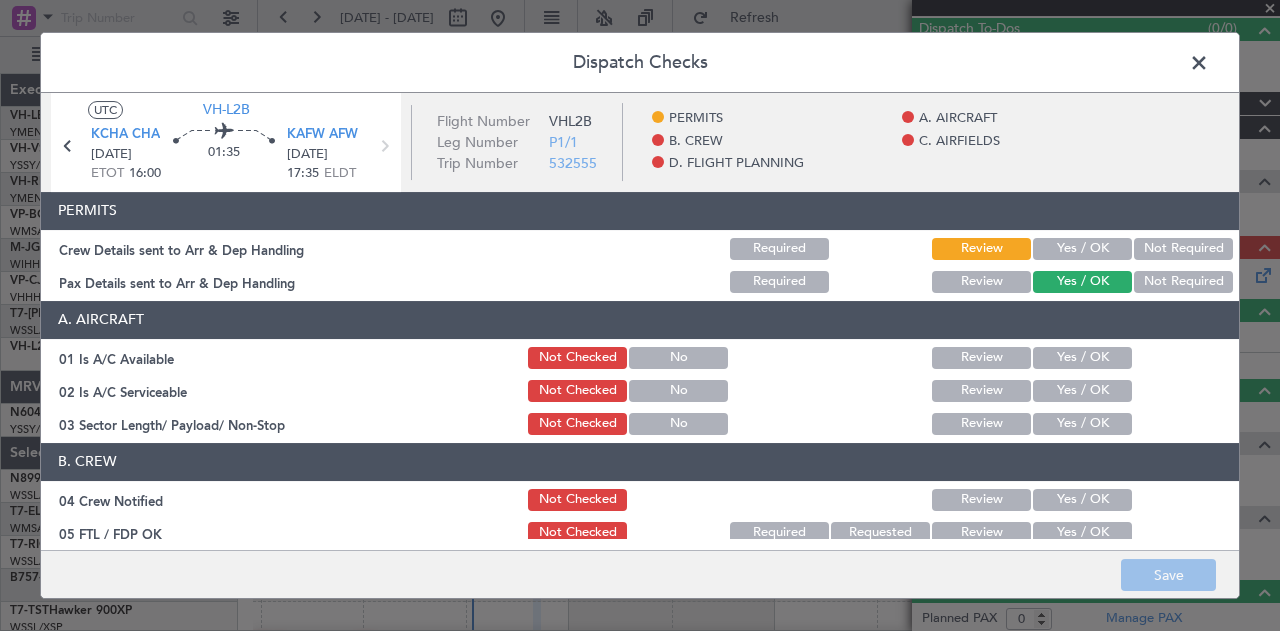click on "Not Required" 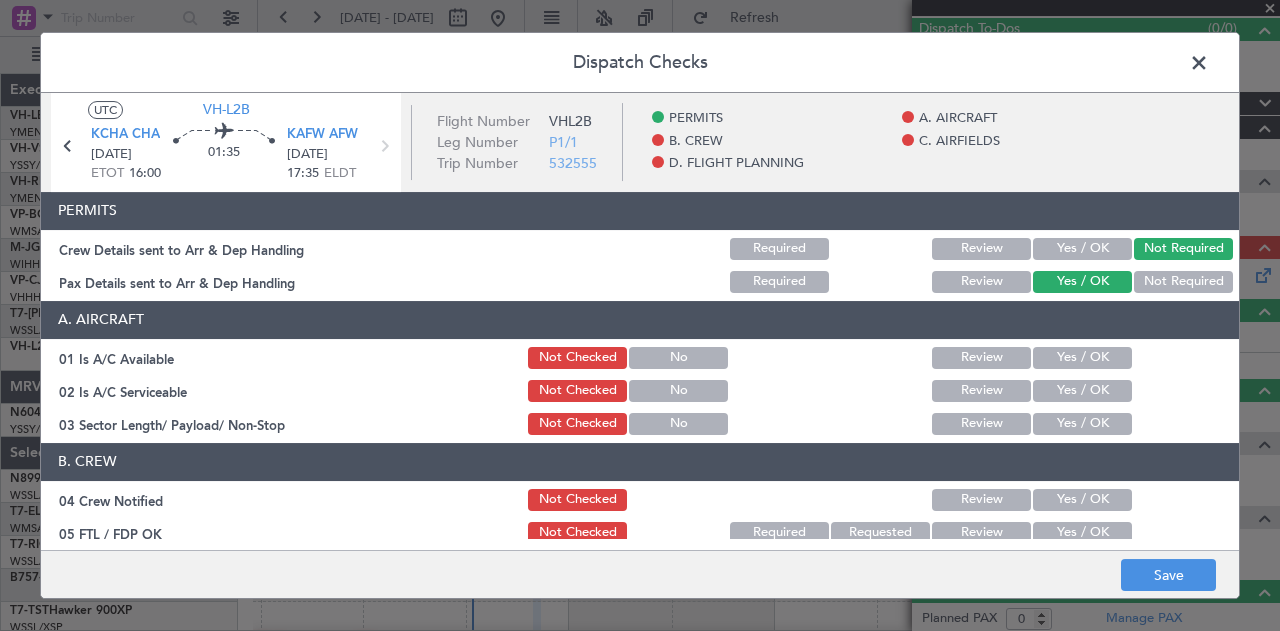 click on "Not Required" 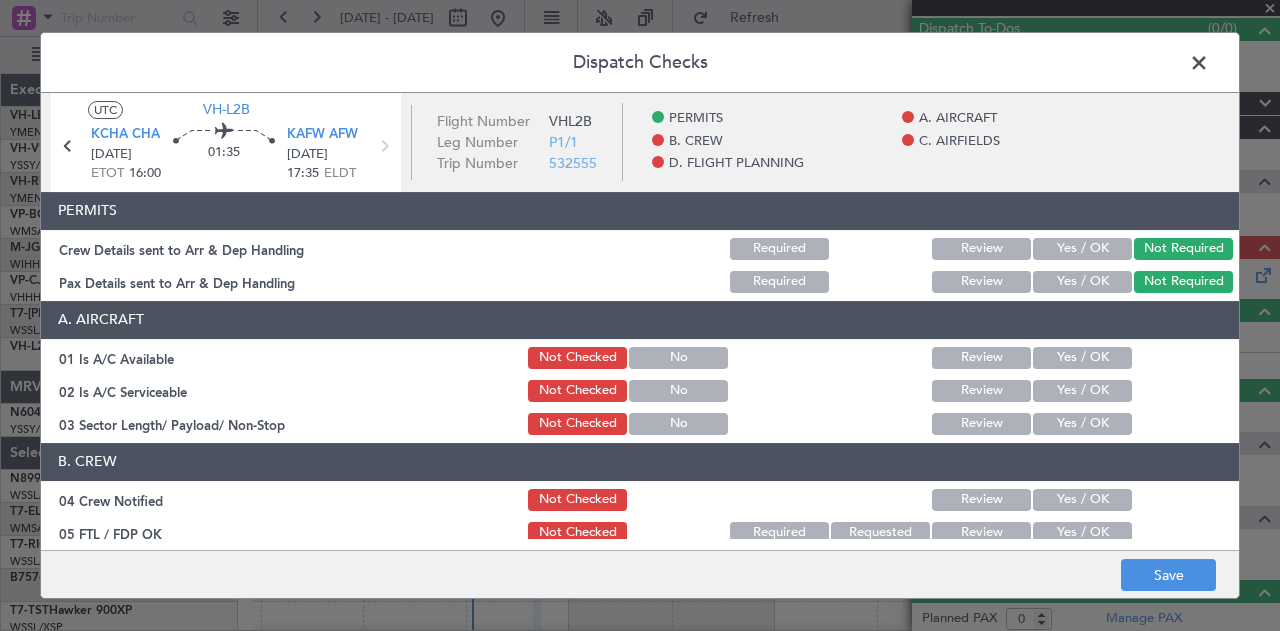 click on "Yes / OK" 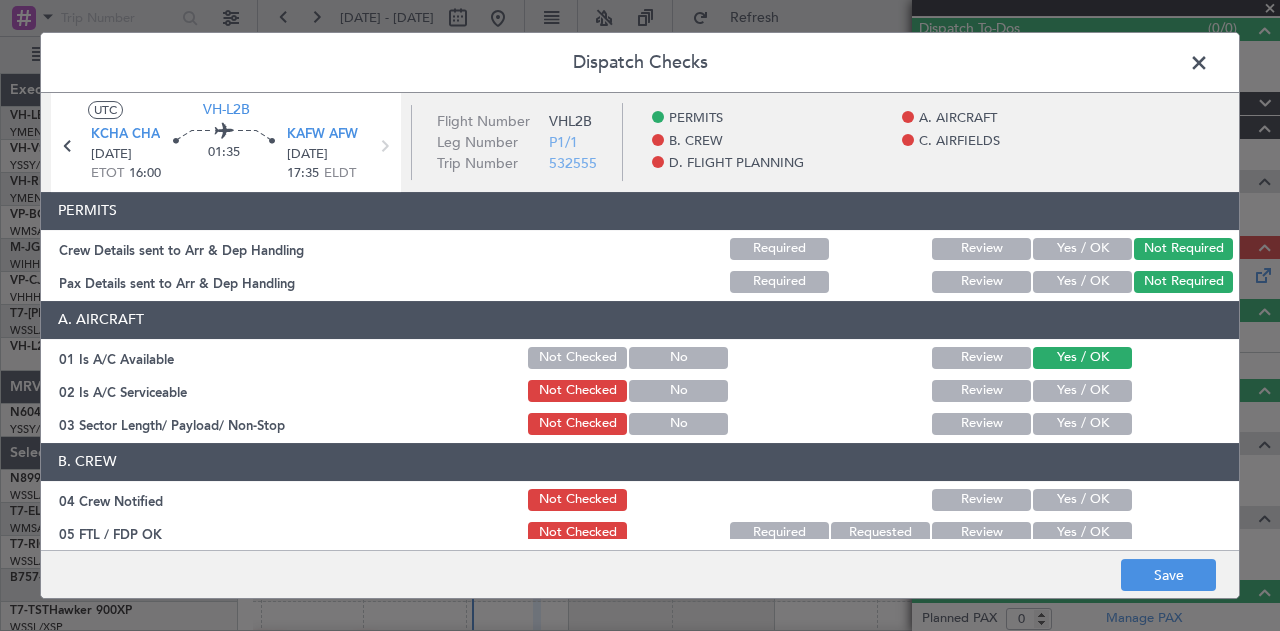 click on "Review" 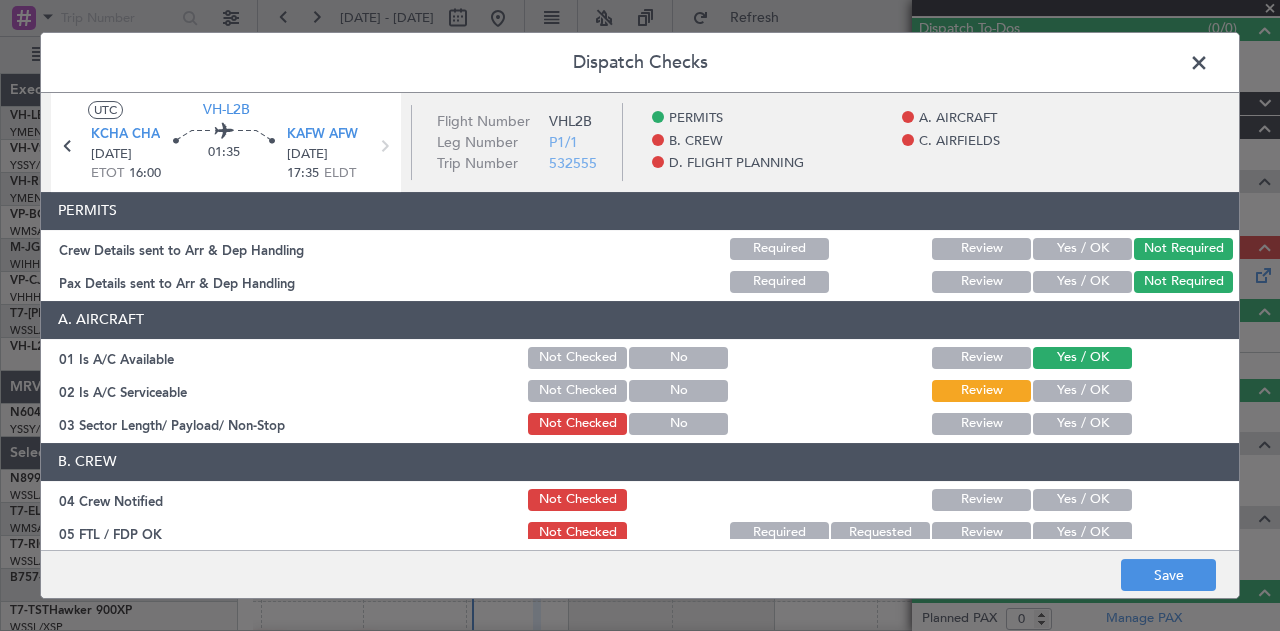 click on "Yes / OK" 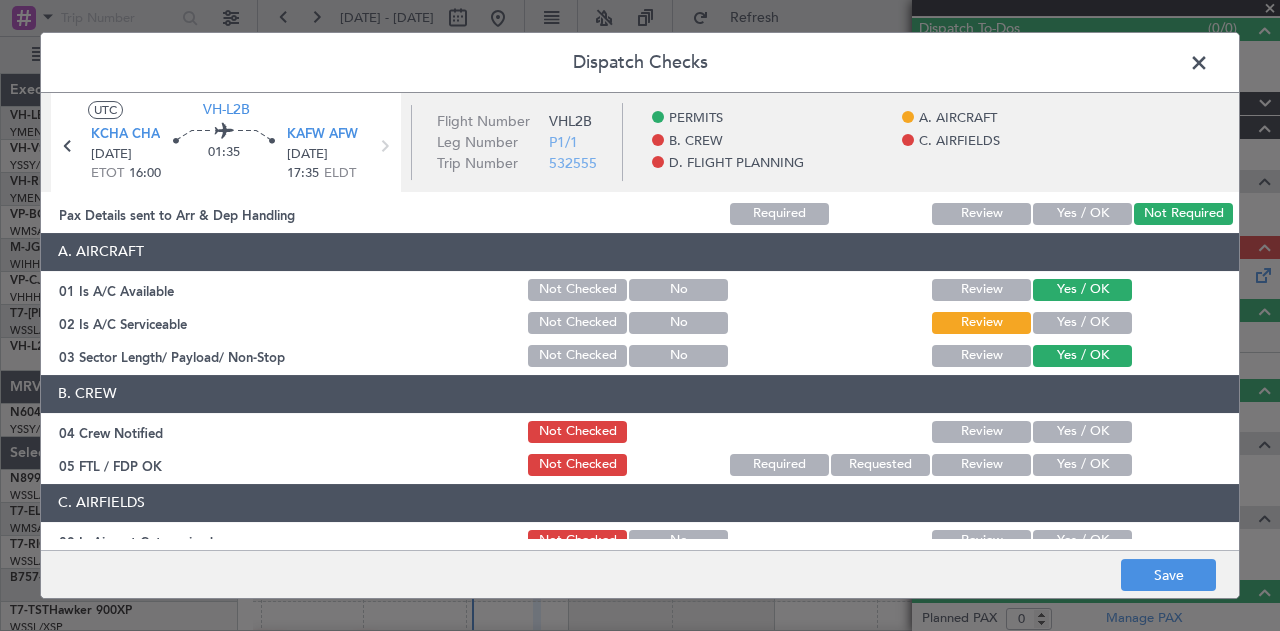 scroll, scrollTop: 0, scrollLeft: 0, axis: both 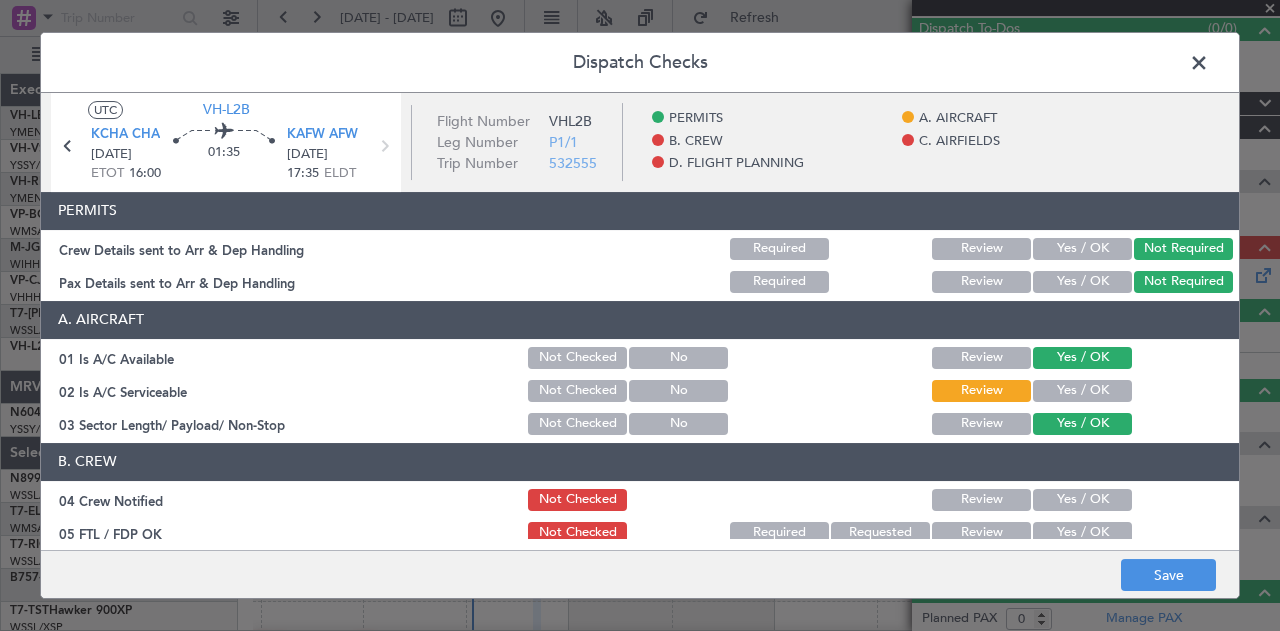 click on "Yes / OK" 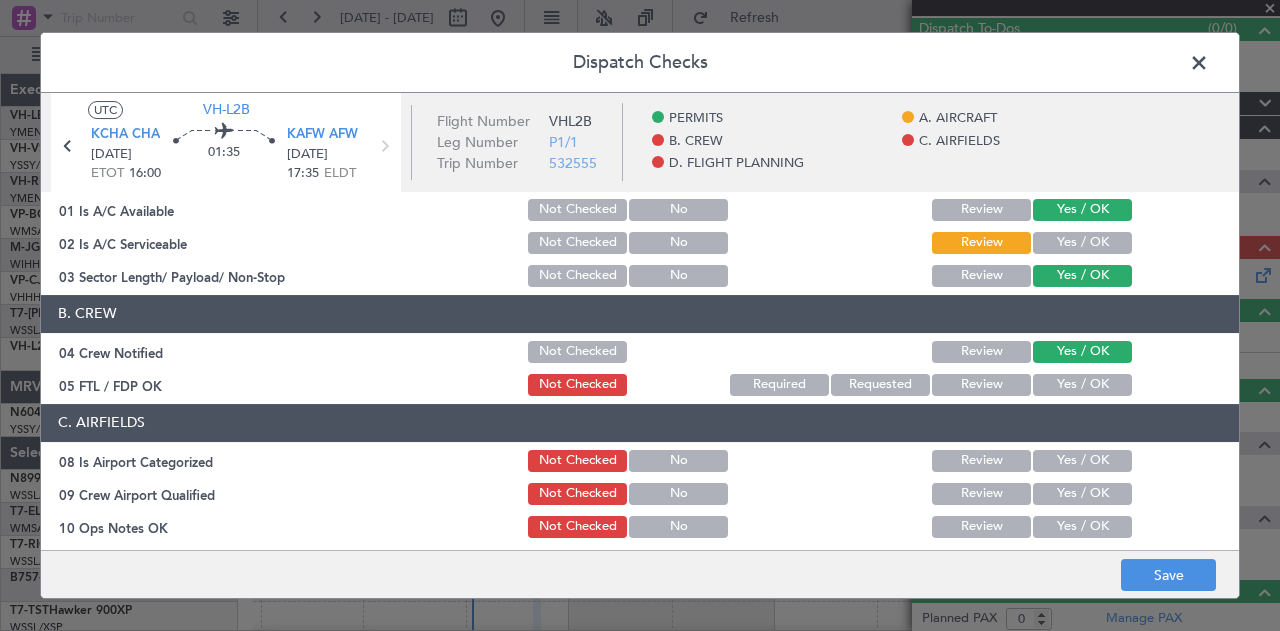 scroll, scrollTop: 160, scrollLeft: 0, axis: vertical 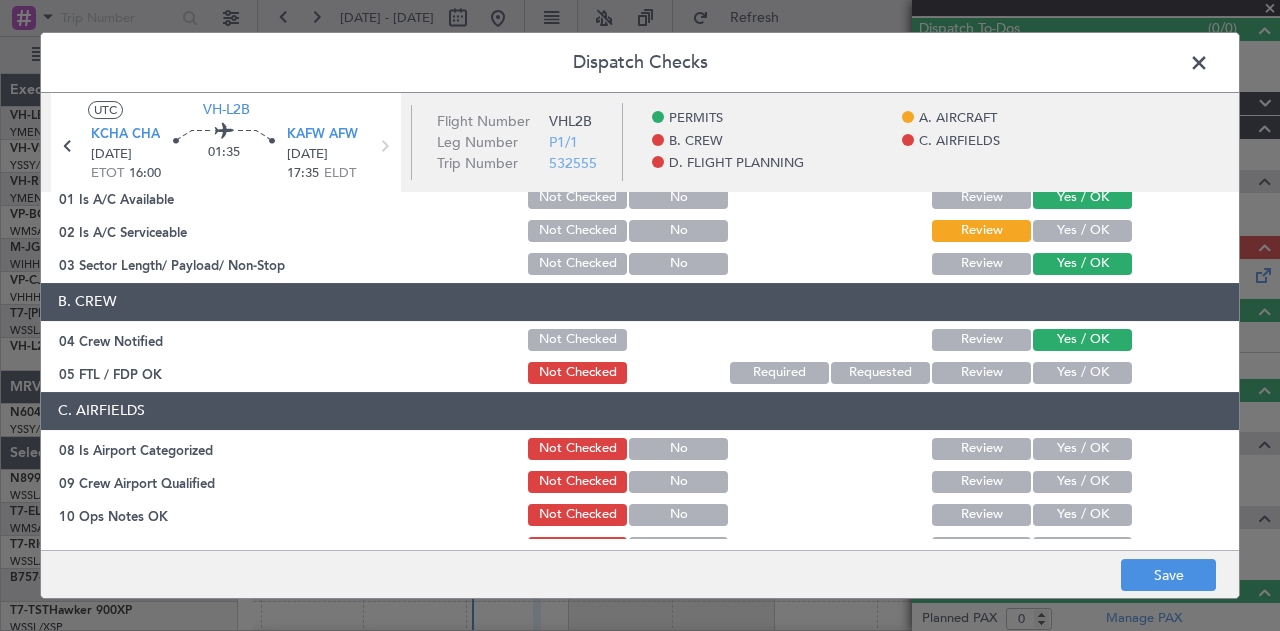 click on "Yes / OK" 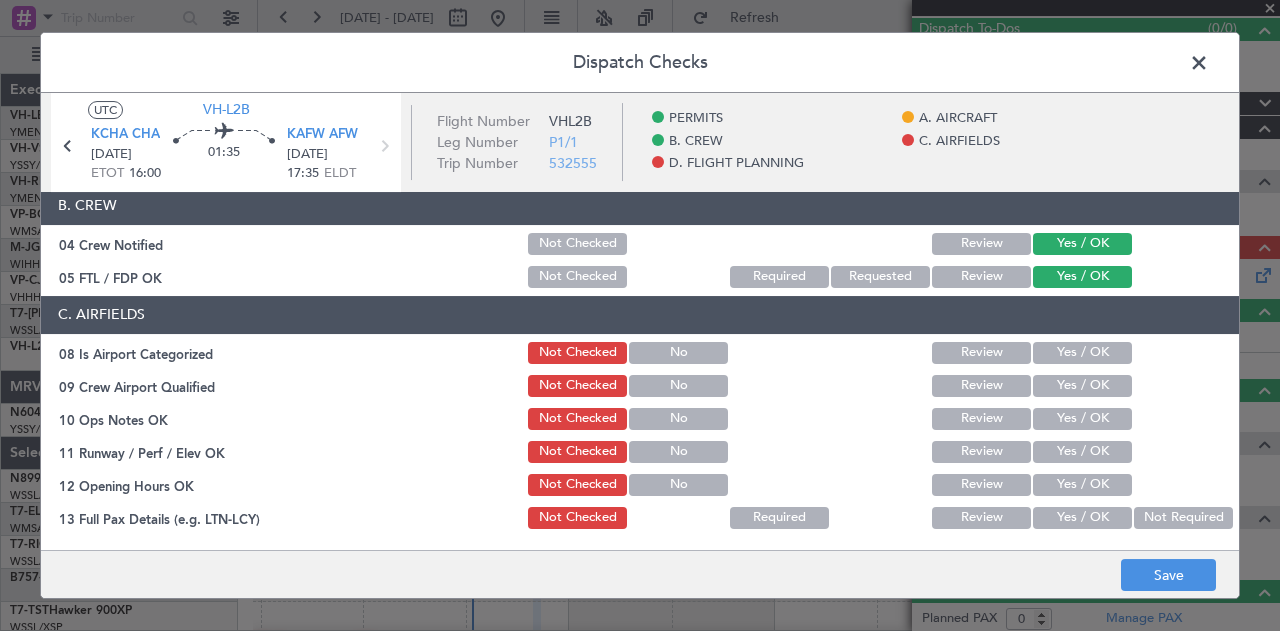 scroll, scrollTop: 280, scrollLeft: 0, axis: vertical 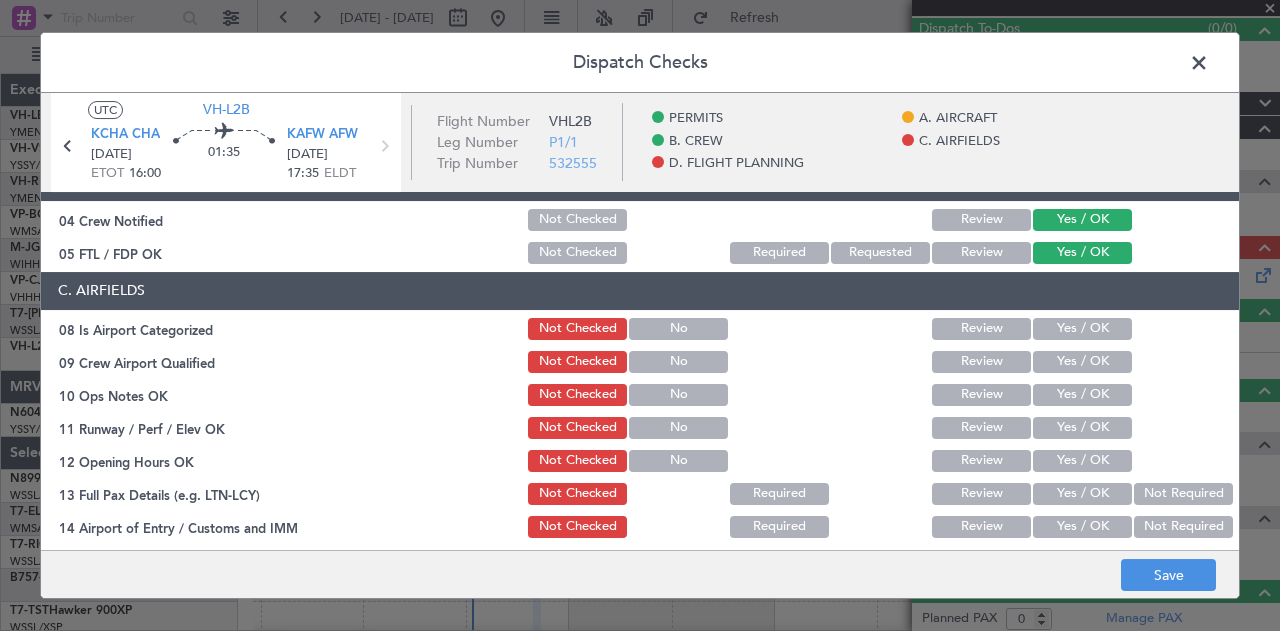 click on "Yes / OK" 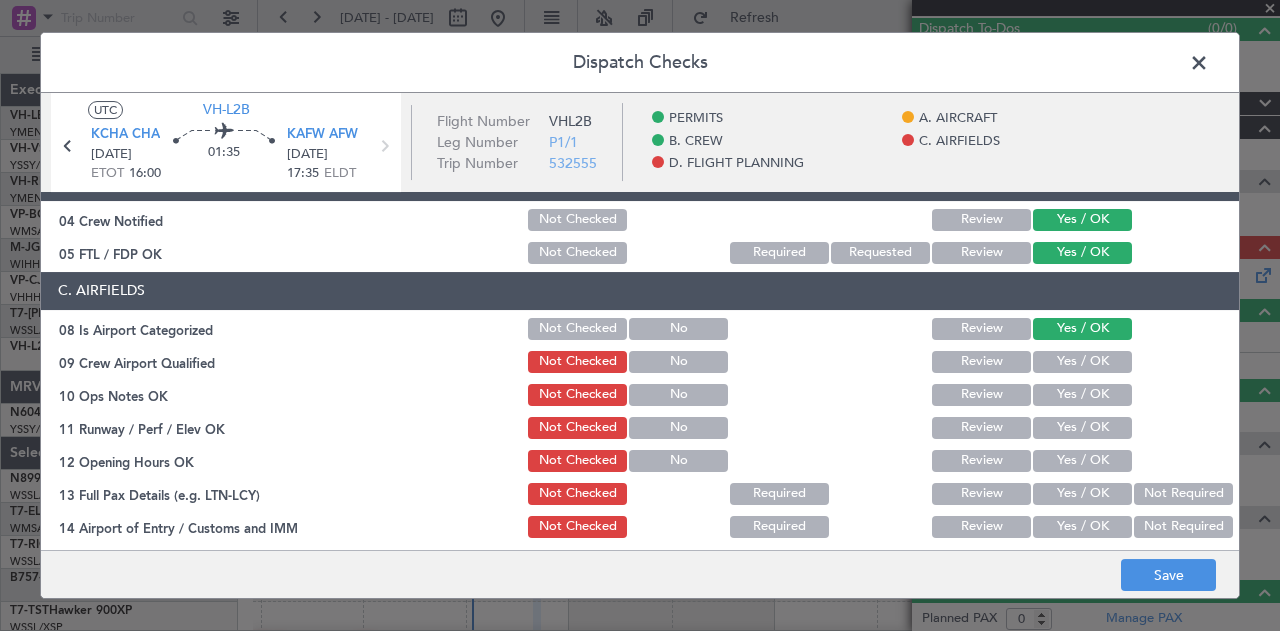 click on "Yes / OK" 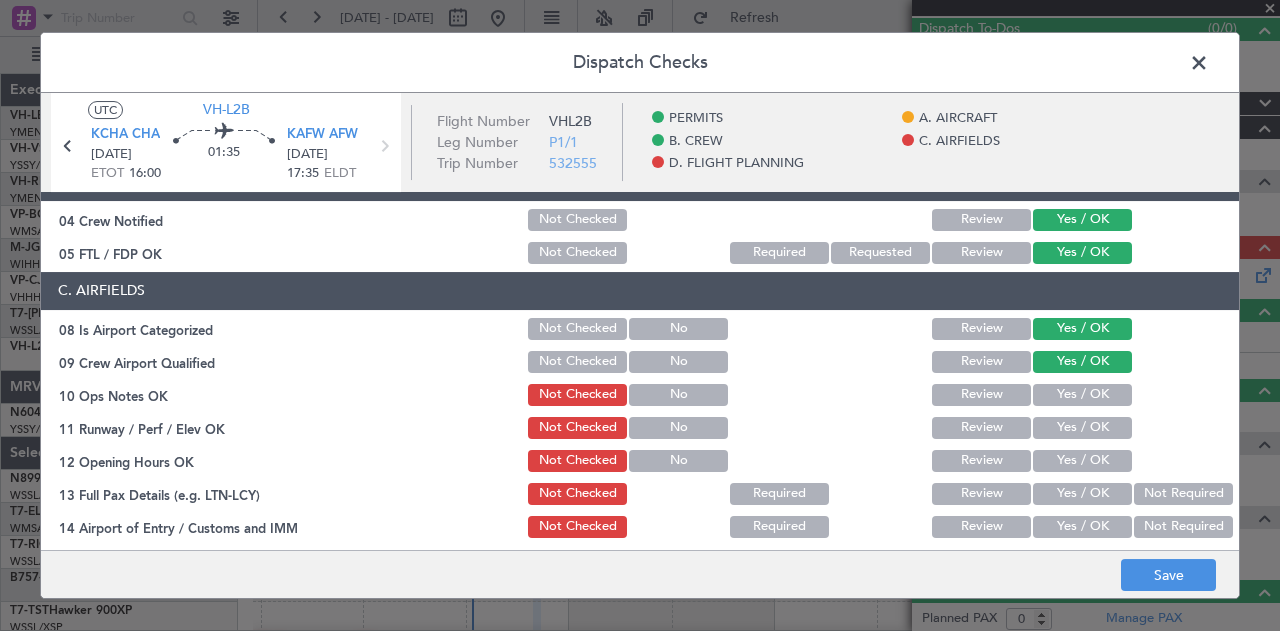 click on "Yes / OK" 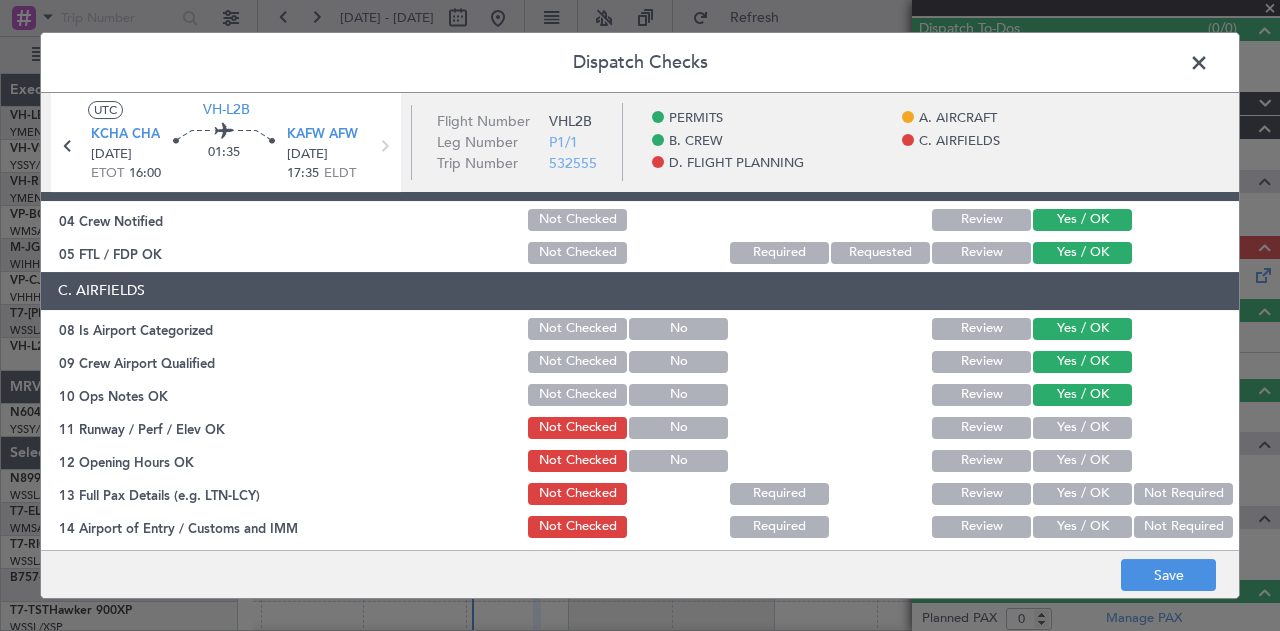 click on "Yes / OK" 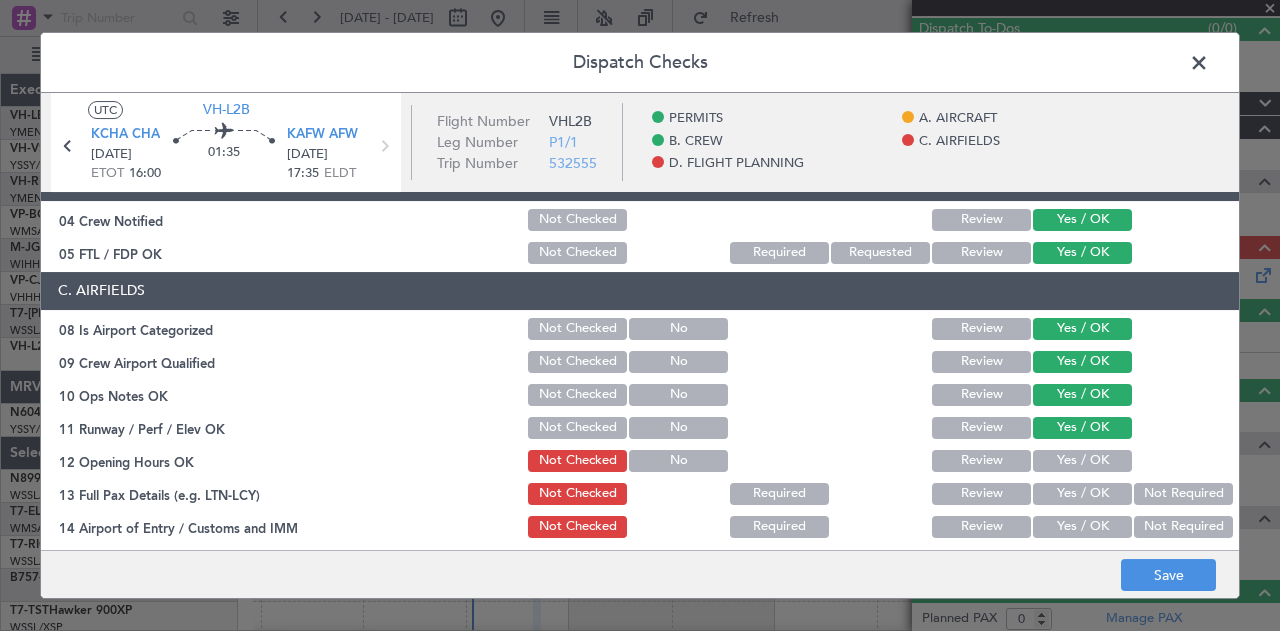 click on "Yes / OK" 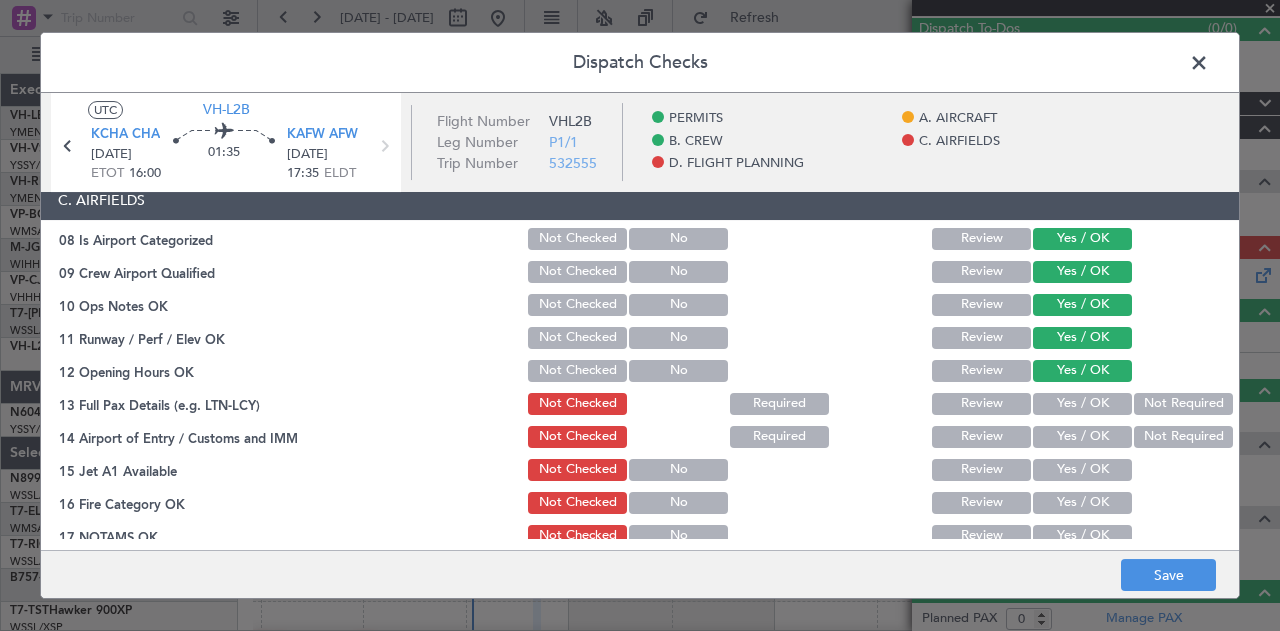 scroll, scrollTop: 415, scrollLeft: 0, axis: vertical 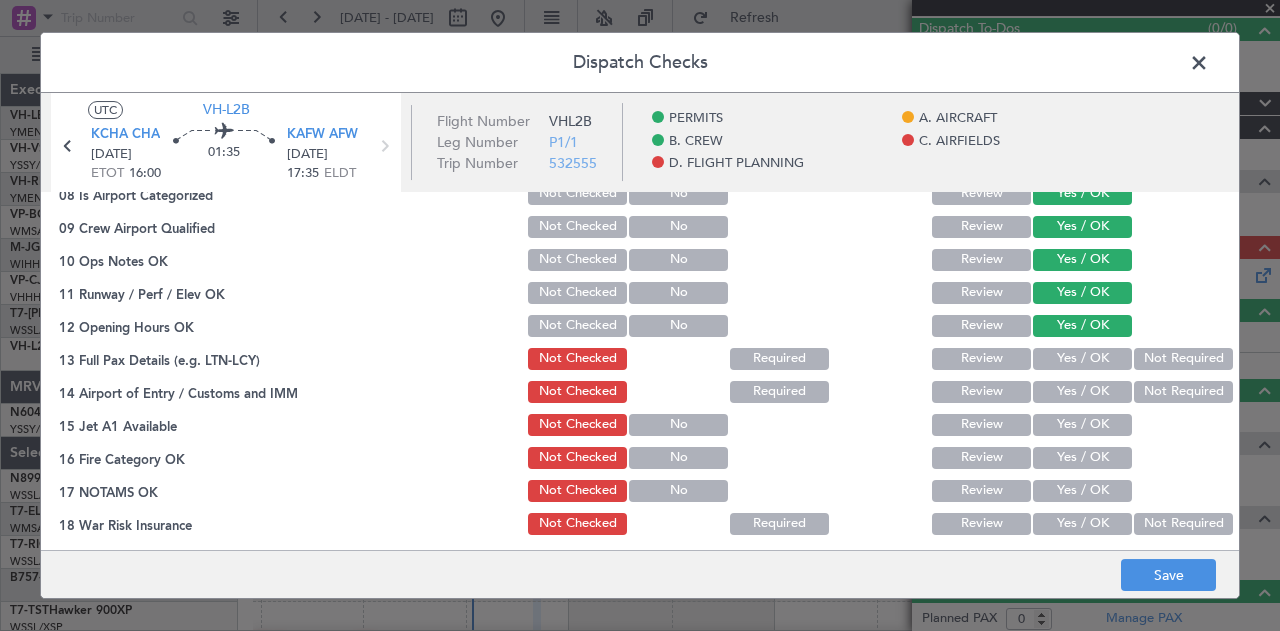 click on "Not Required" 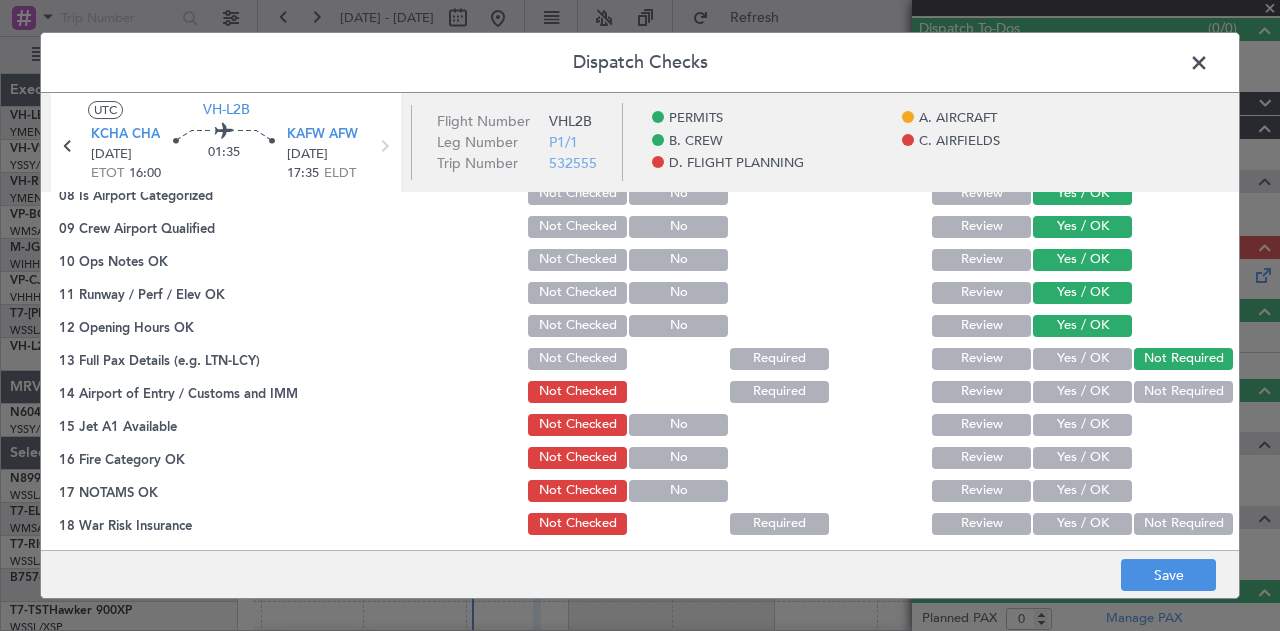 click on "Not Required" 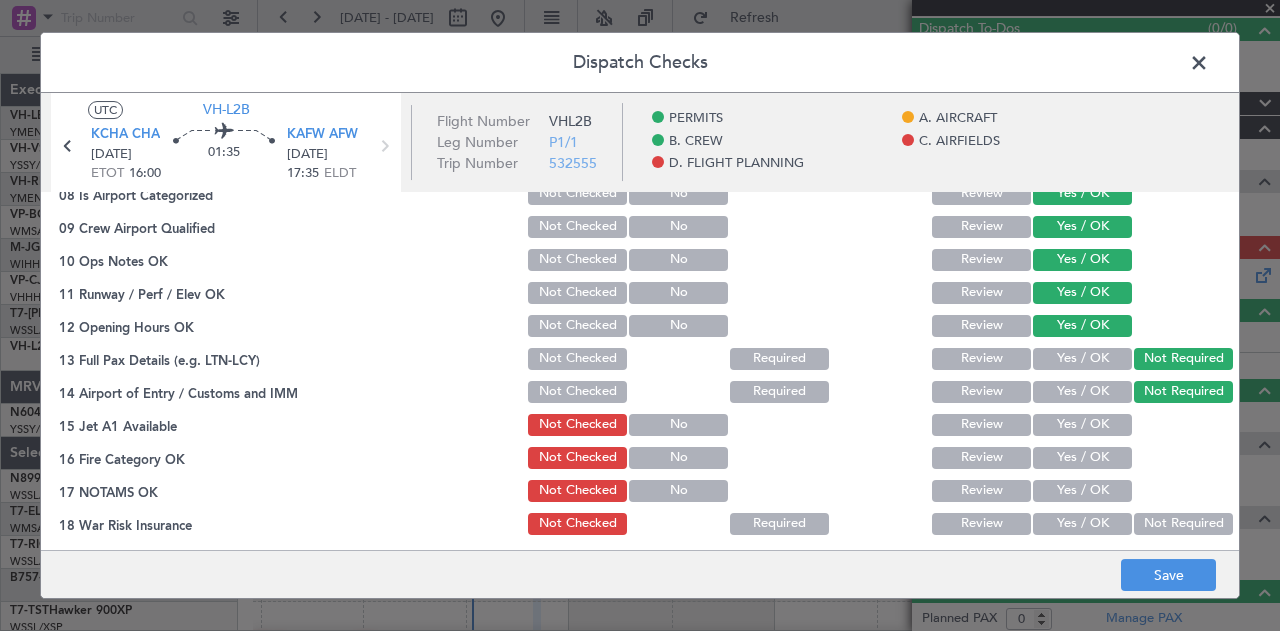 click on "Yes / OK" 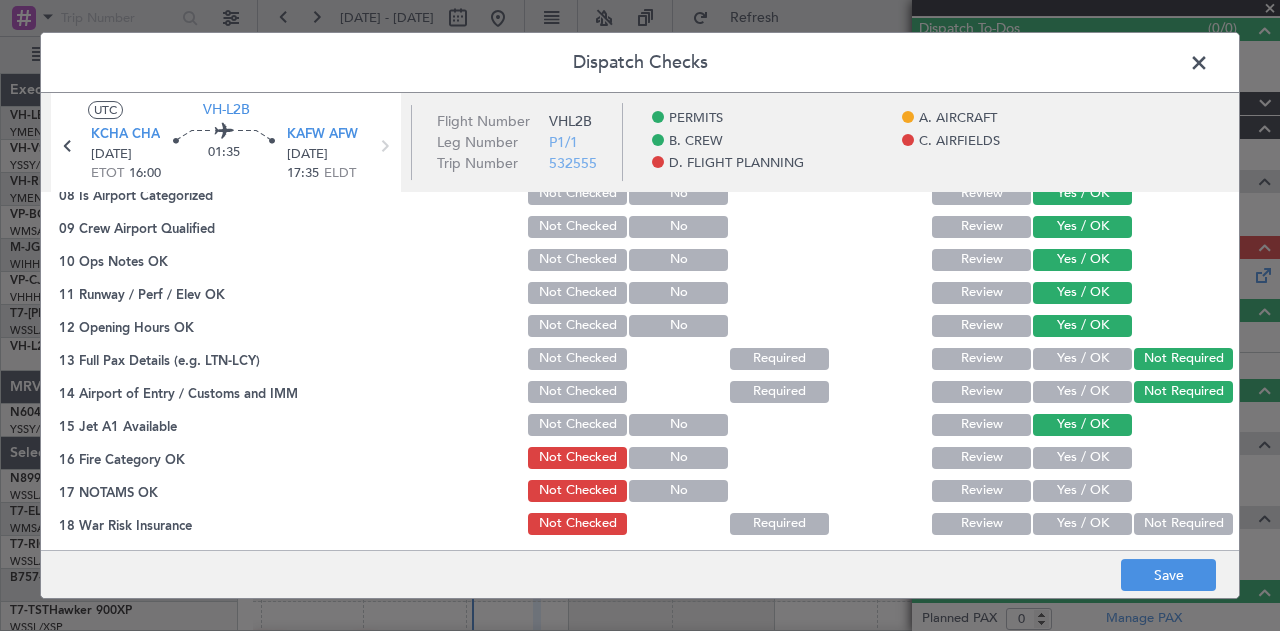 click on "Yes / OK" 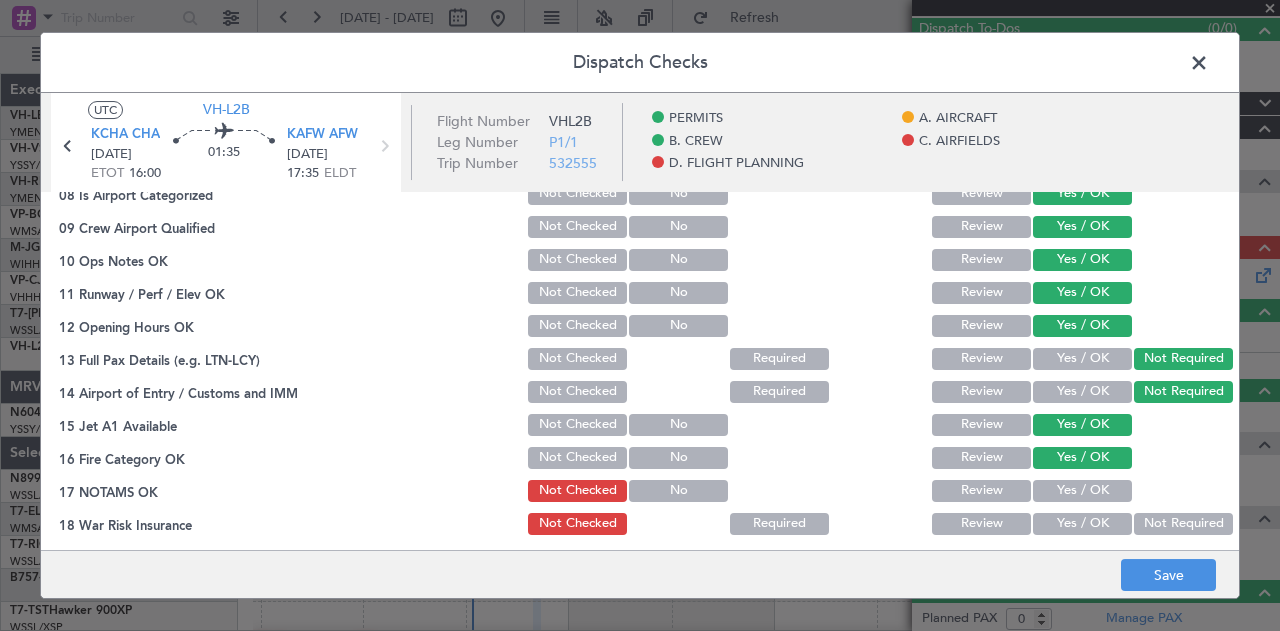 click on "Yes / OK" 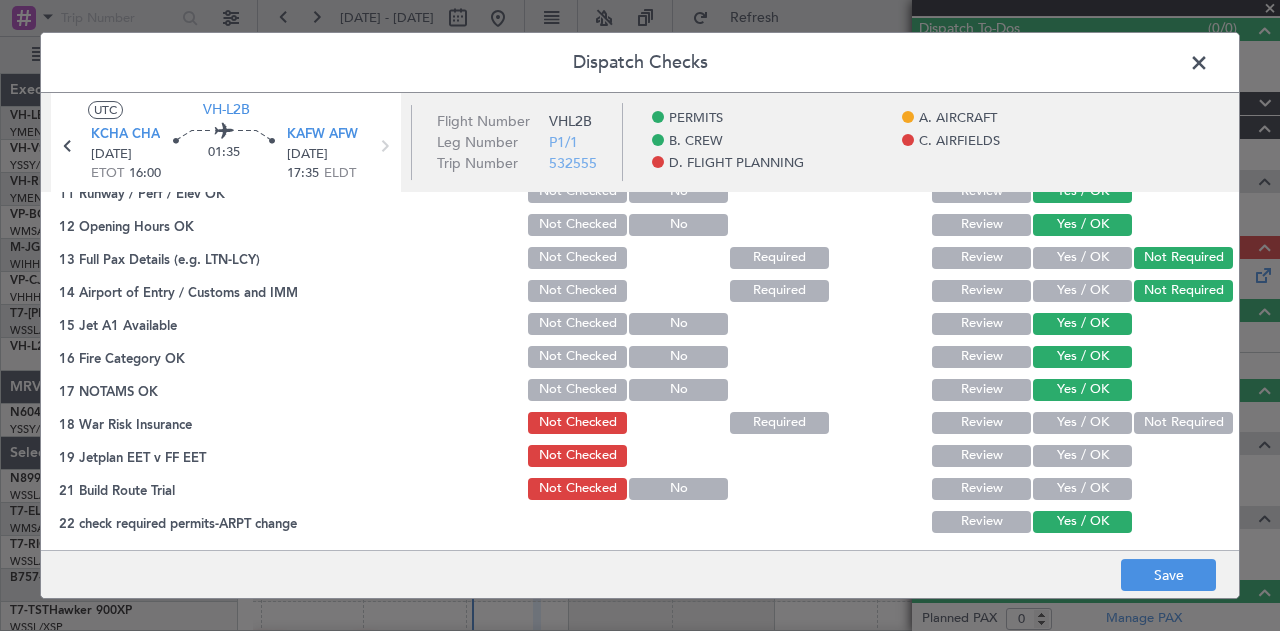 scroll, scrollTop: 546, scrollLeft: 0, axis: vertical 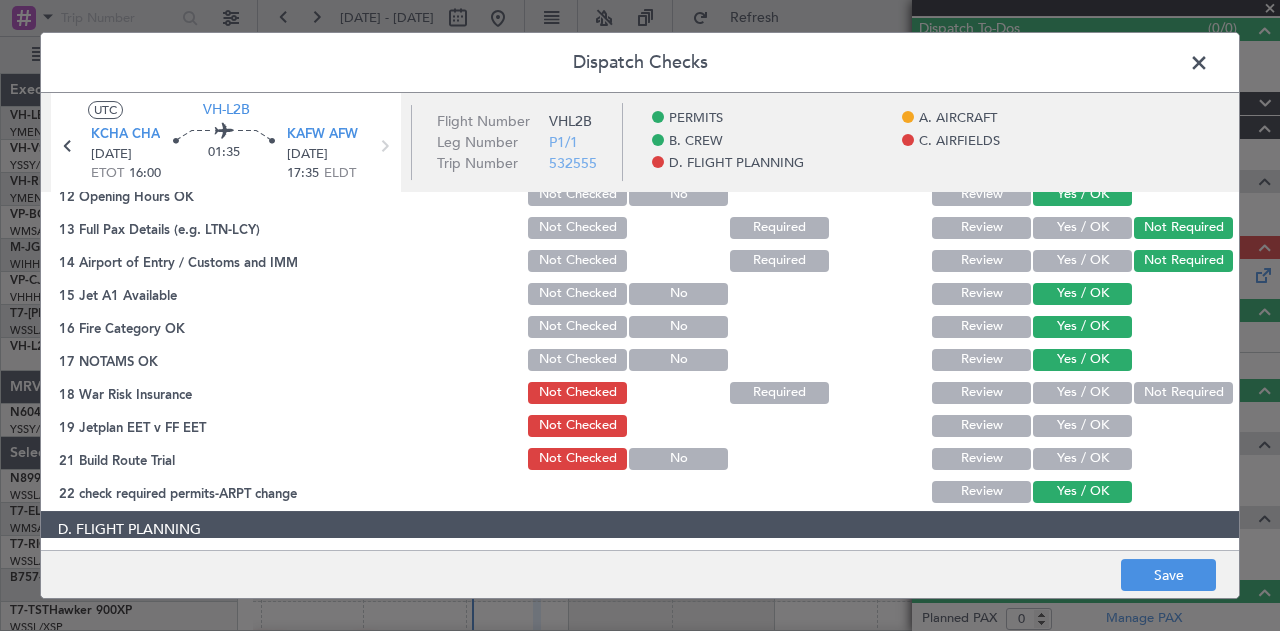 click on "Yes / OK" 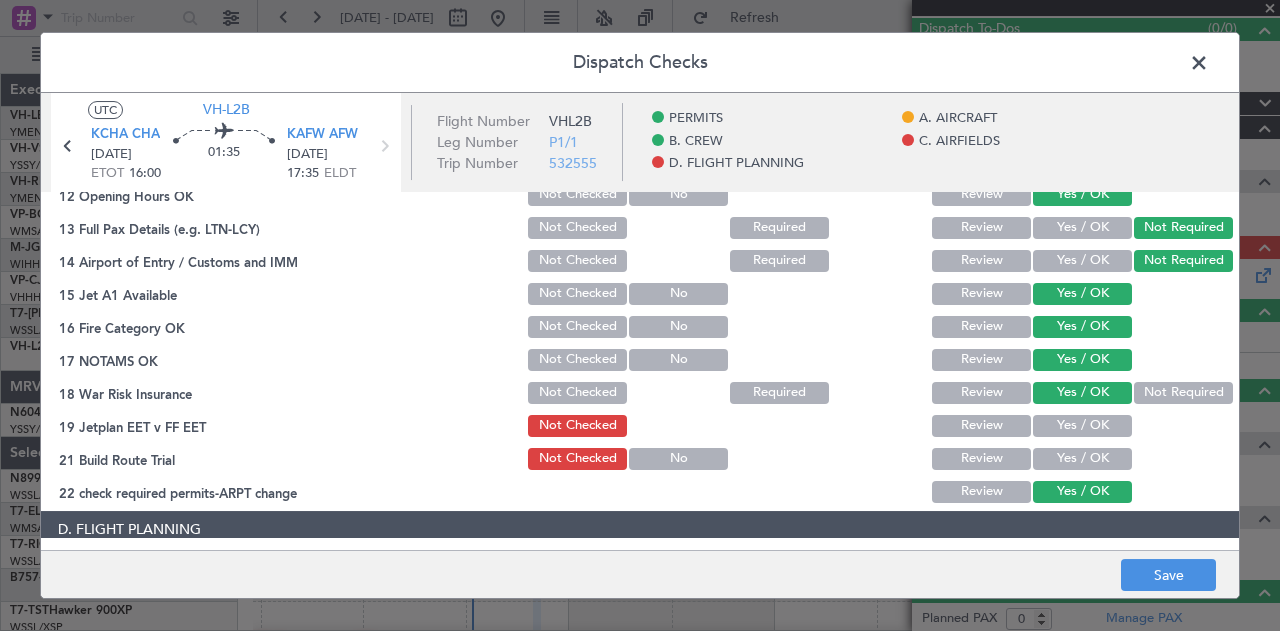 click on "Yes / OK" 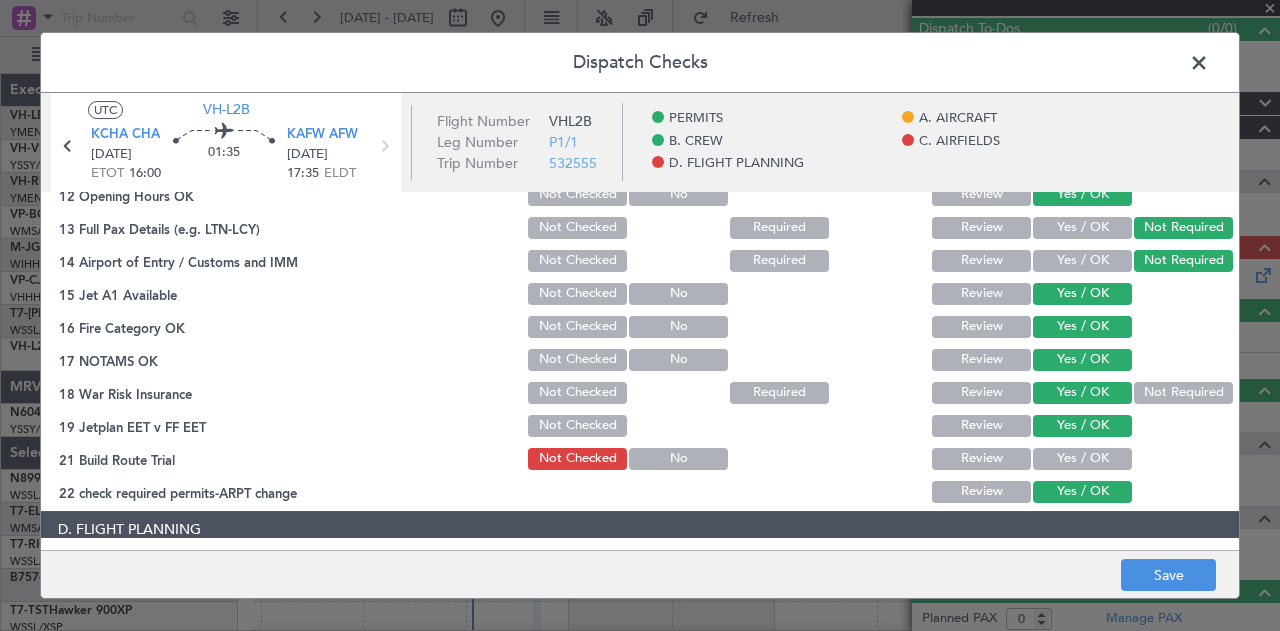 click on "Yes / OK" 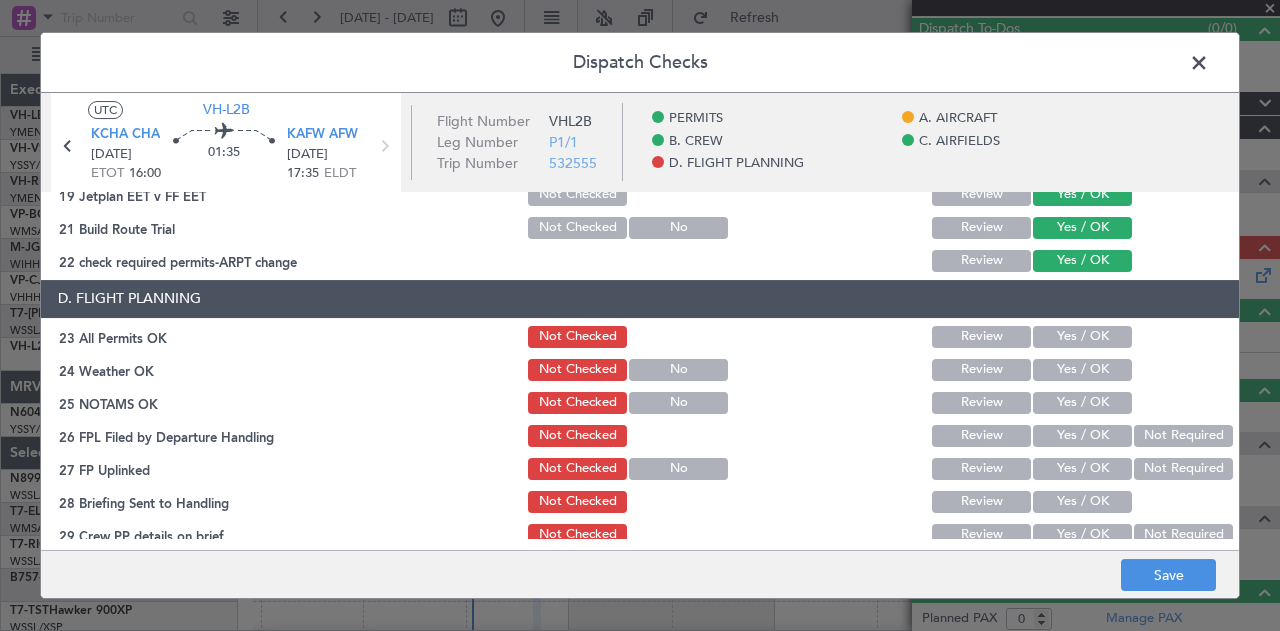 scroll, scrollTop: 792, scrollLeft: 0, axis: vertical 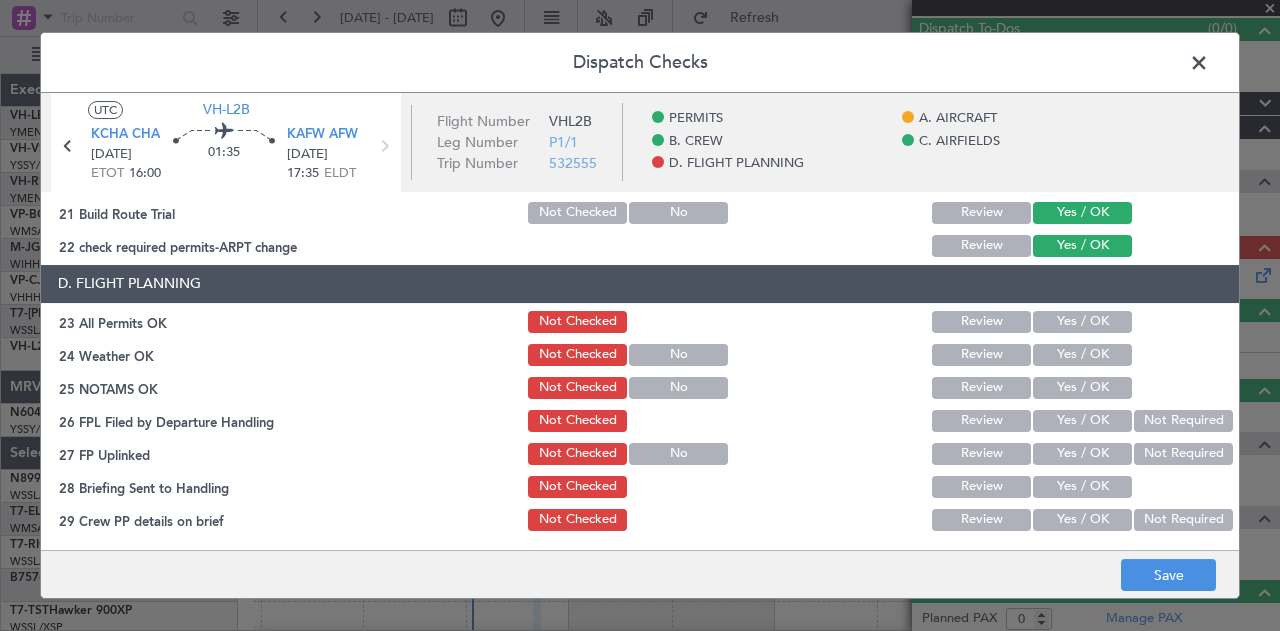 click on "Yes / OK" 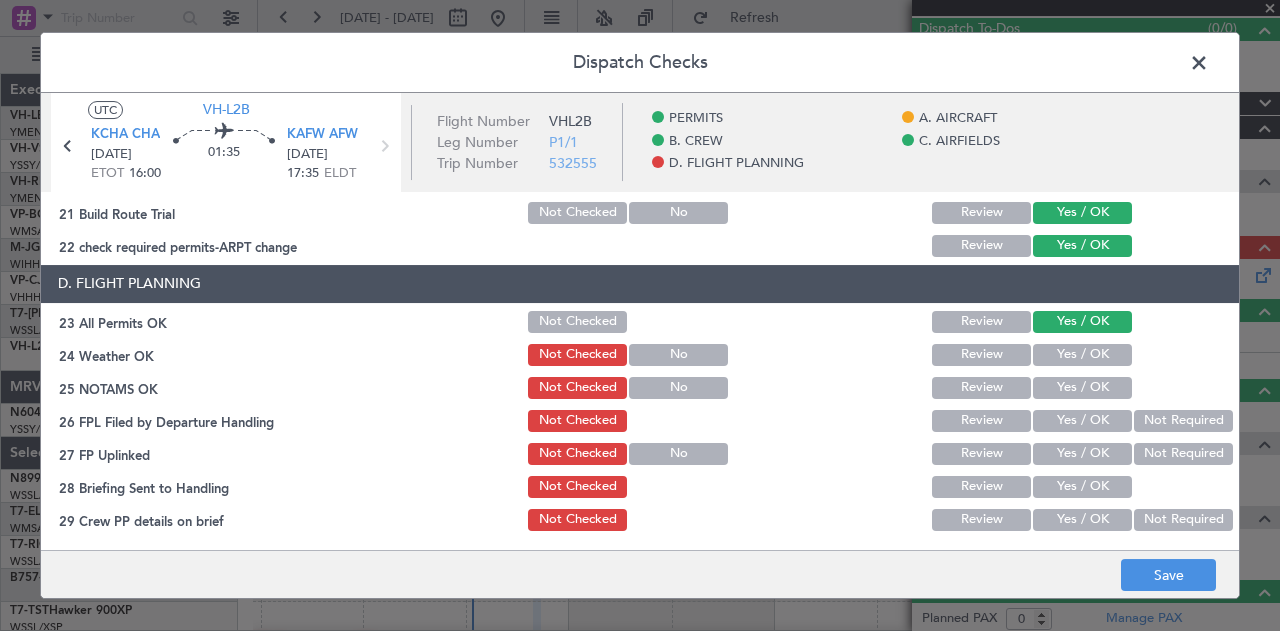 click on "Yes / OK" 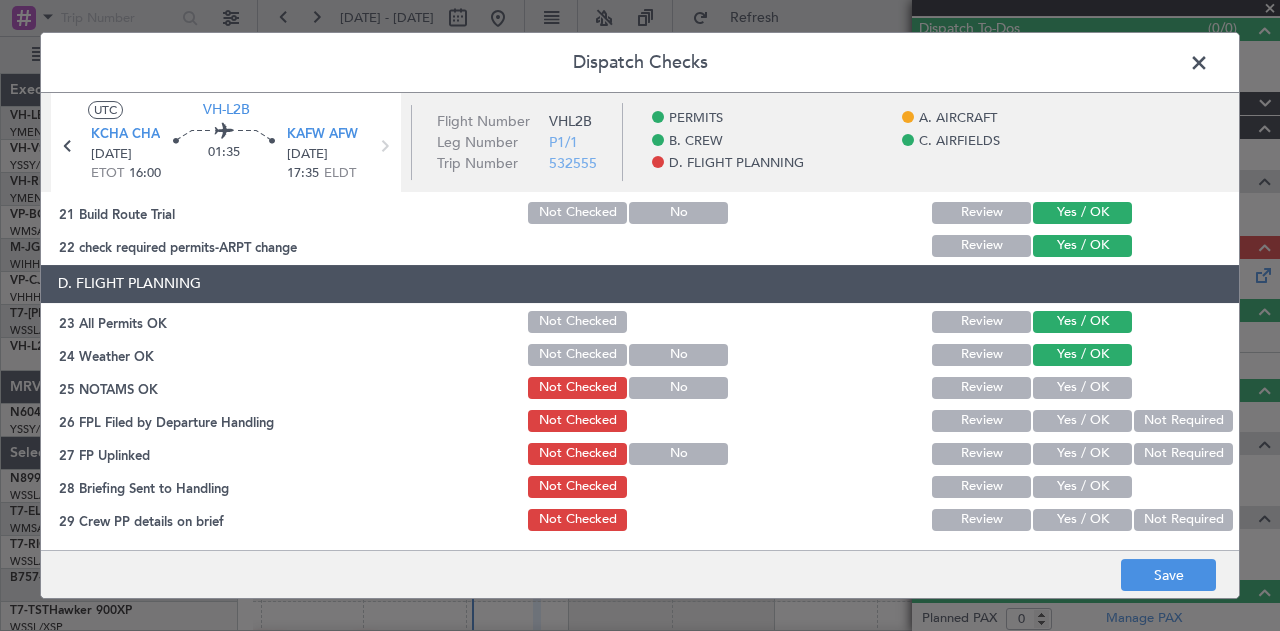 click on "Yes / OK" 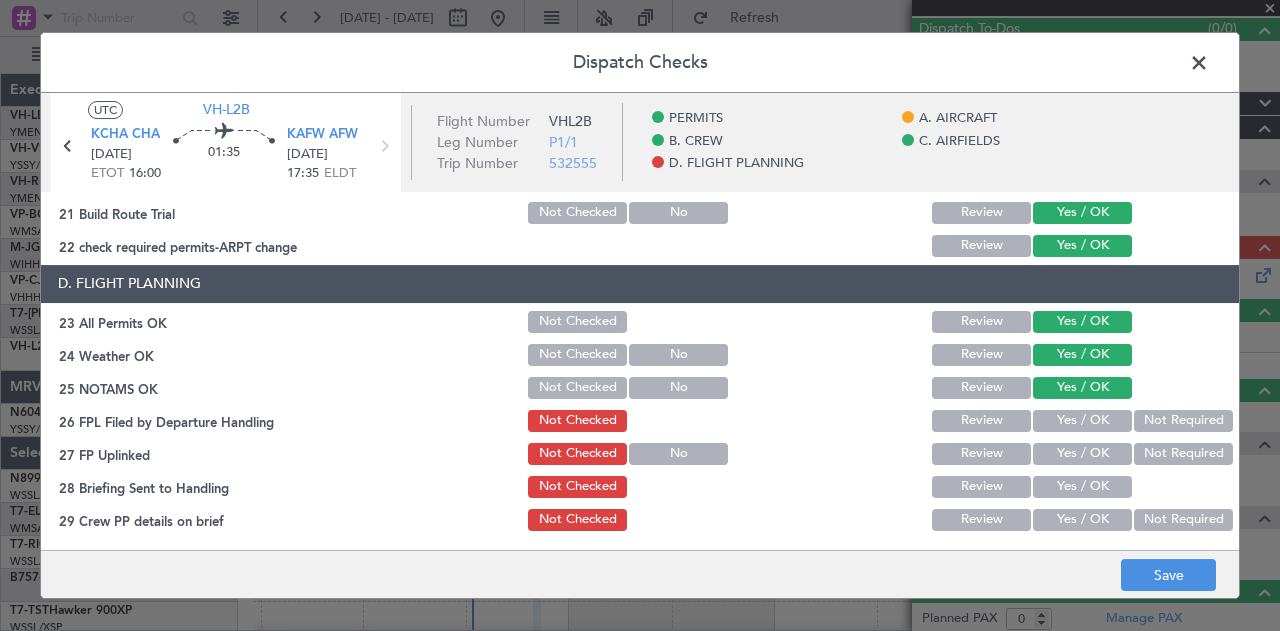 click on "Not Required" 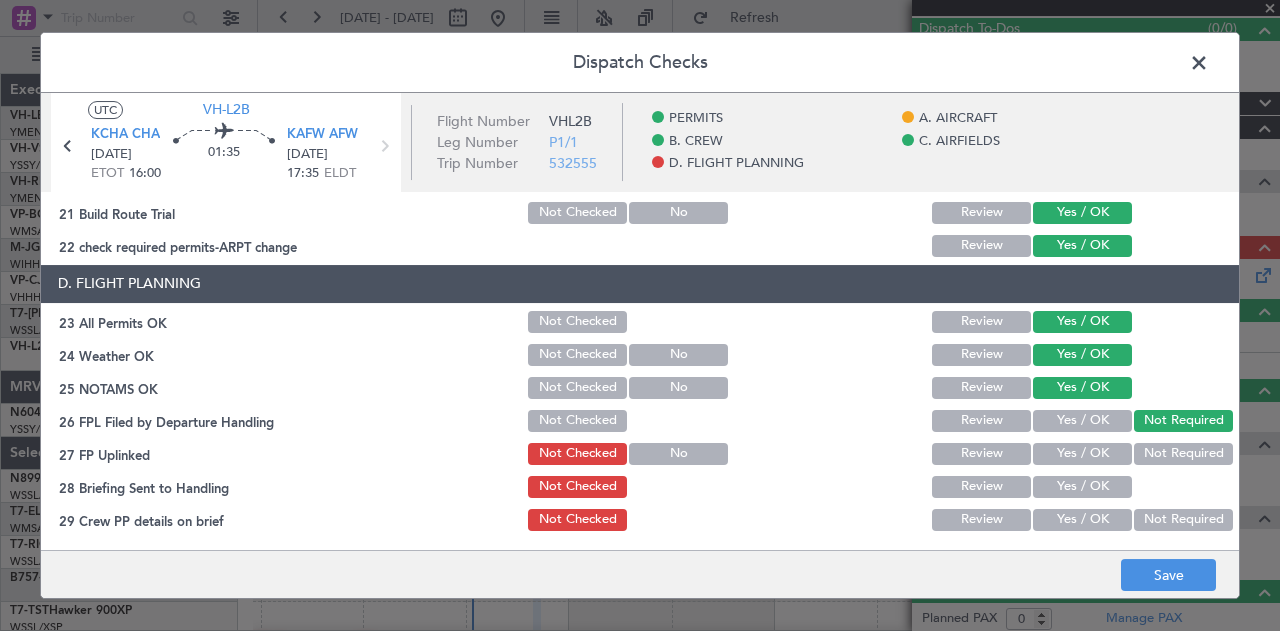 click on "Not Required" 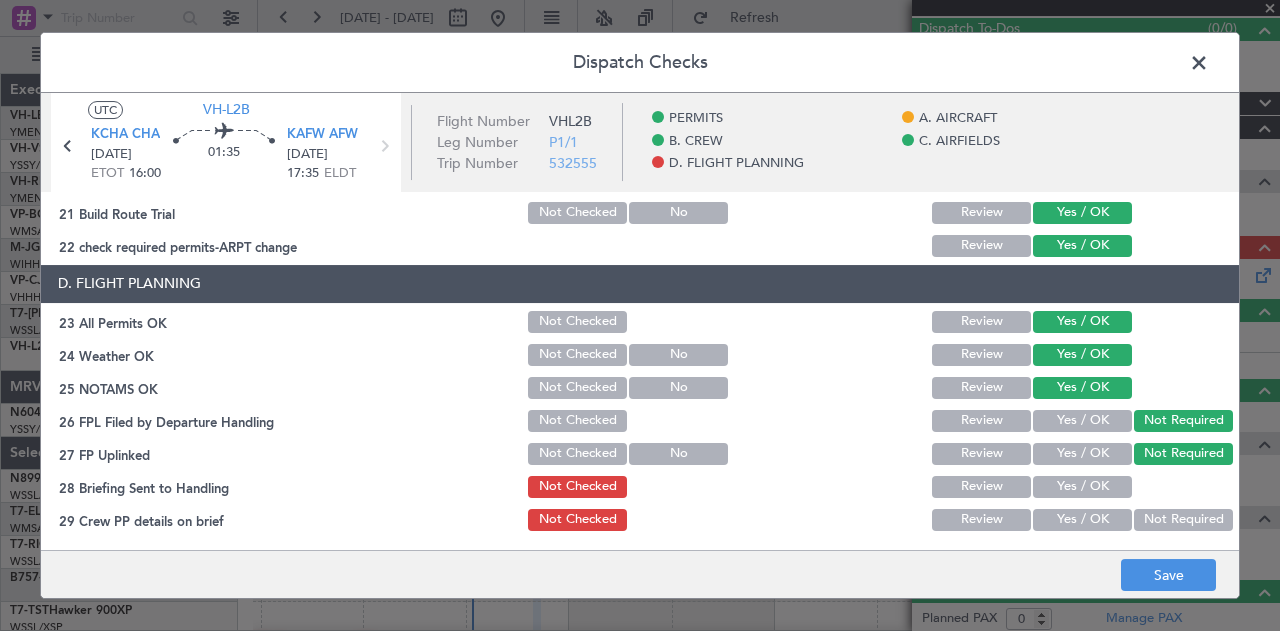 click on "Yes / OK" 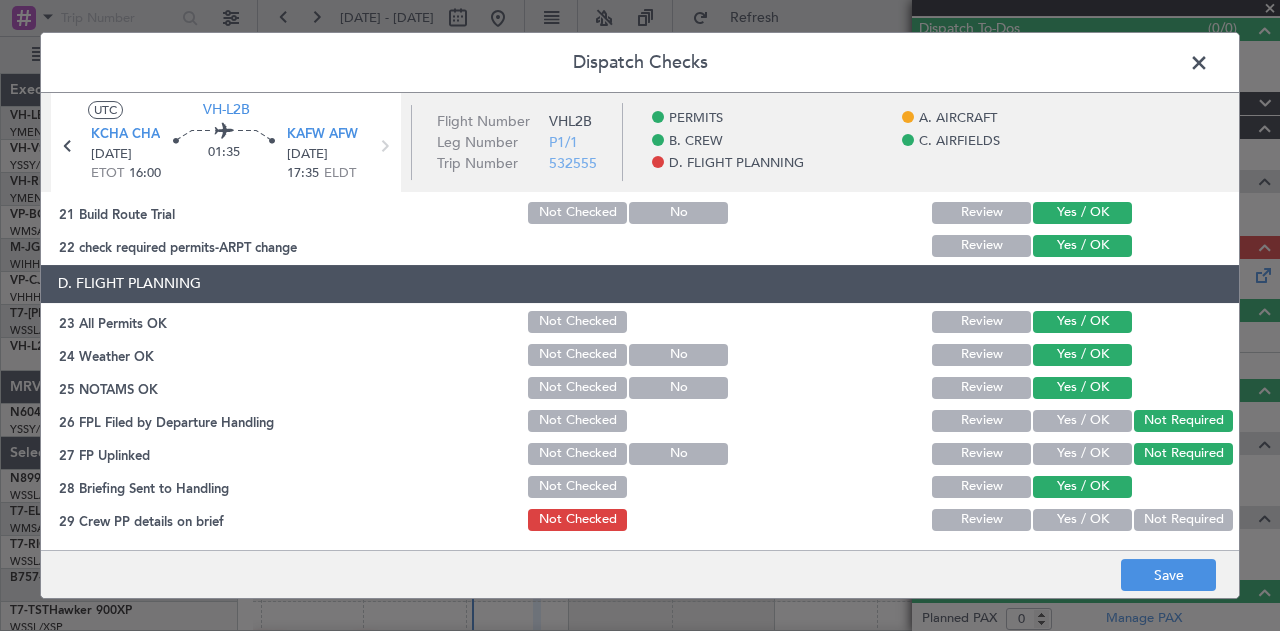 click on "Not Required" 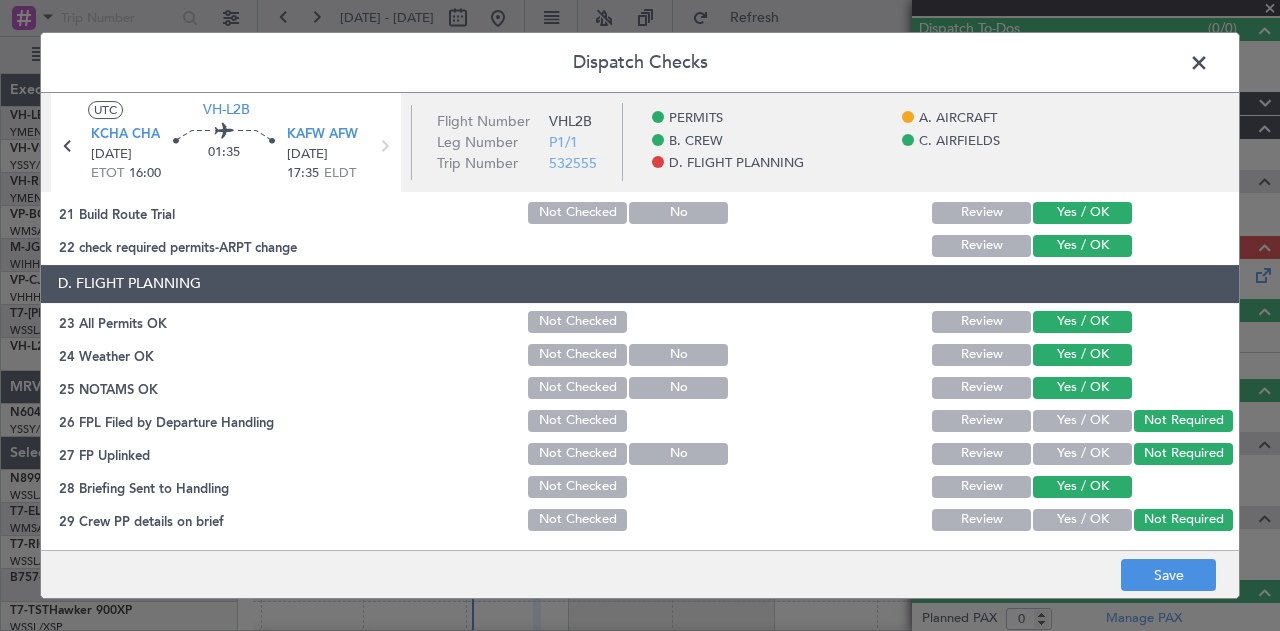 scroll, scrollTop: 825, scrollLeft: 0, axis: vertical 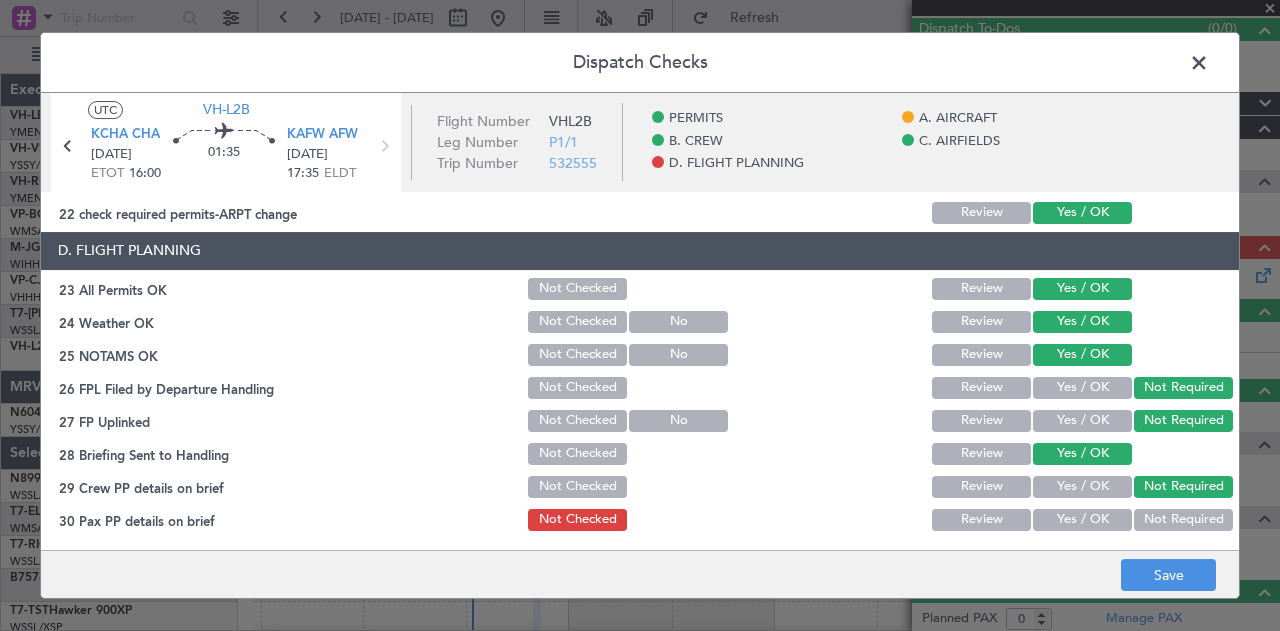 click on "Not Required" 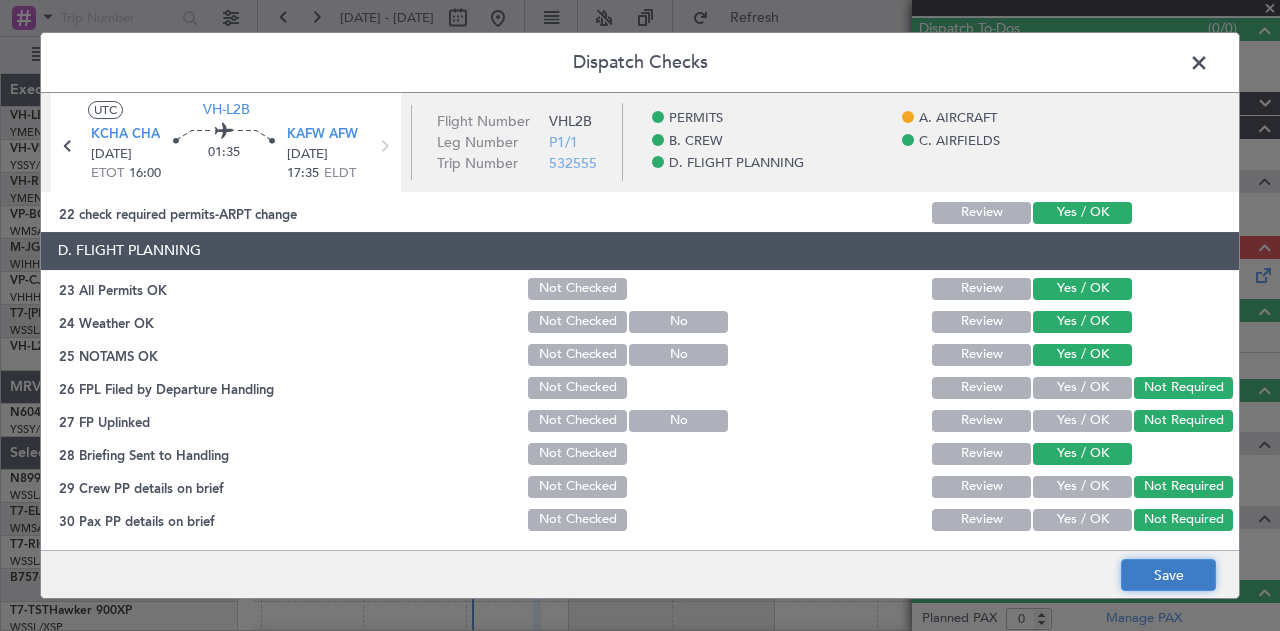 click on "Save" 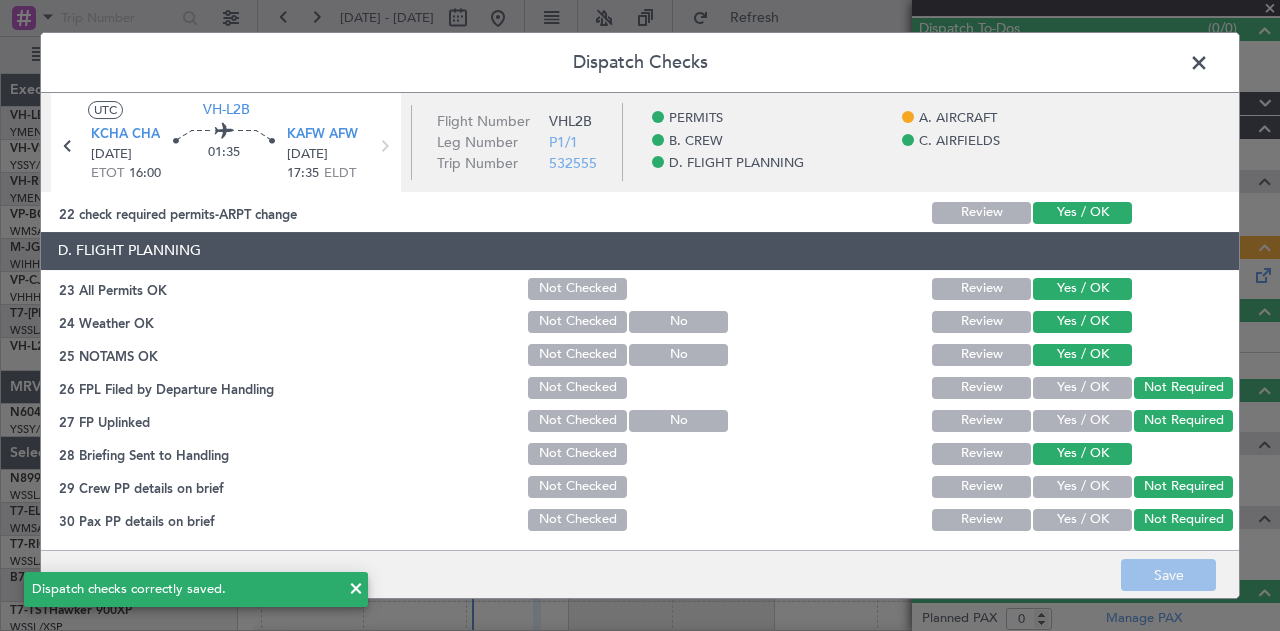 click 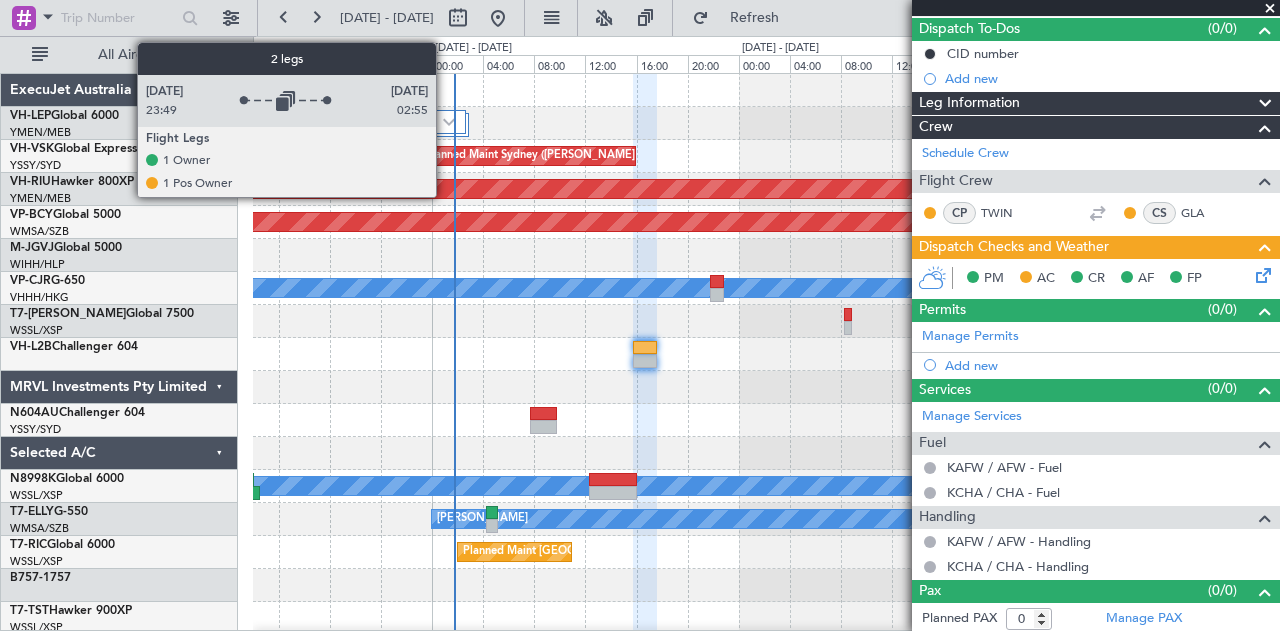 click 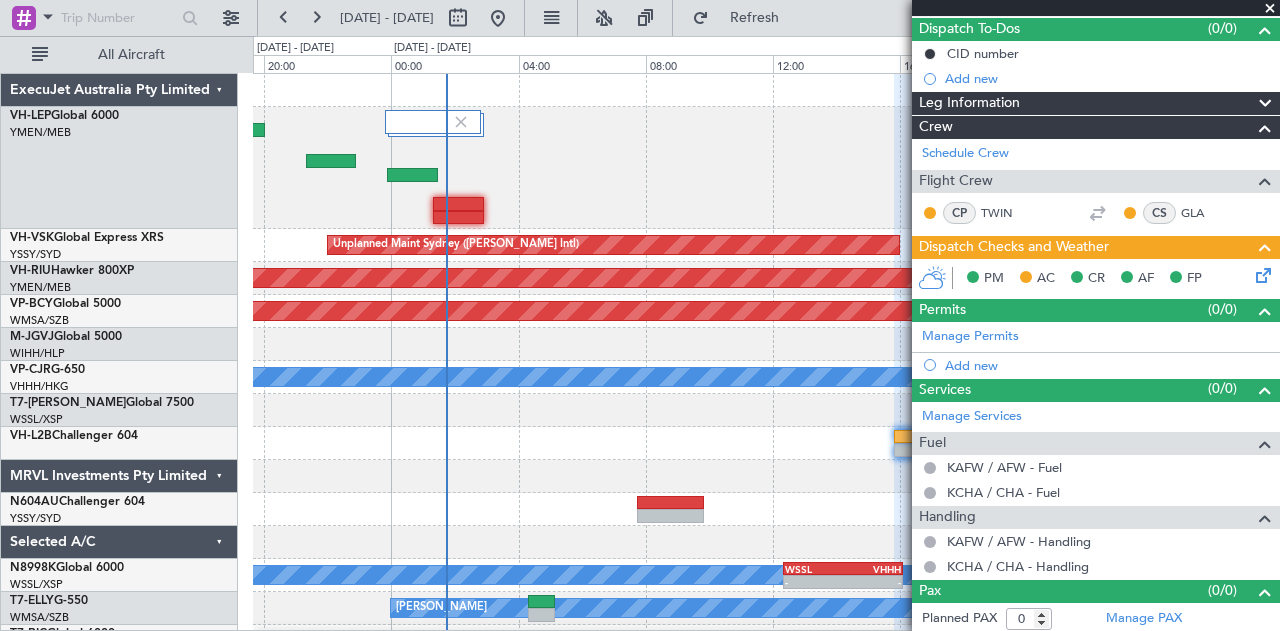 scroll, scrollTop: 7, scrollLeft: 0, axis: vertical 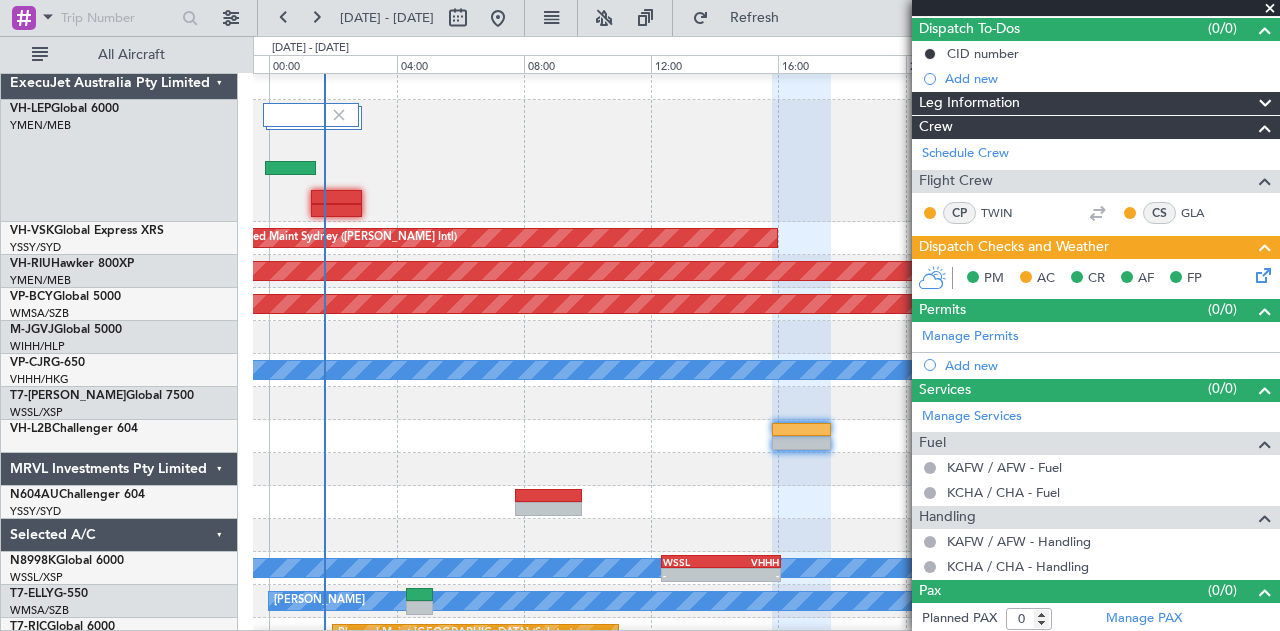 click 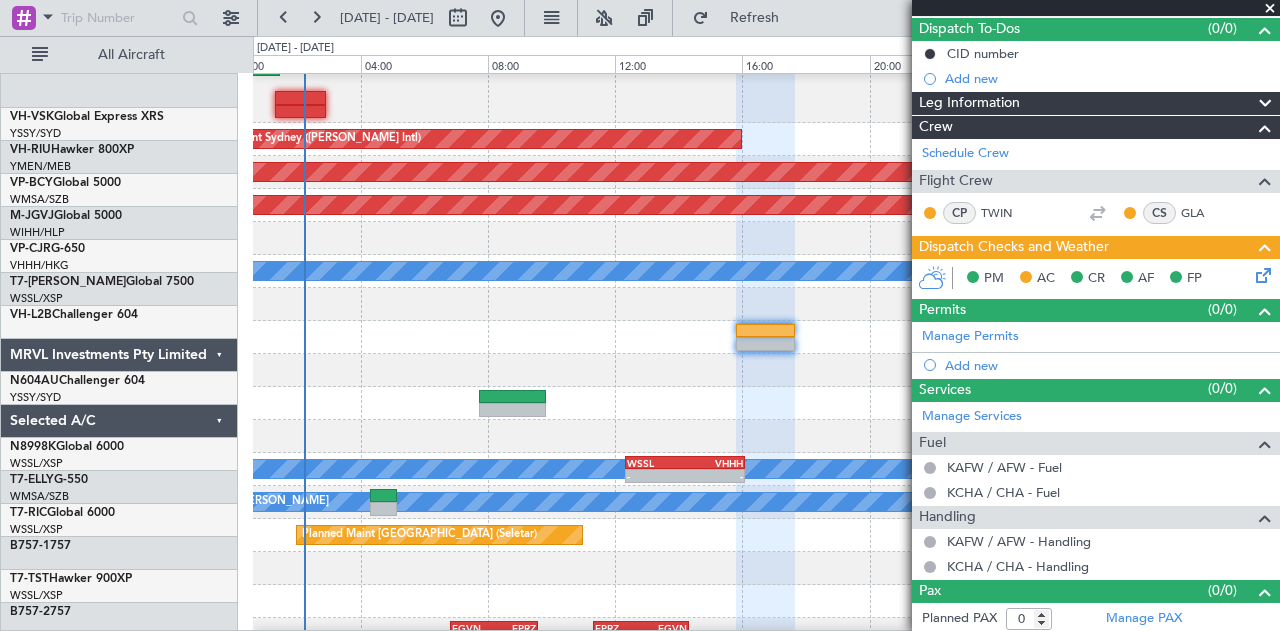 click 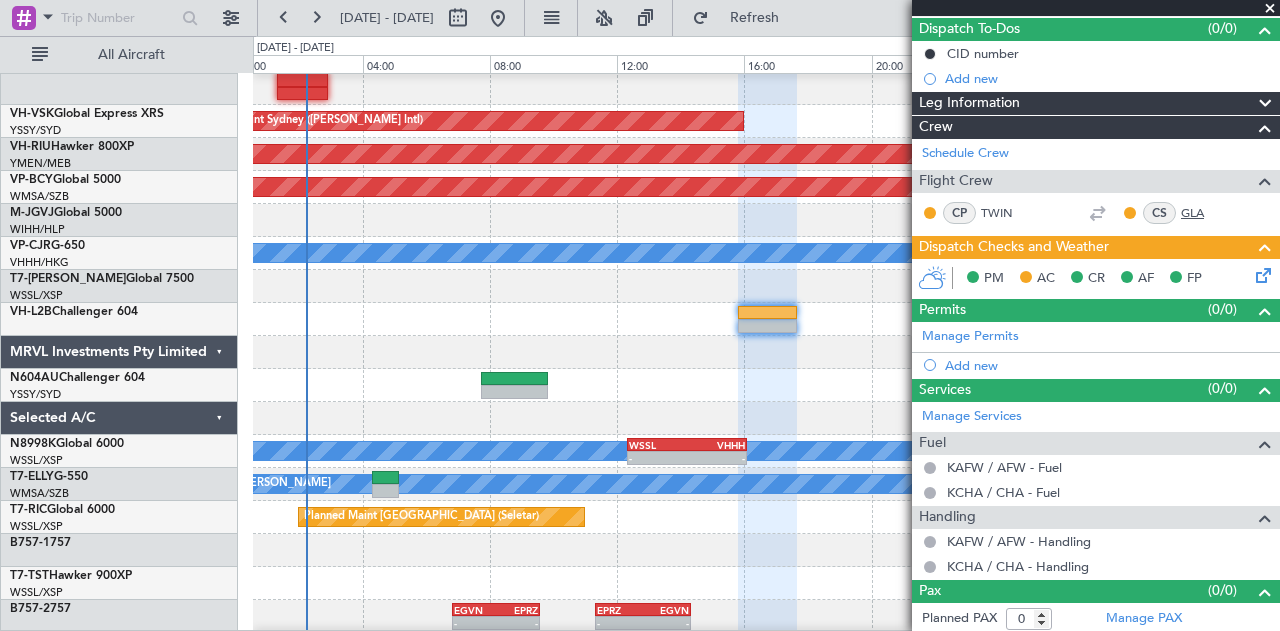 click on "GLA" 